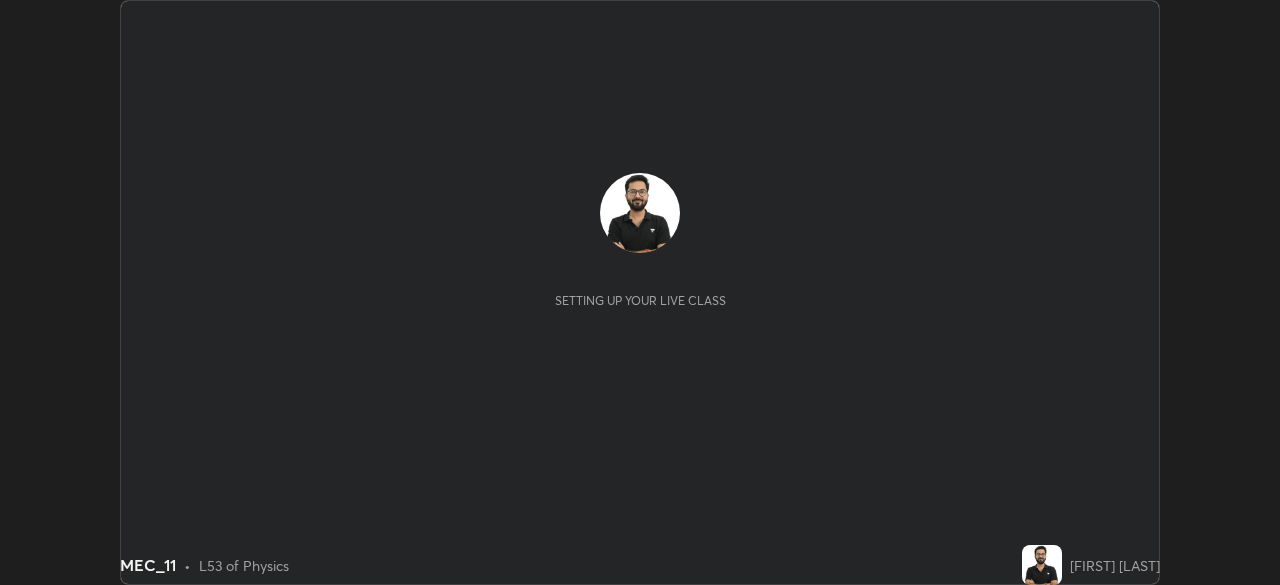 scroll, scrollTop: 0, scrollLeft: 0, axis: both 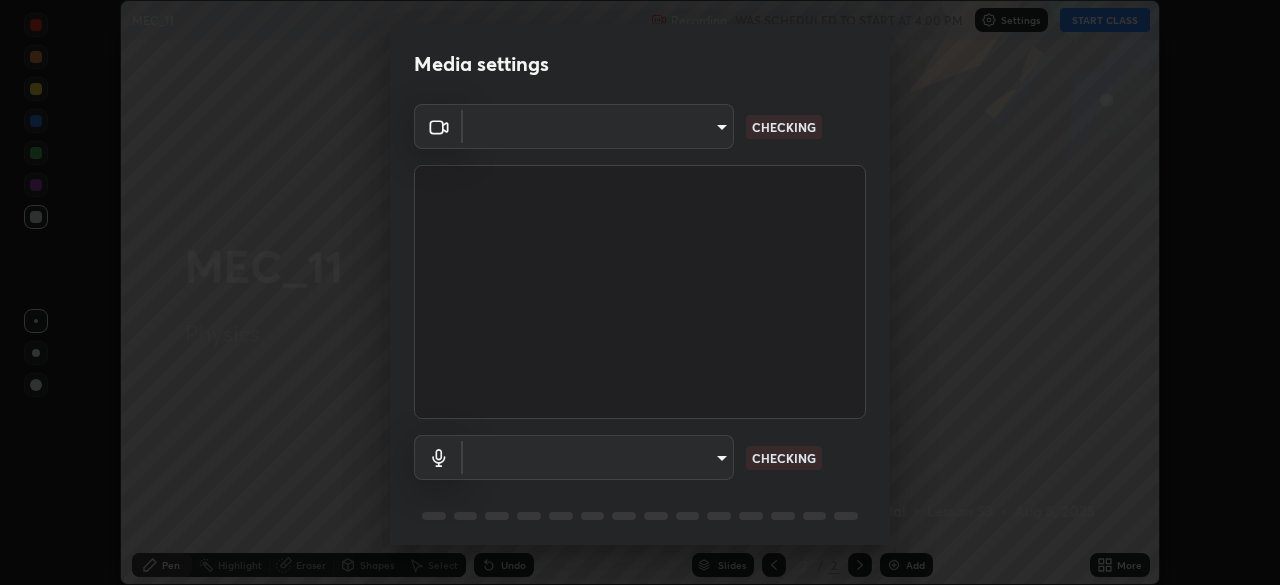type on "e2b4cb918b4400ba02a0192ae9998b18c1f09d36479f8a70bd3f64f4de27a966" 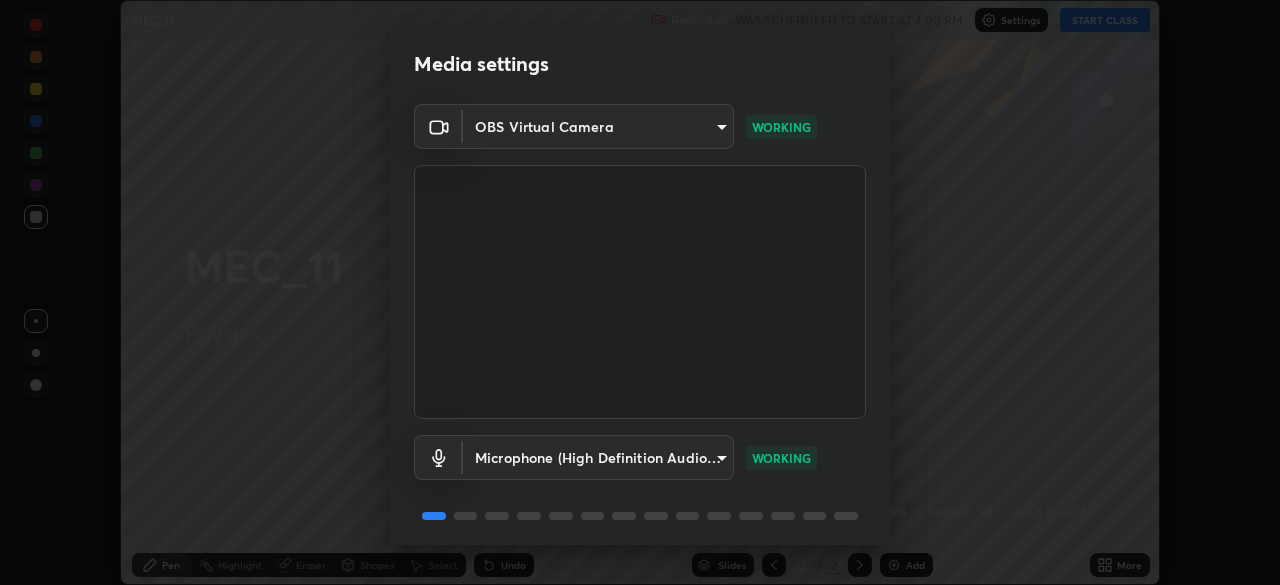 scroll, scrollTop: 3, scrollLeft: 0, axis: vertical 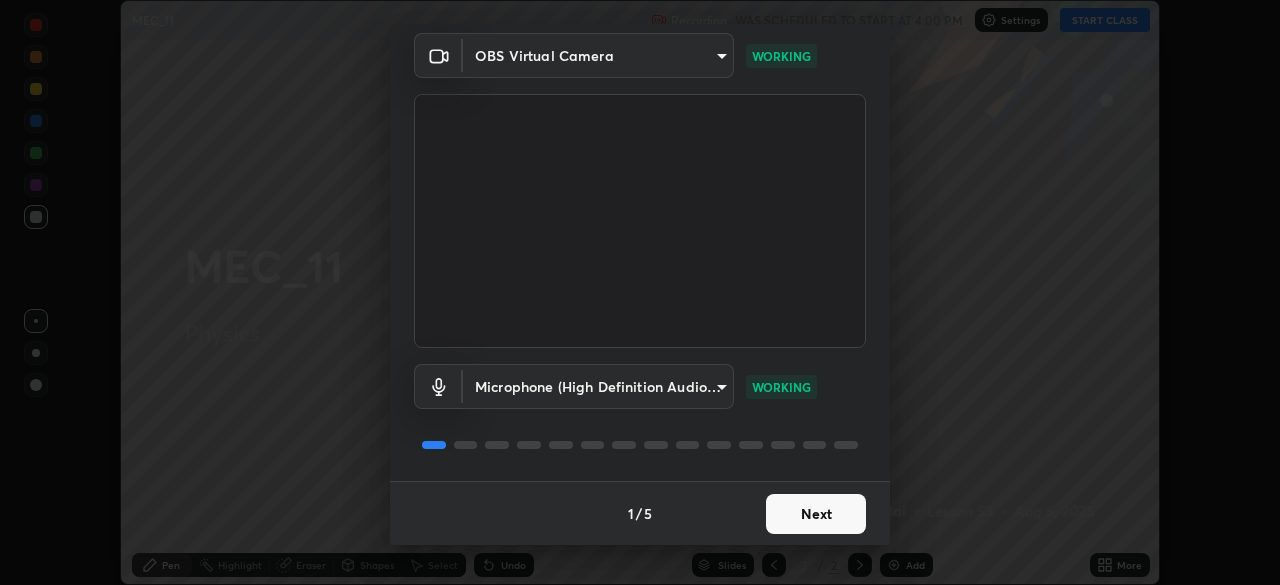 click on "Next" at bounding box center (816, 514) 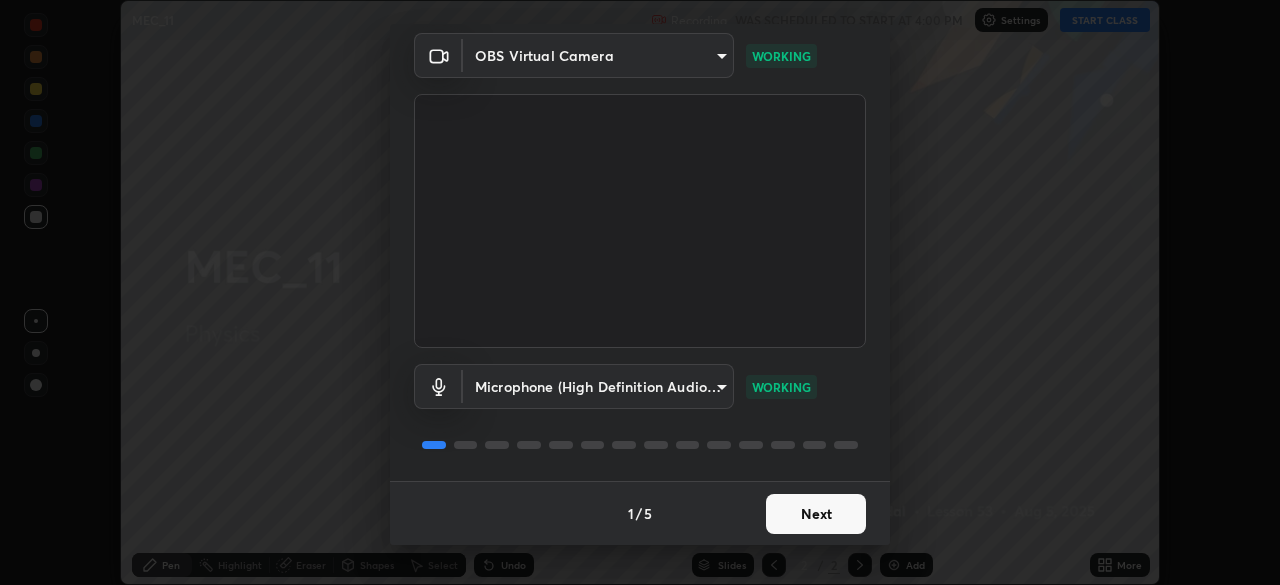 scroll, scrollTop: 0, scrollLeft: 0, axis: both 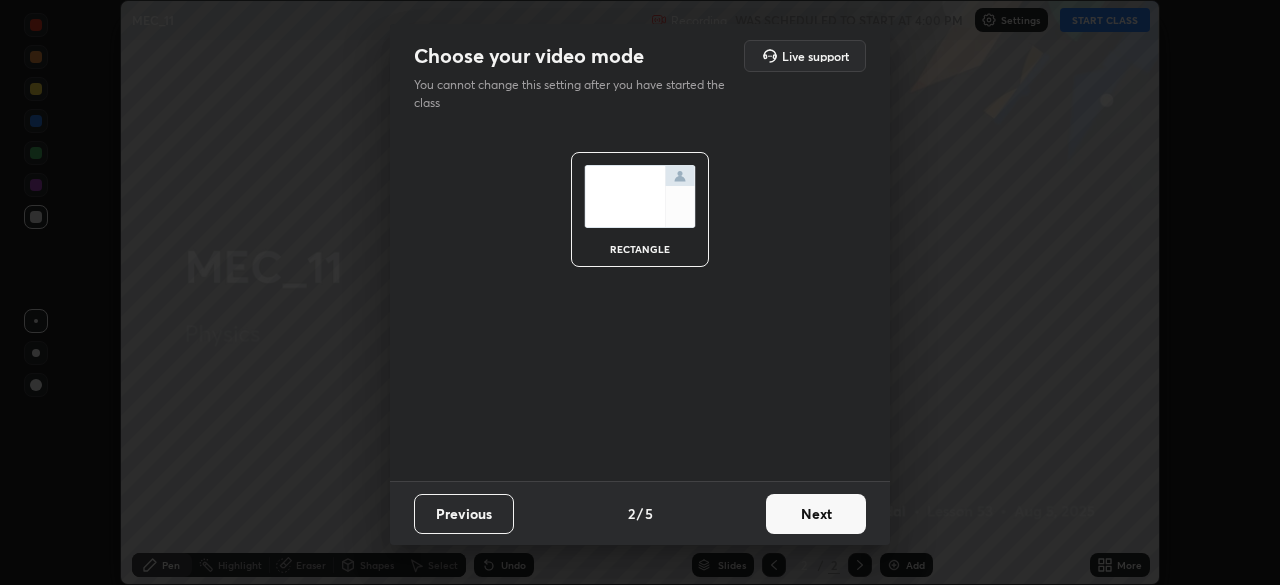 click on "Next" at bounding box center [816, 514] 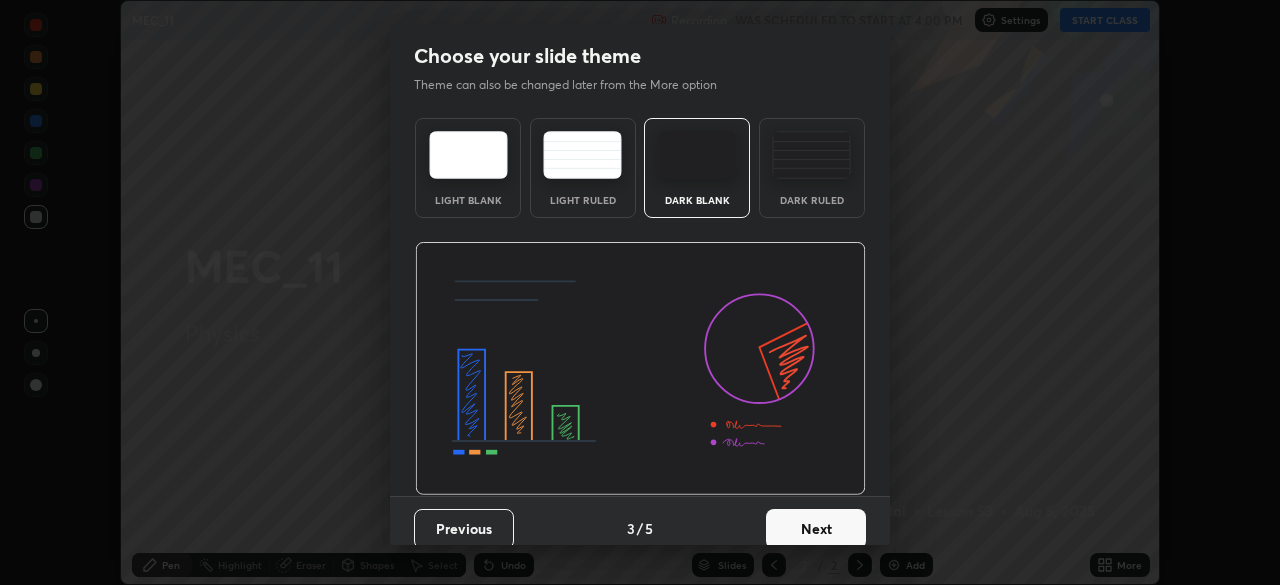 scroll, scrollTop: 15, scrollLeft: 0, axis: vertical 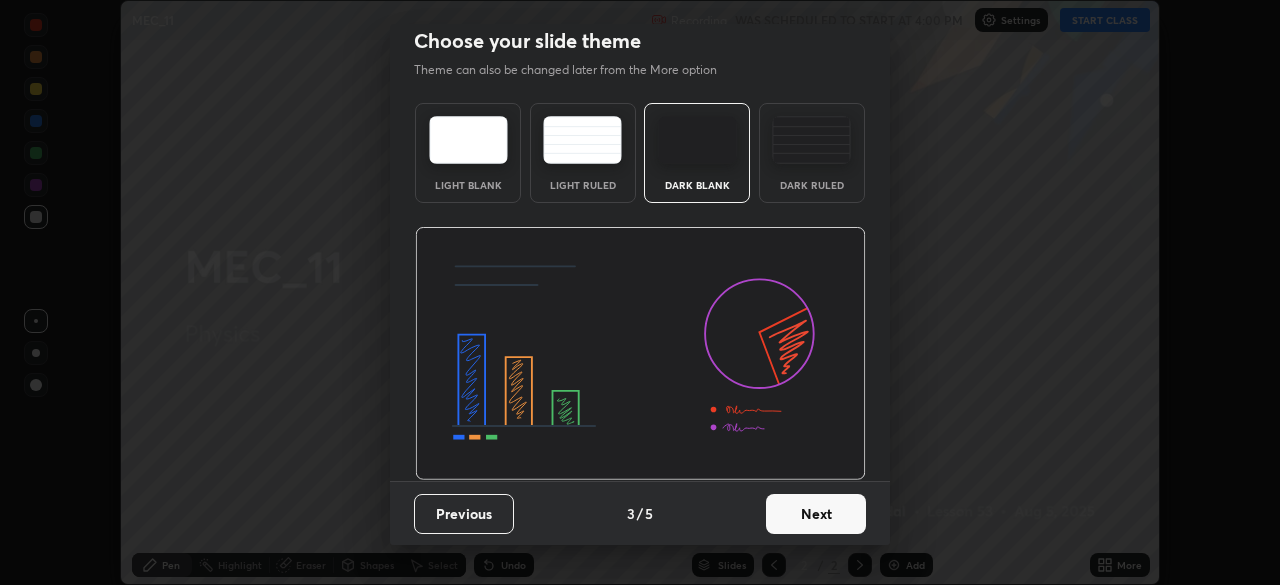 click on "Next" at bounding box center [816, 514] 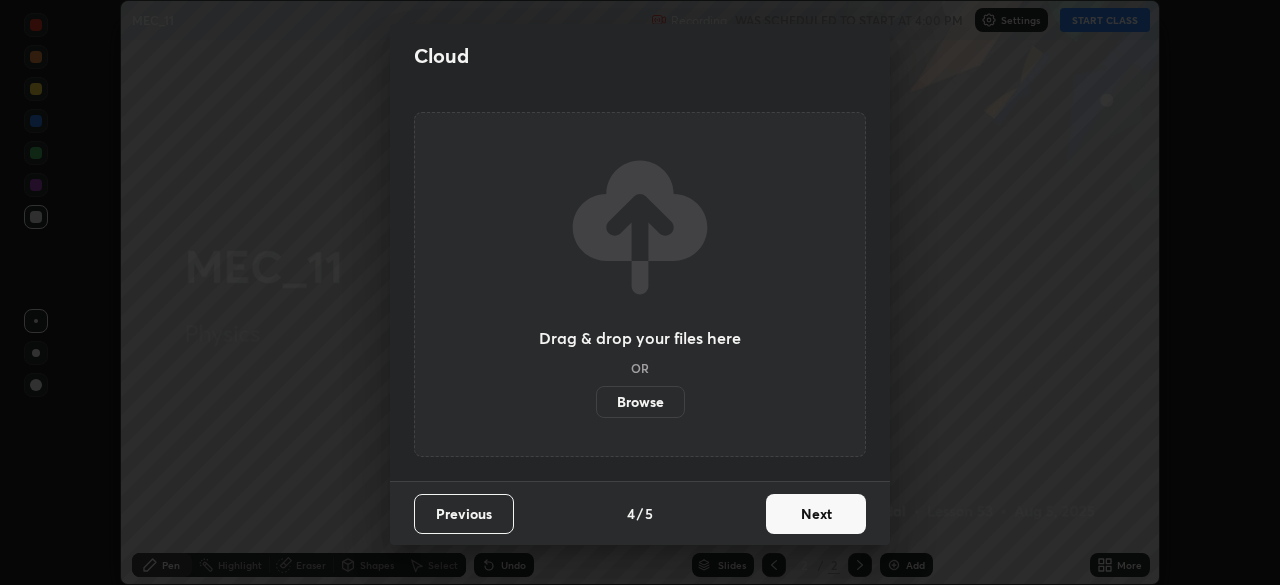 scroll, scrollTop: 0, scrollLeft: 0, axis: both 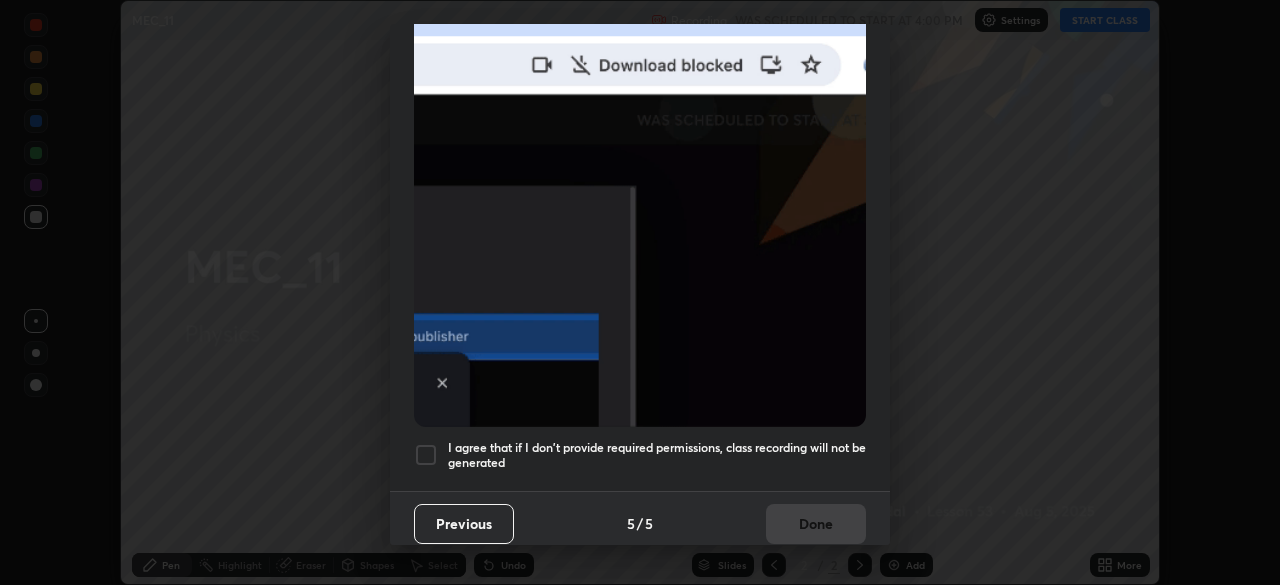 click on "I agree that if I don't provide required permissions, class recording will not be generated" at bounding box center (657, 455) 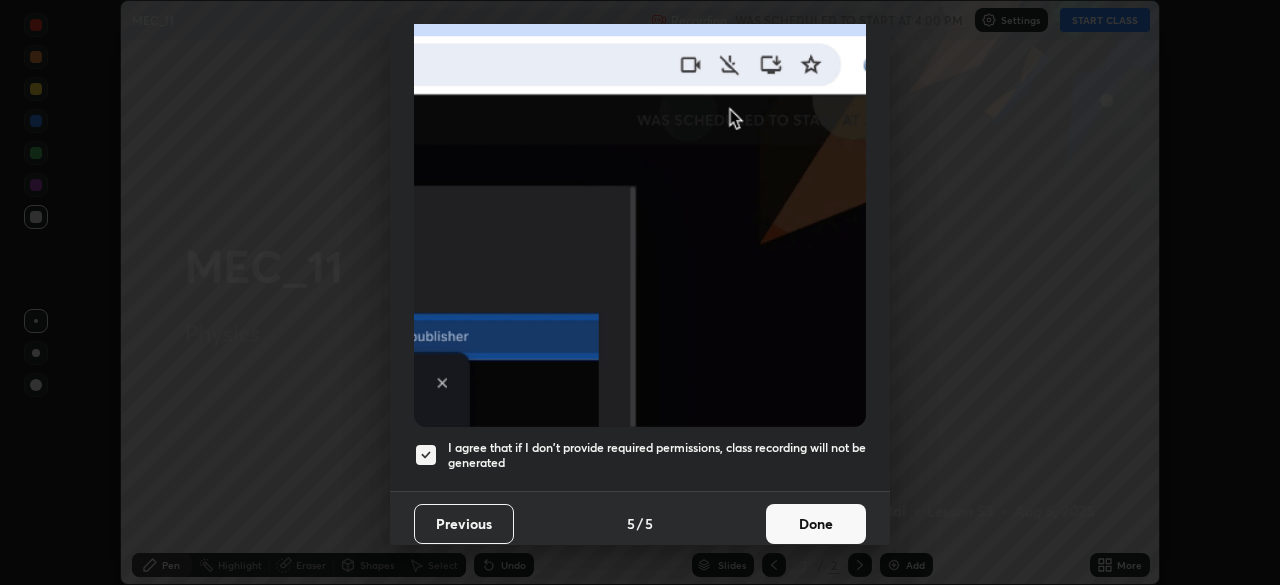 click on "Done" at bounding box center [816, 524] 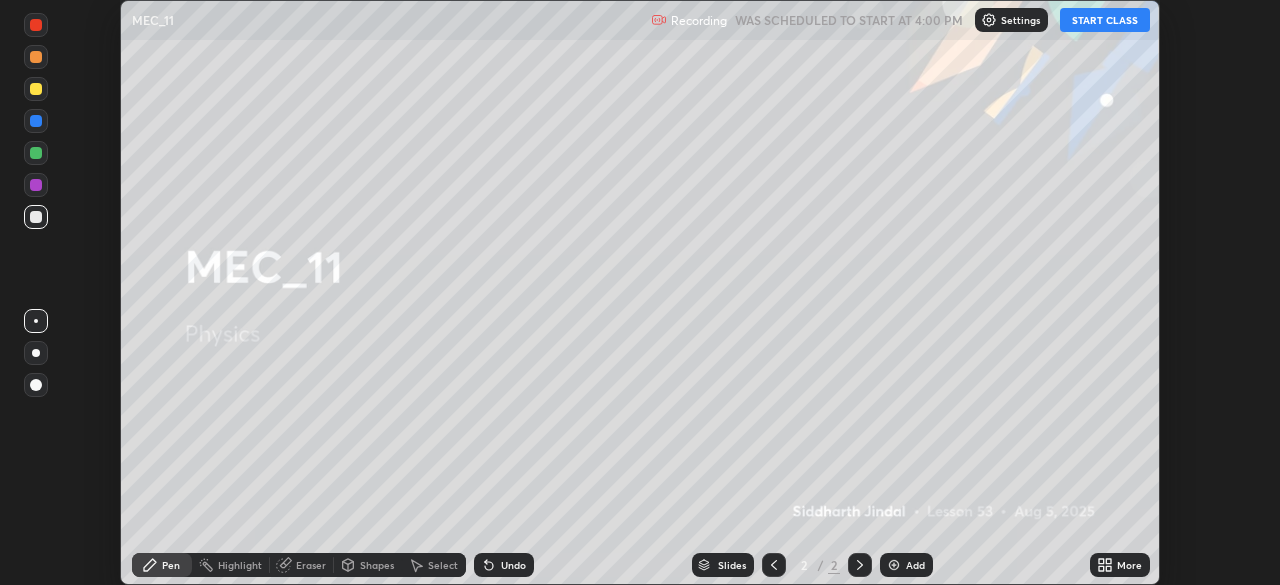 click on "More" at bounding box center (1120, 565) 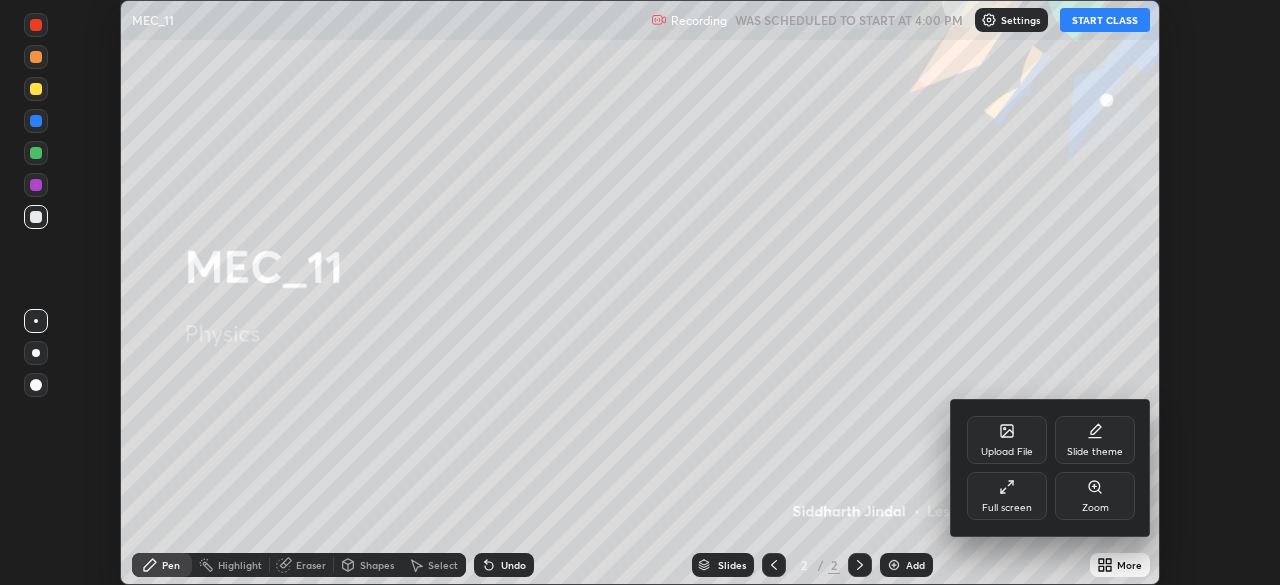 click on "Full screen" at bounding box center (1007, 508) 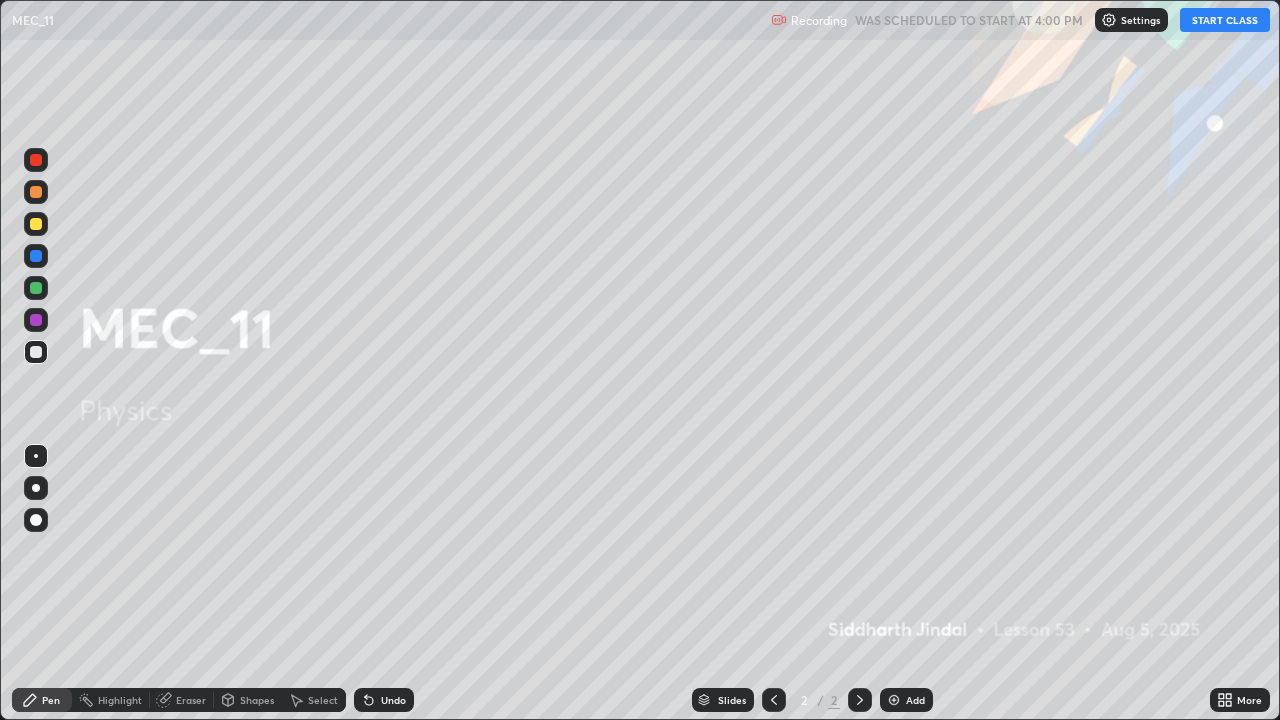 scroll, scrollTop: 99280, scrollLeft: 98720, axis: both 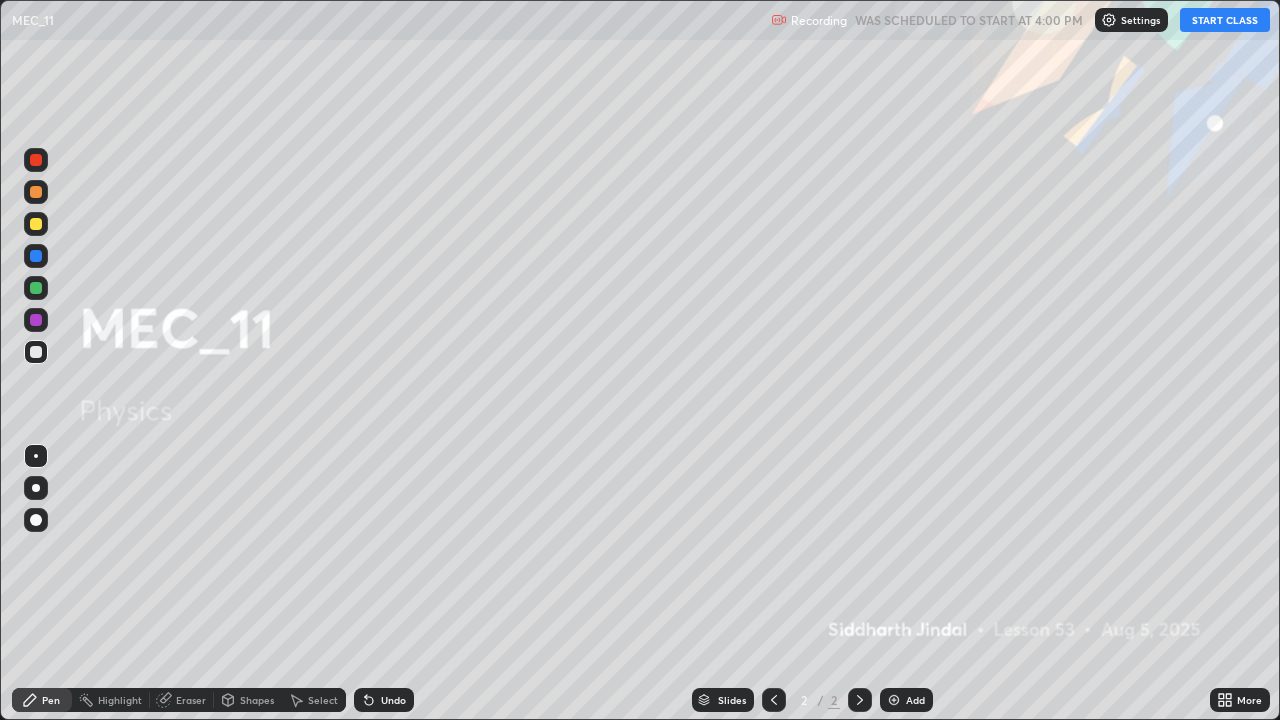 click on "START CLASS" at bounding box center (1225, 20) 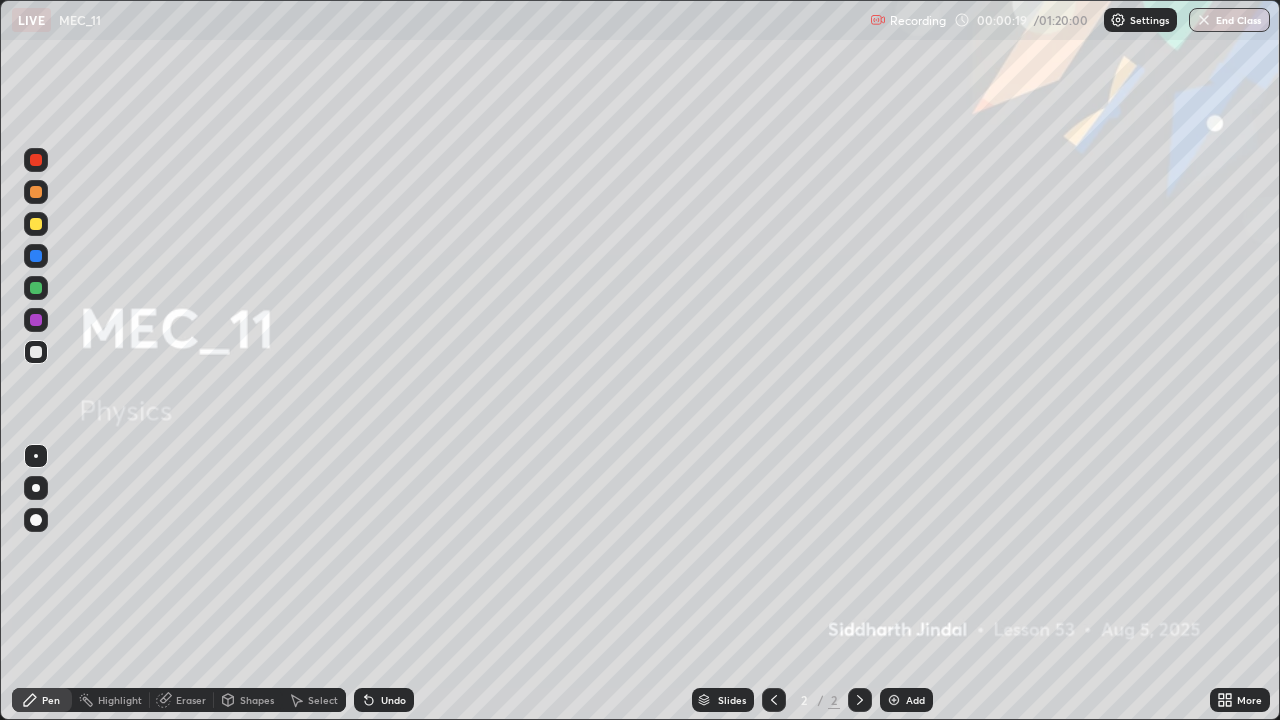 click 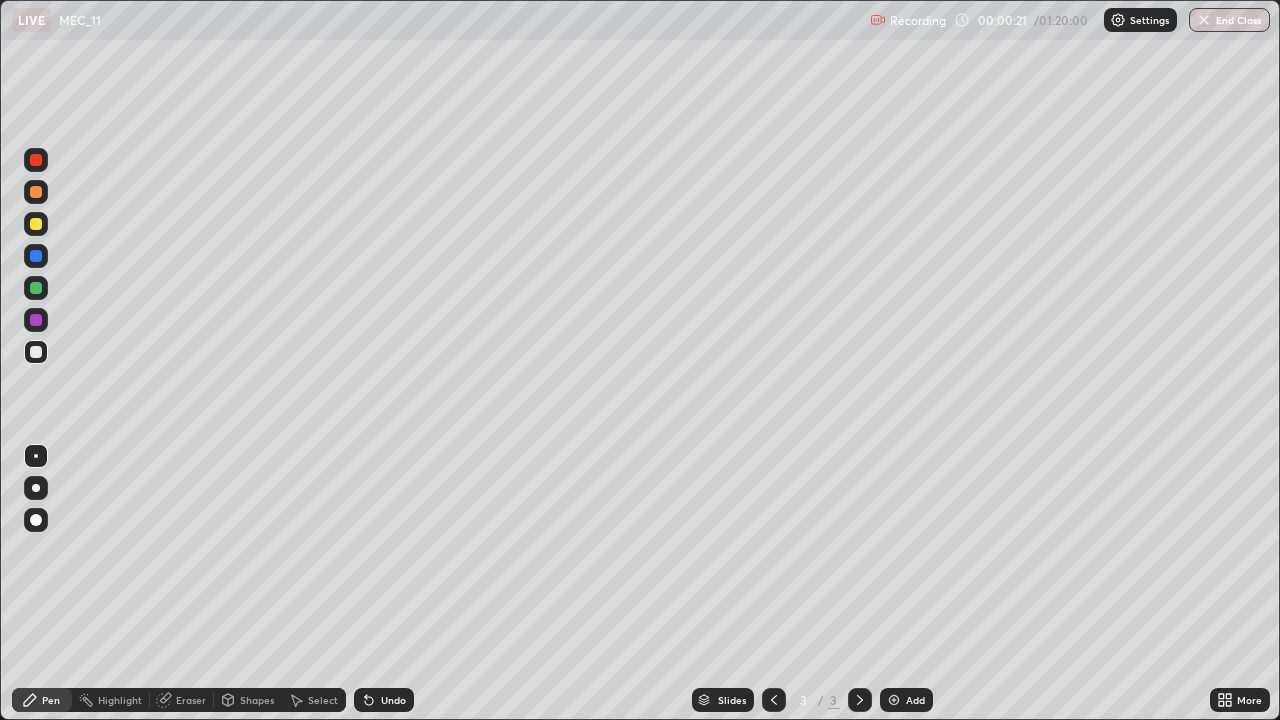 click at bounding box center [36, 488] 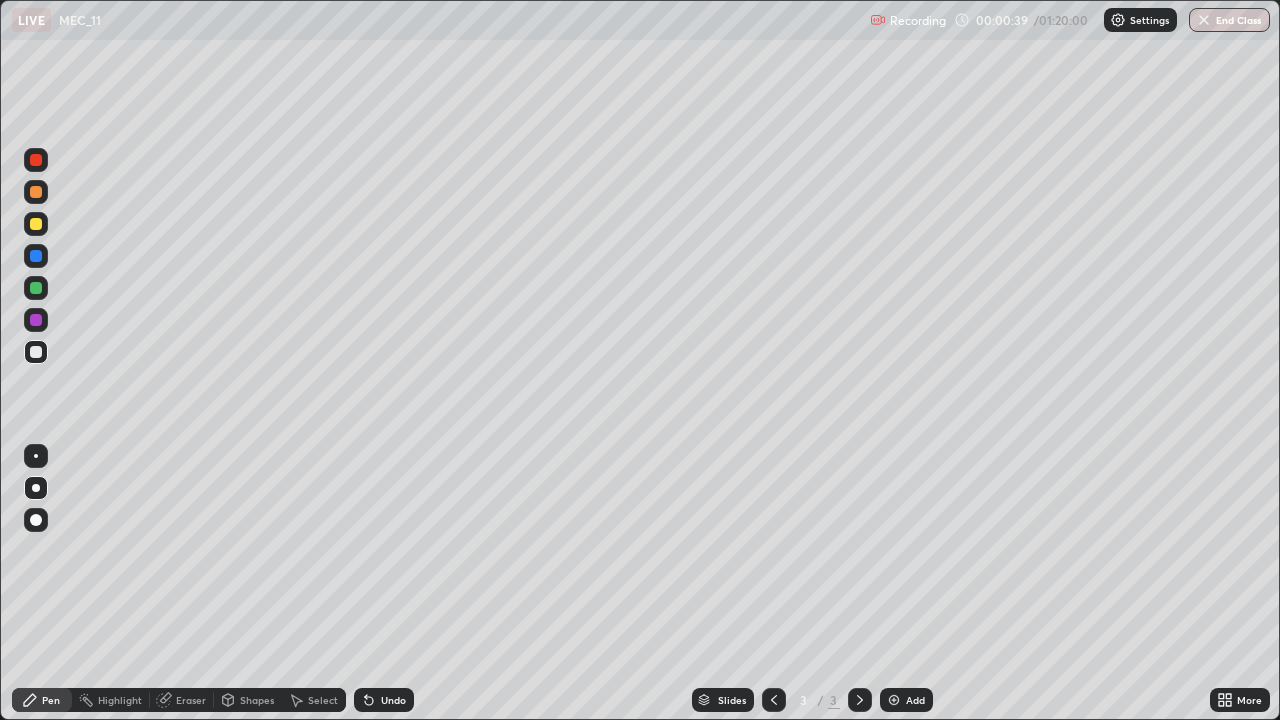 click on "Undo" at bounding box center [384, 700] 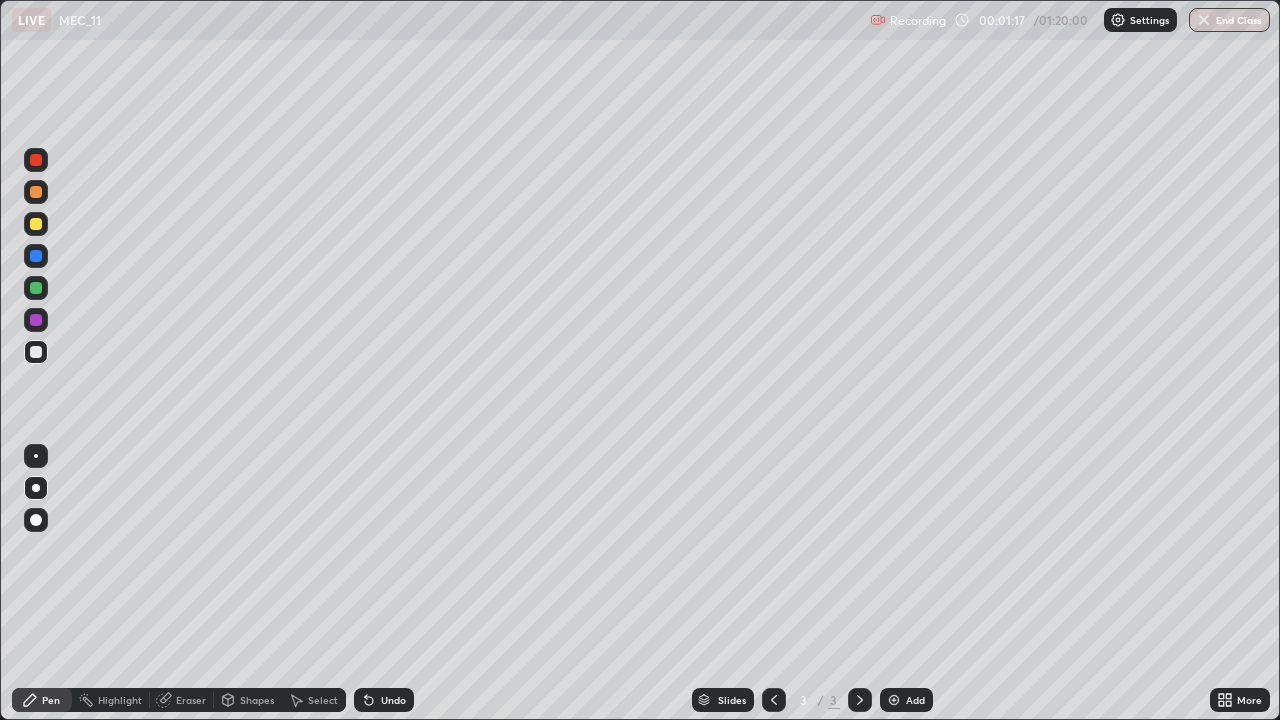 click on "Select" at bounding box center (323, 700) 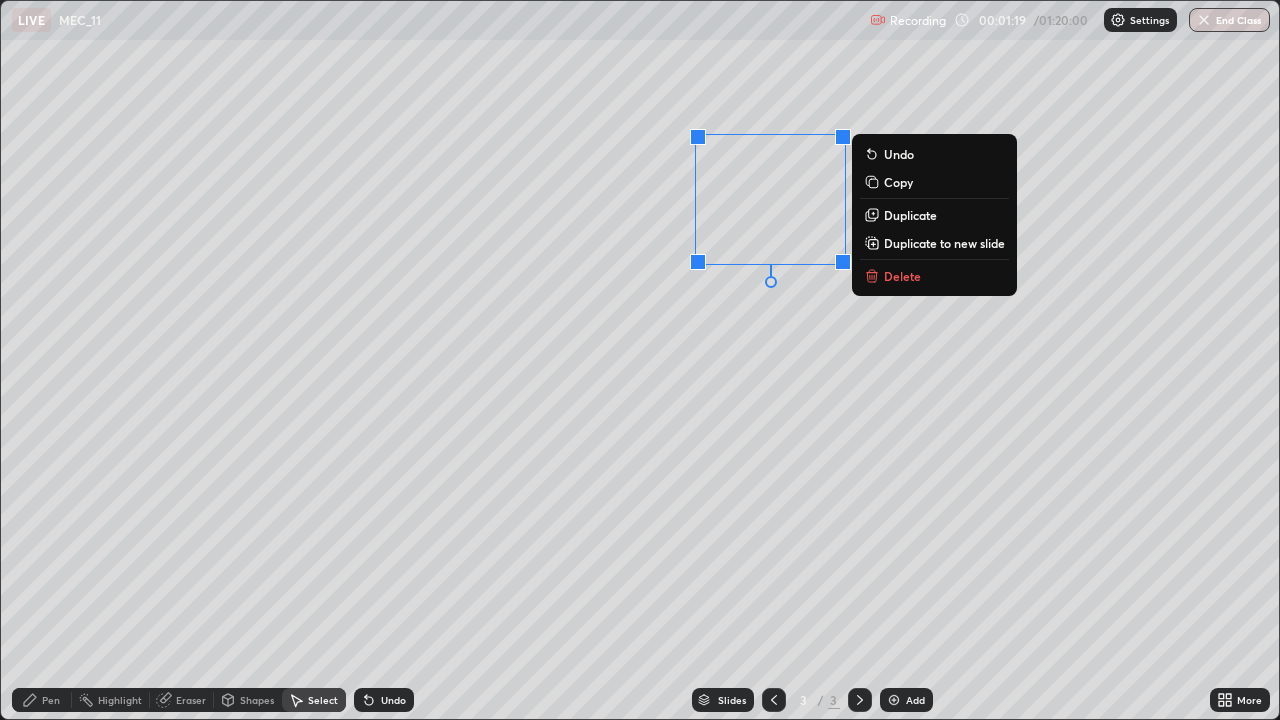 click on "Delete" at bounding box center [934, 276] 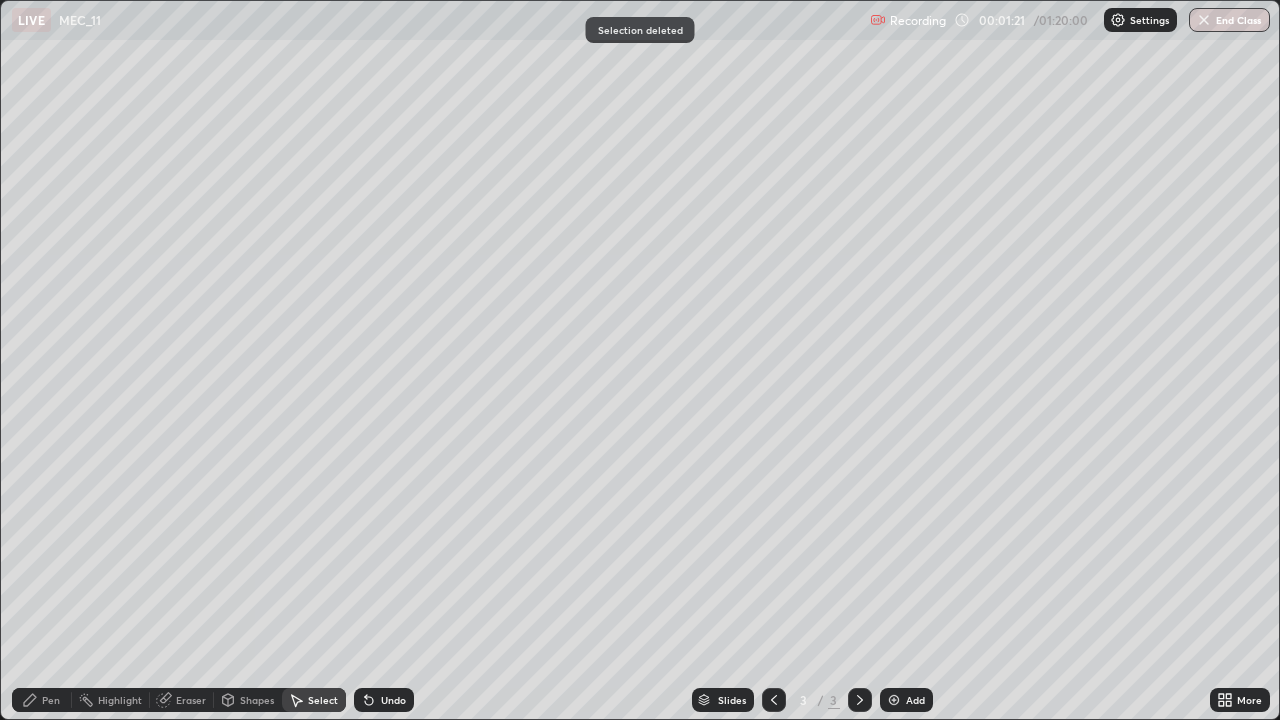 click on "Pen" at bounding box center (51, 700) 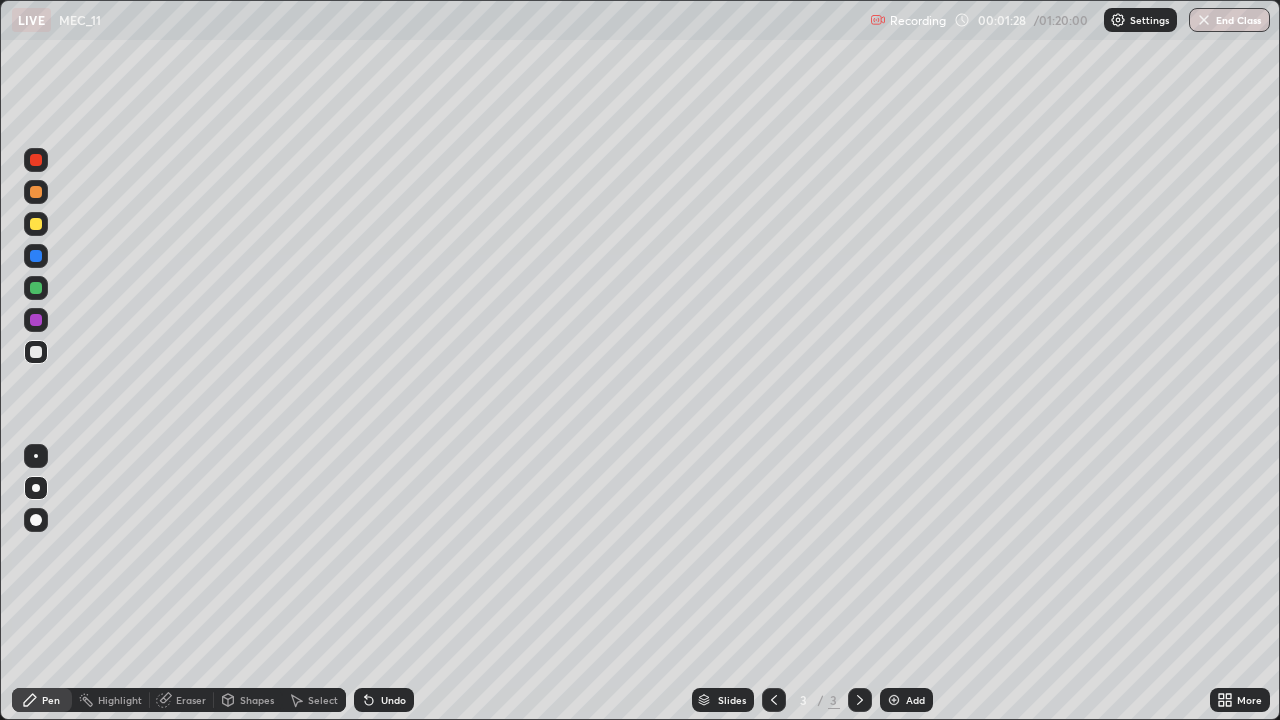 click on "Undo" at bounding box center [393, 700] 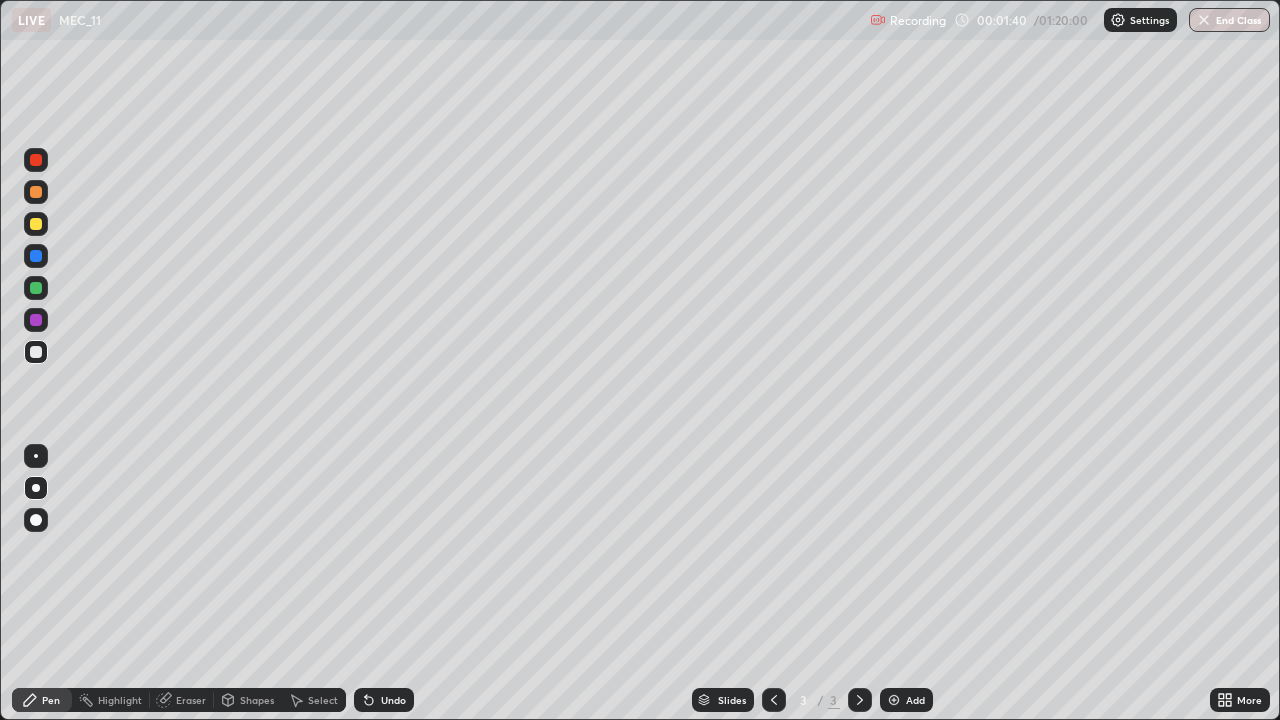 click on "Undo" at bounding box center [393, 700] 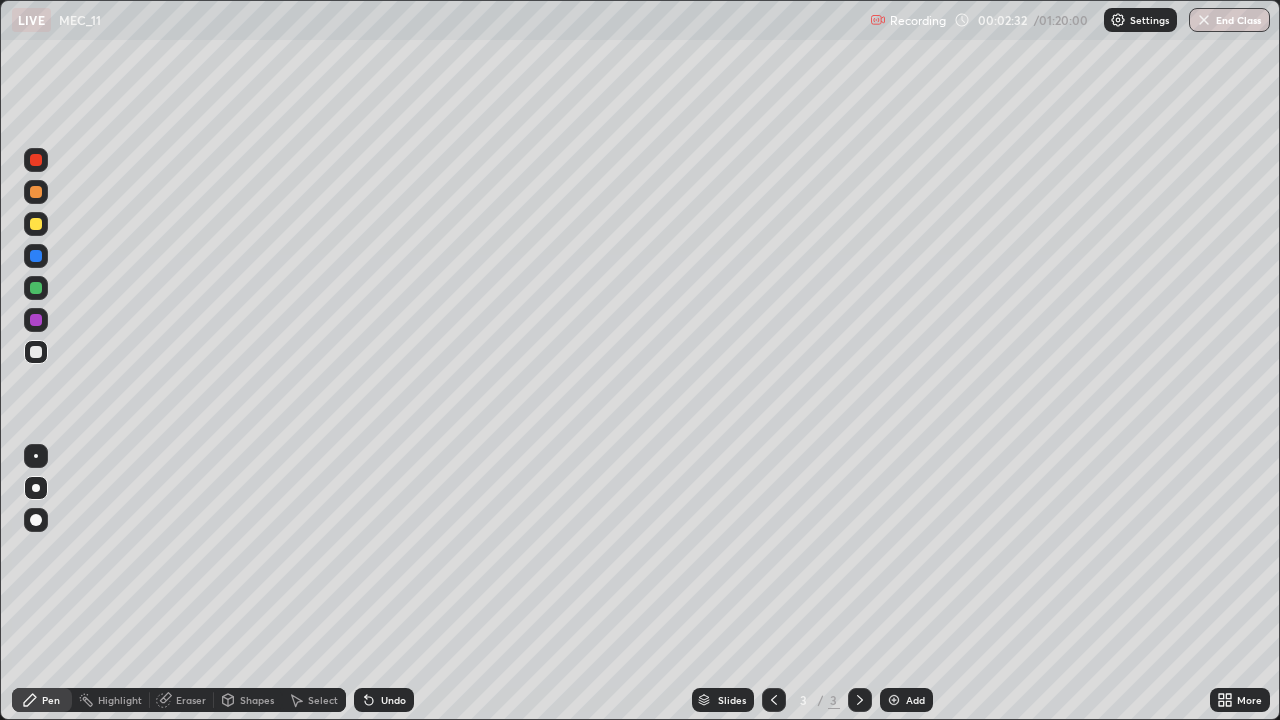 click at bounding box center [36, 288] 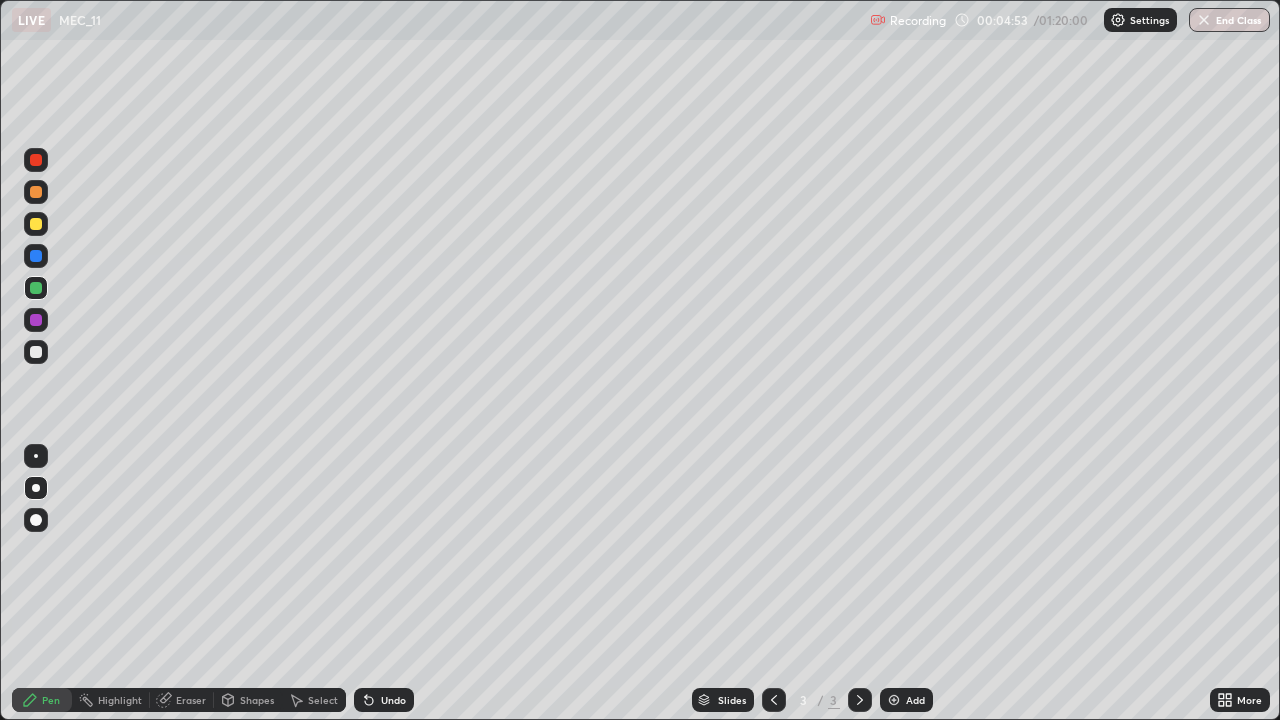 click on "Select" at bounding box center [323, 700] 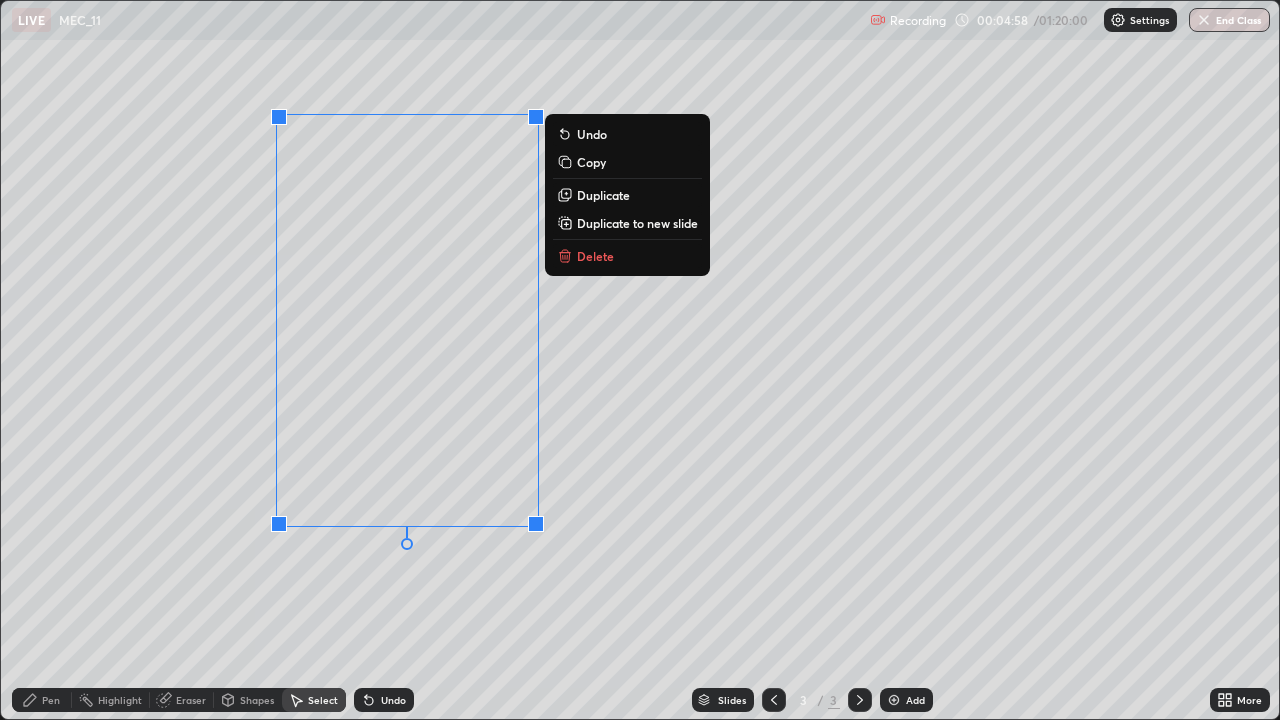click on "Delete" at bounding box center [595, 256] 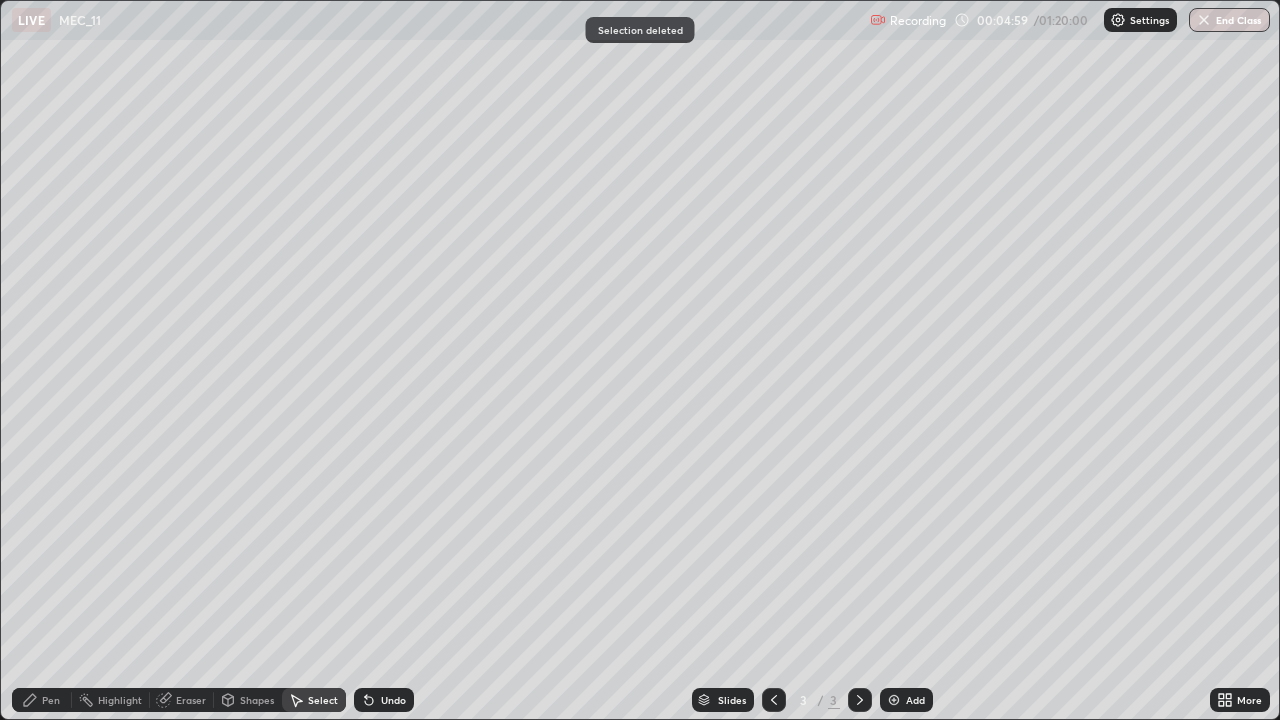 click on "Pen" at bounding box center [51, 700] 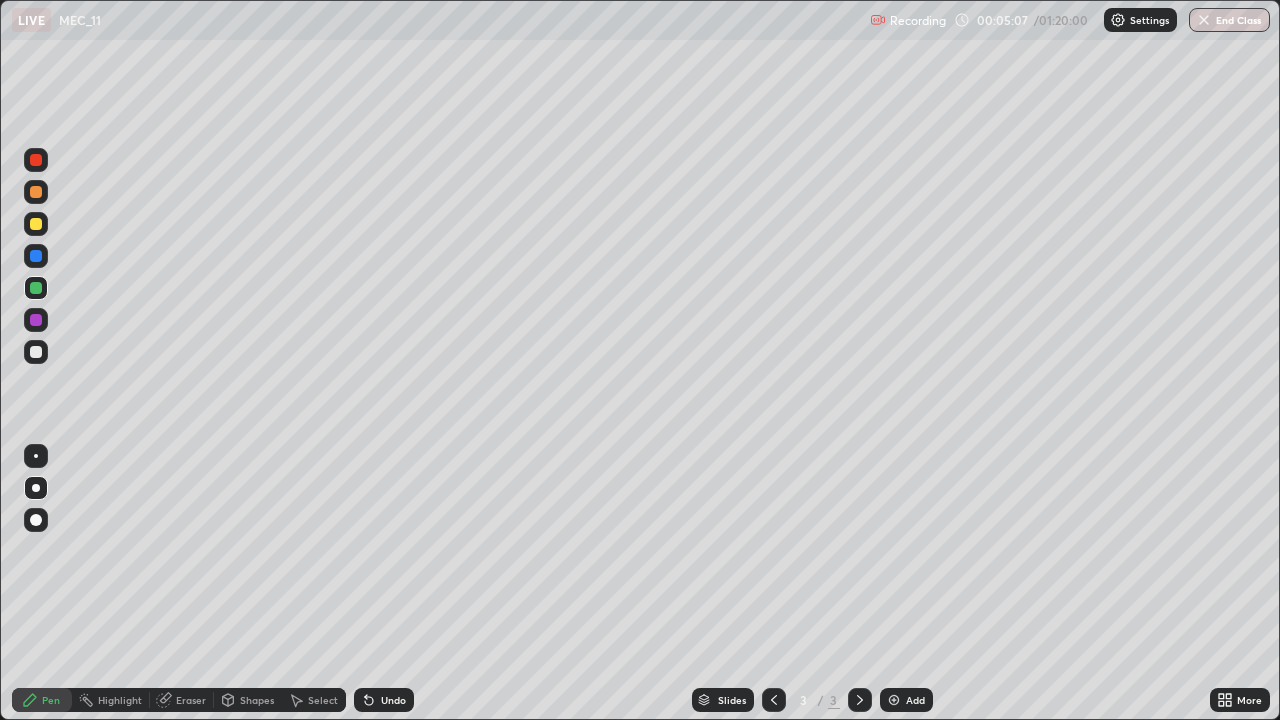 click on "Undo" at bounding box center (384, 700) 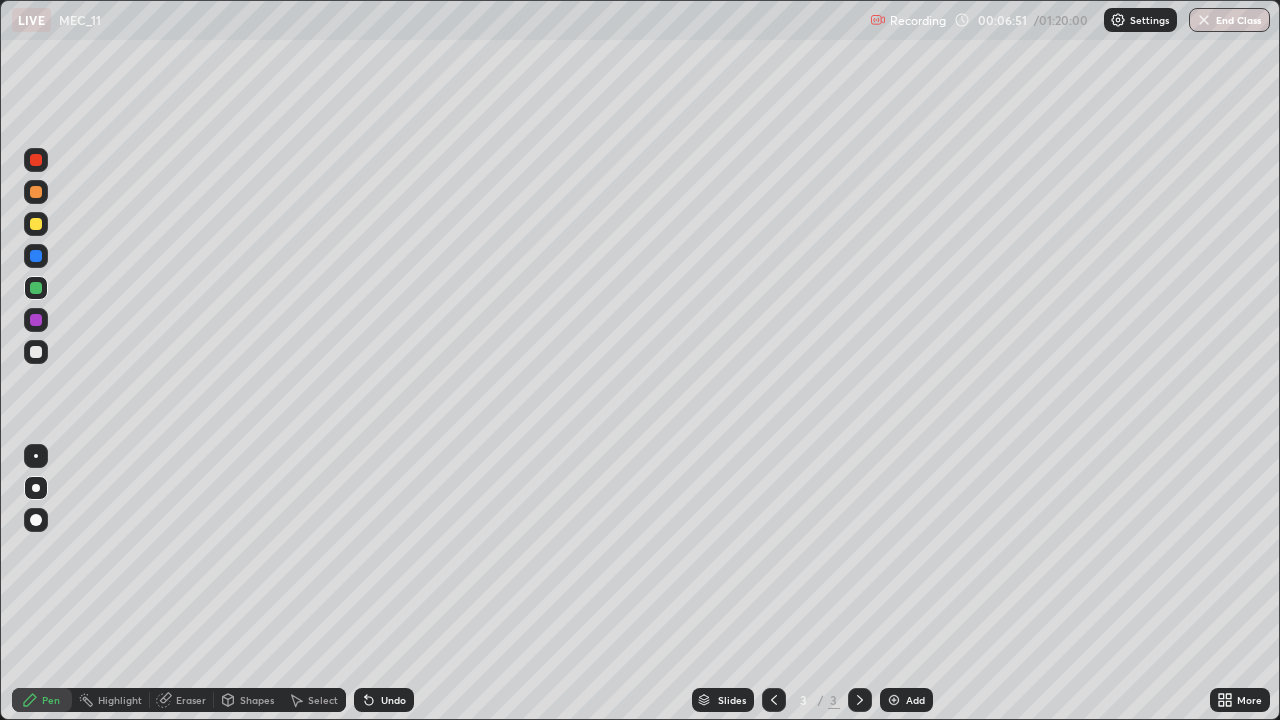 click 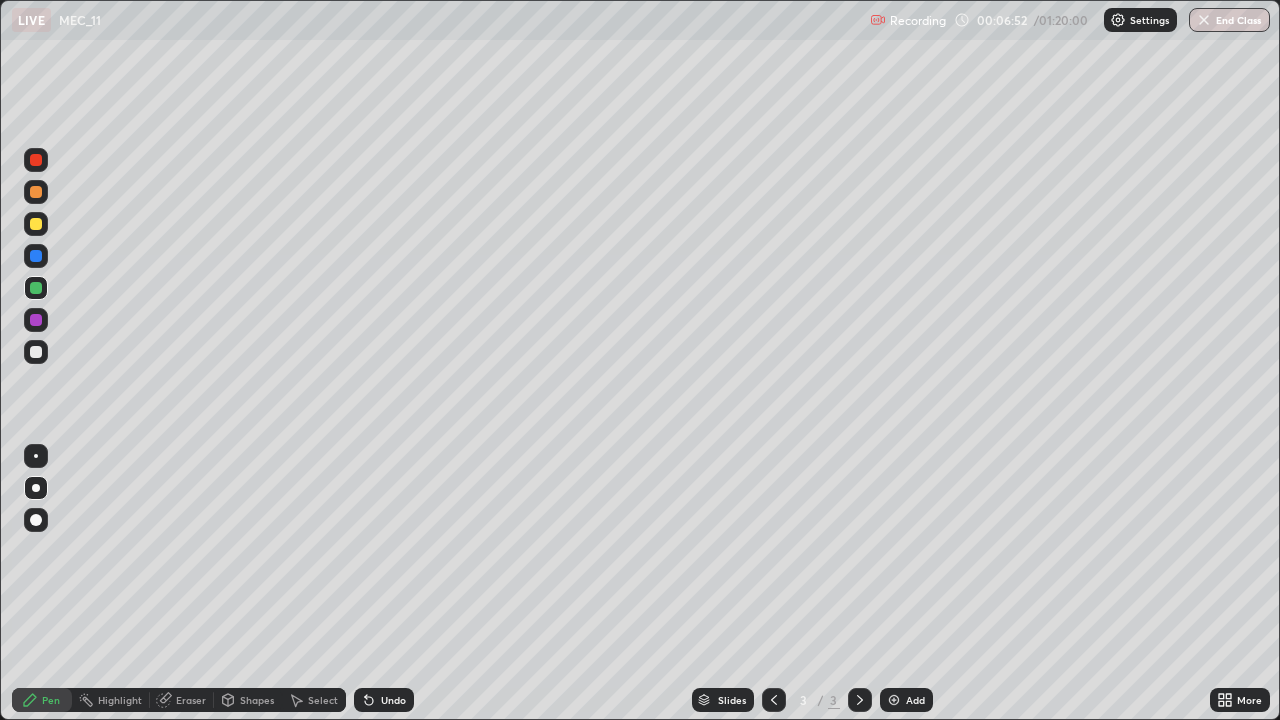 click on "Add" at bounding box center [906, 700] 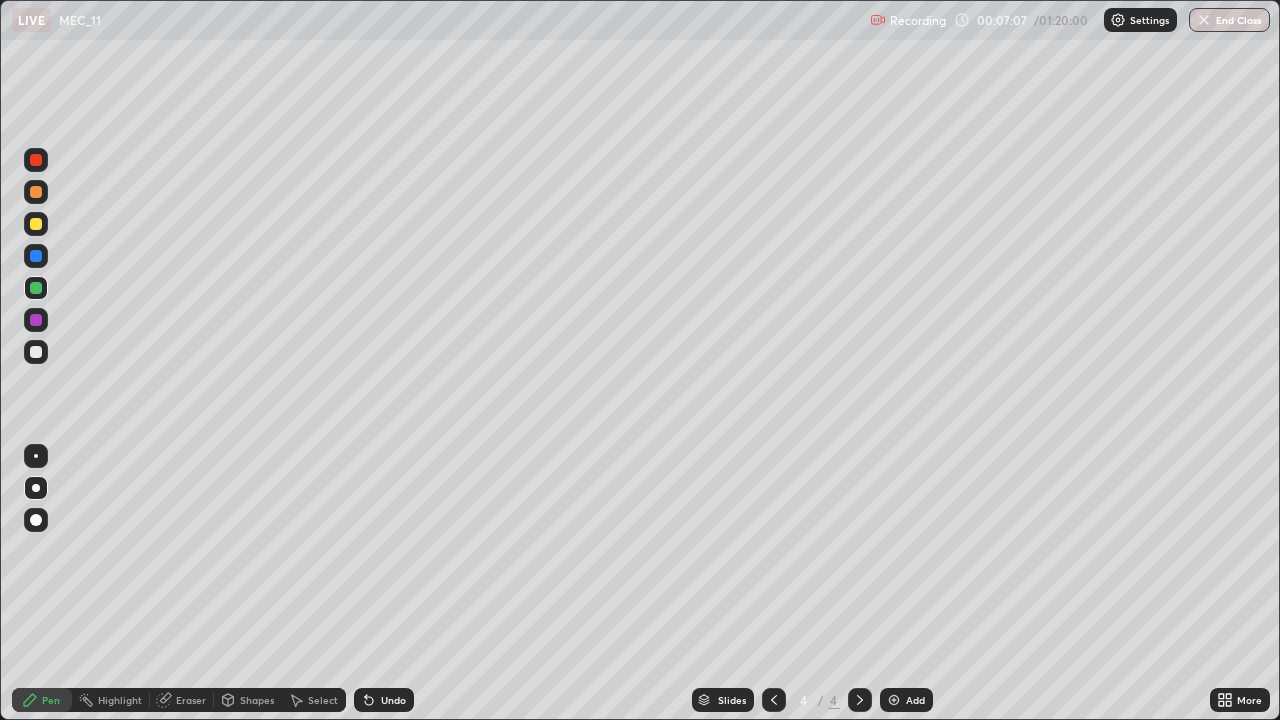 click on "Undo" at bounding box center [384, 700] 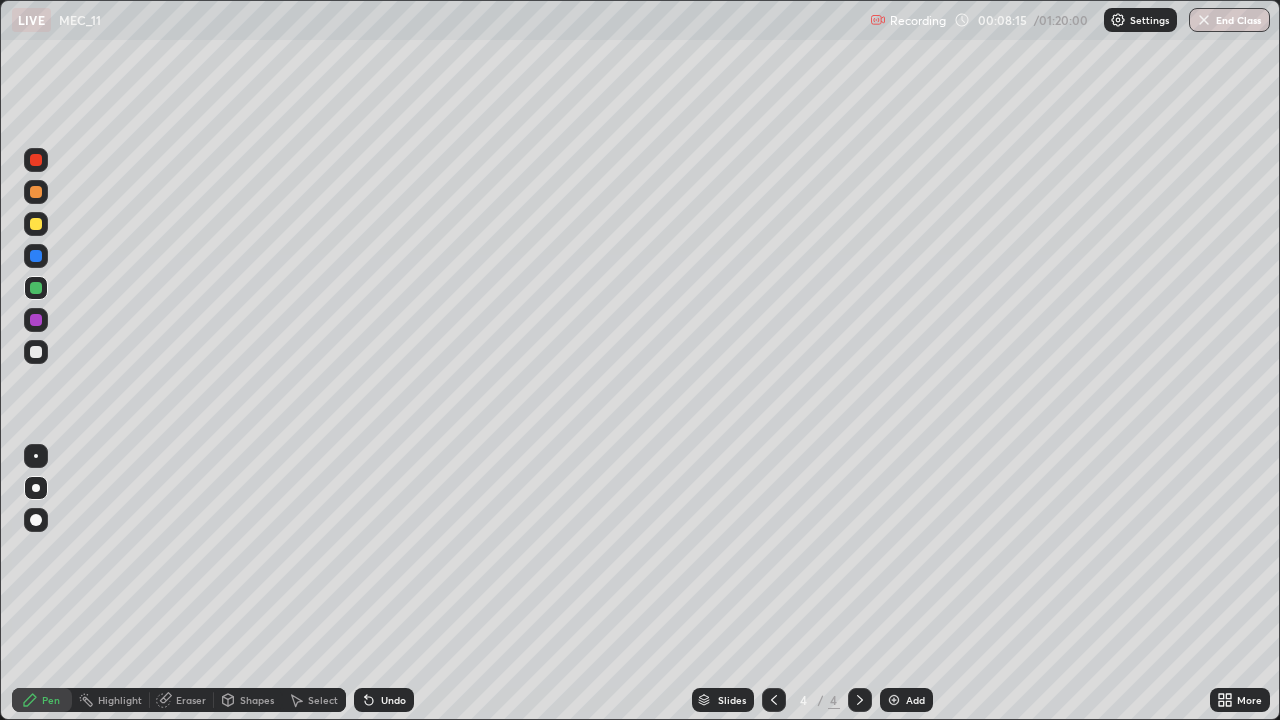 click on "Undo" at bounding box center (384, 700) 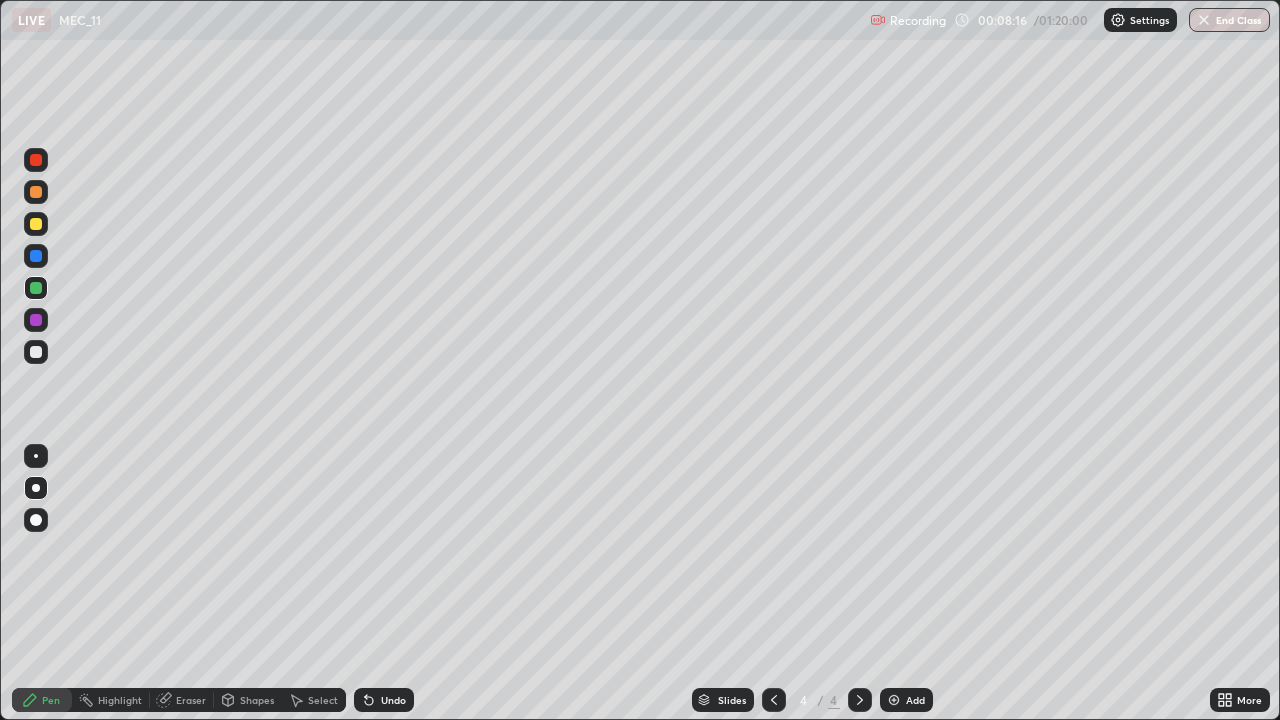click on "Undo" at bounding box center (384, 700) 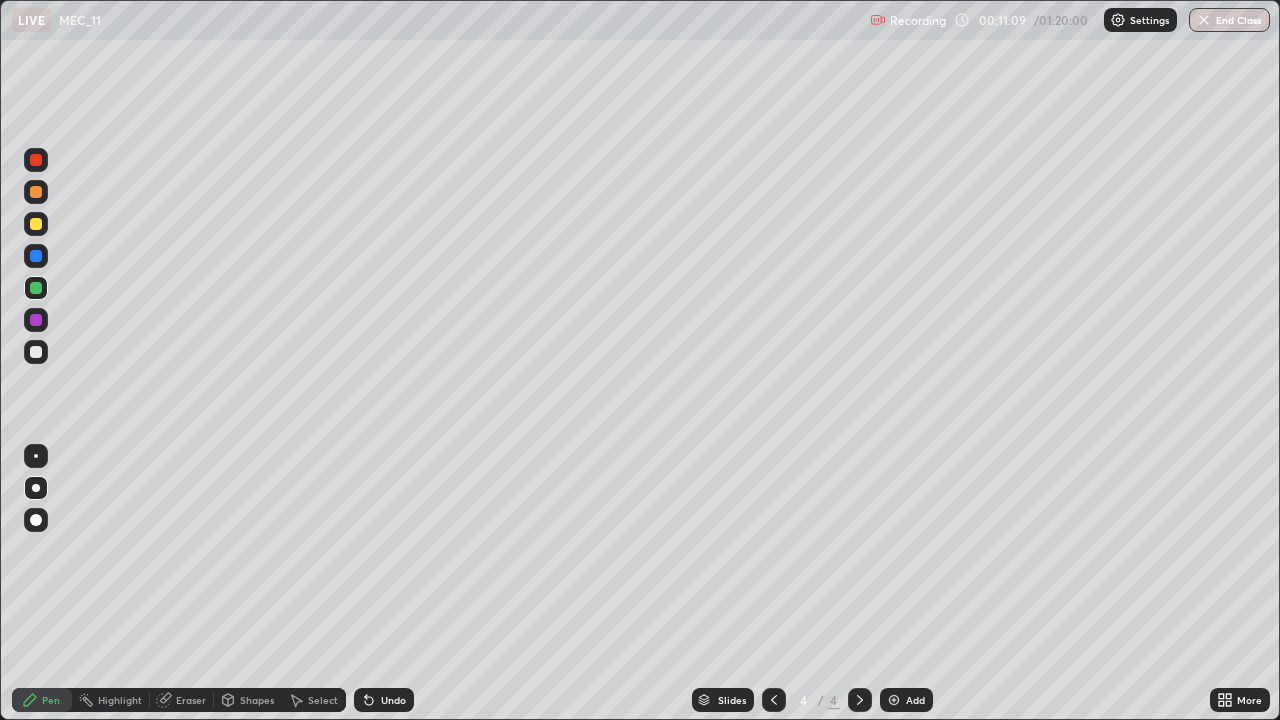 click on "Select" at bounding box center (314, 700) 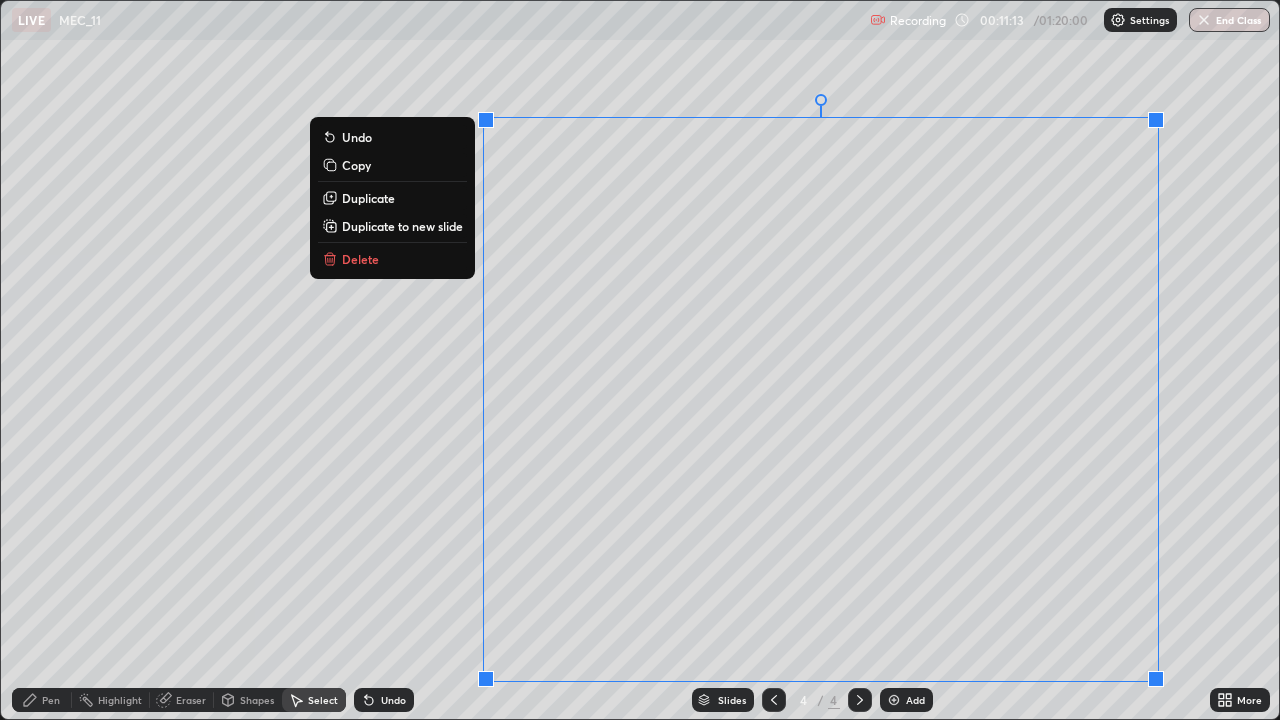 click on "Duplicate to new slide" at bounding box center (402, 226) 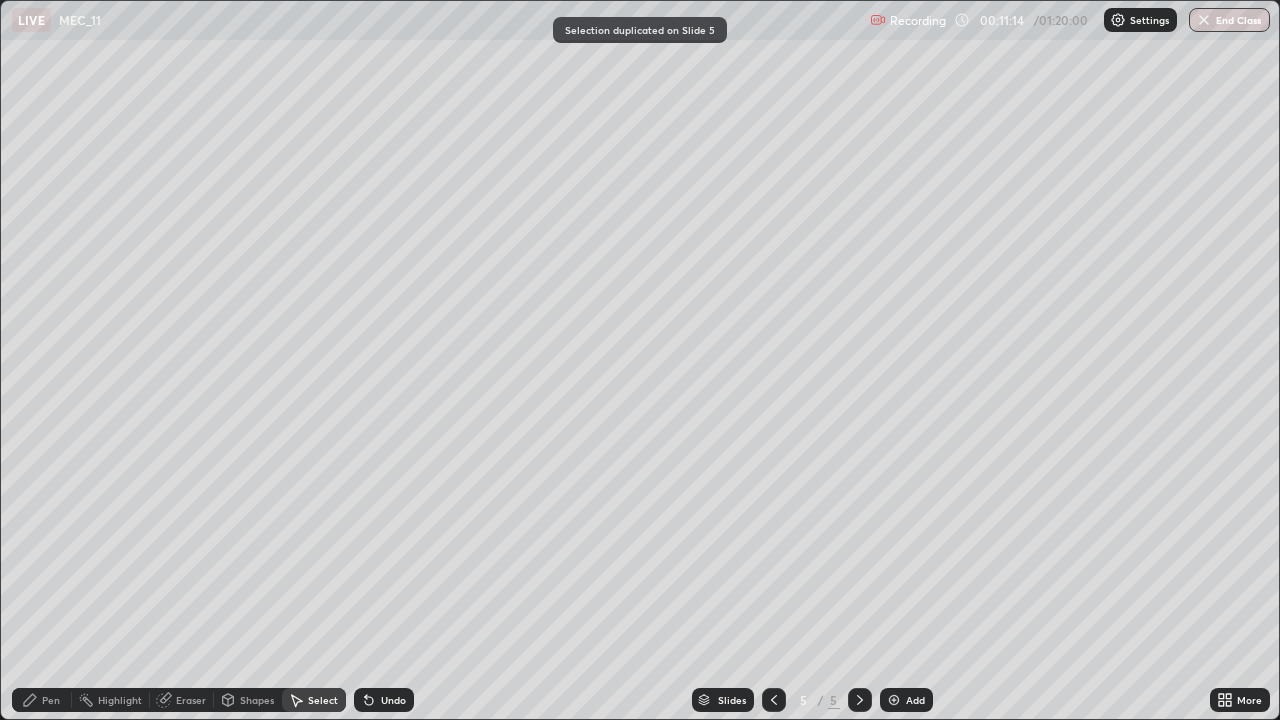 click on "Pen" at bounding box center (42, 700) 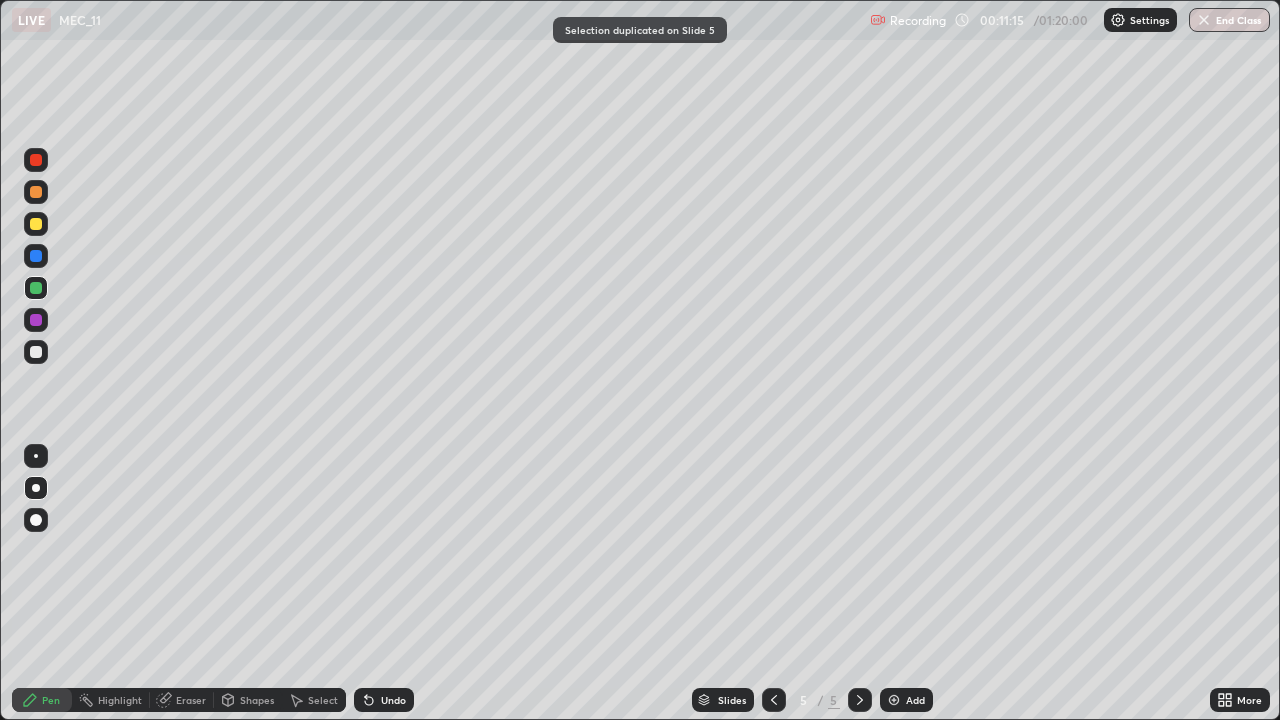 click at bounding box center (36, 352) 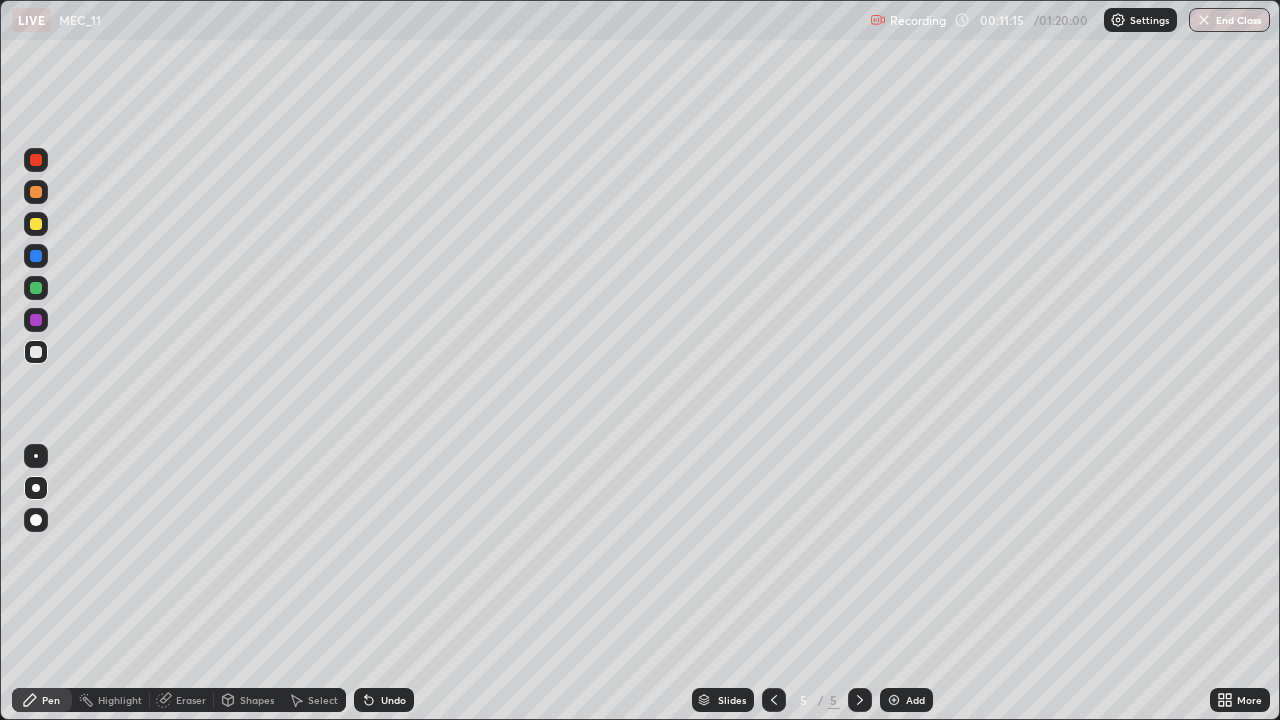 click 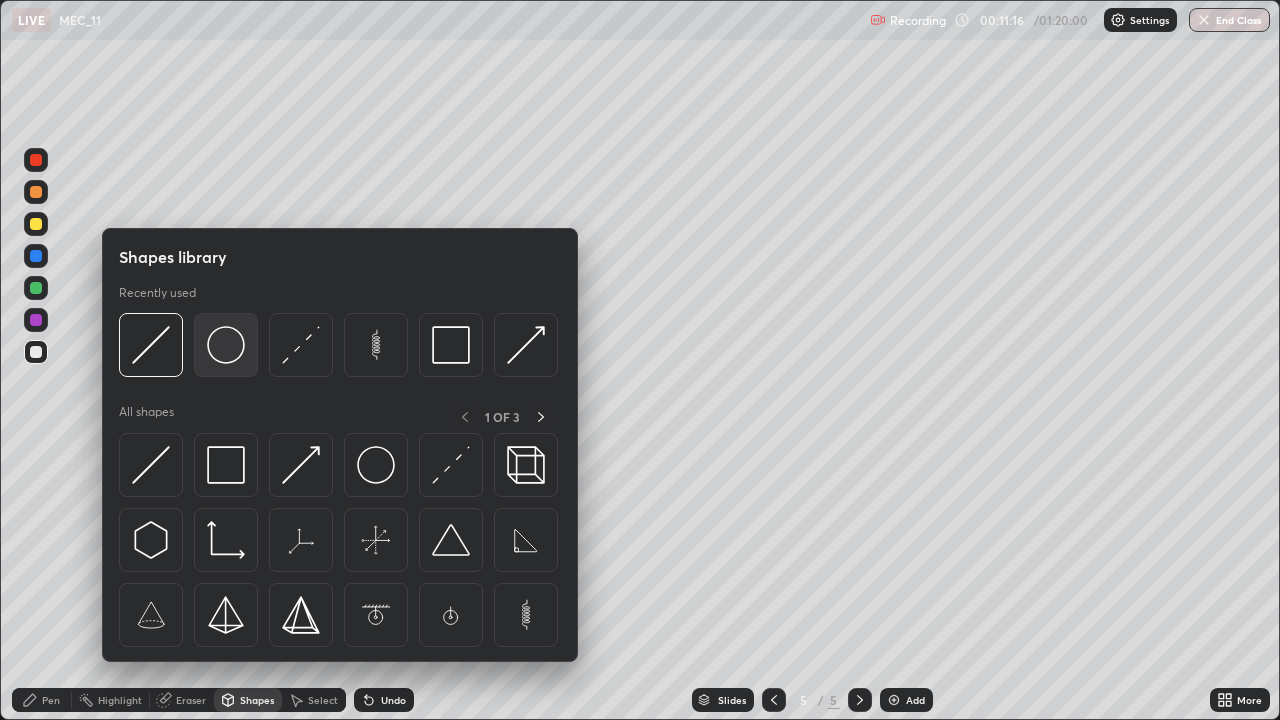 click at bounding box center (226, 345) 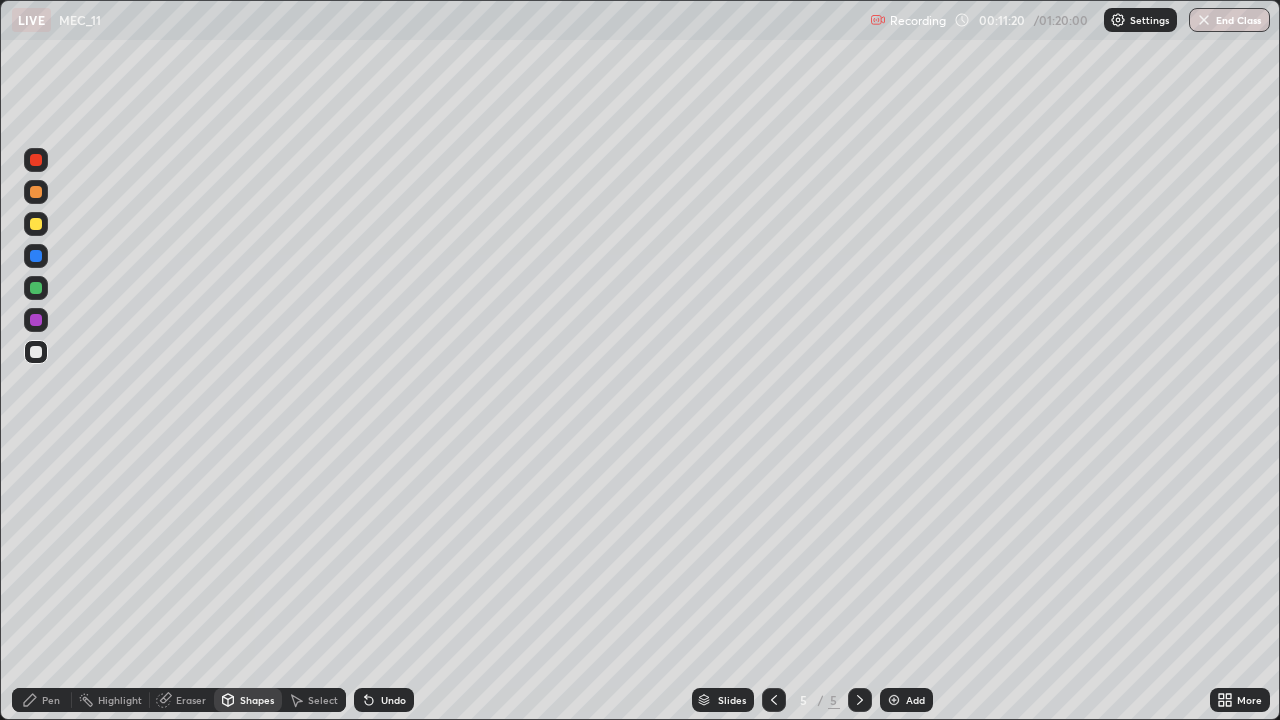 click on "Pen" at bounding box center [51, 700] 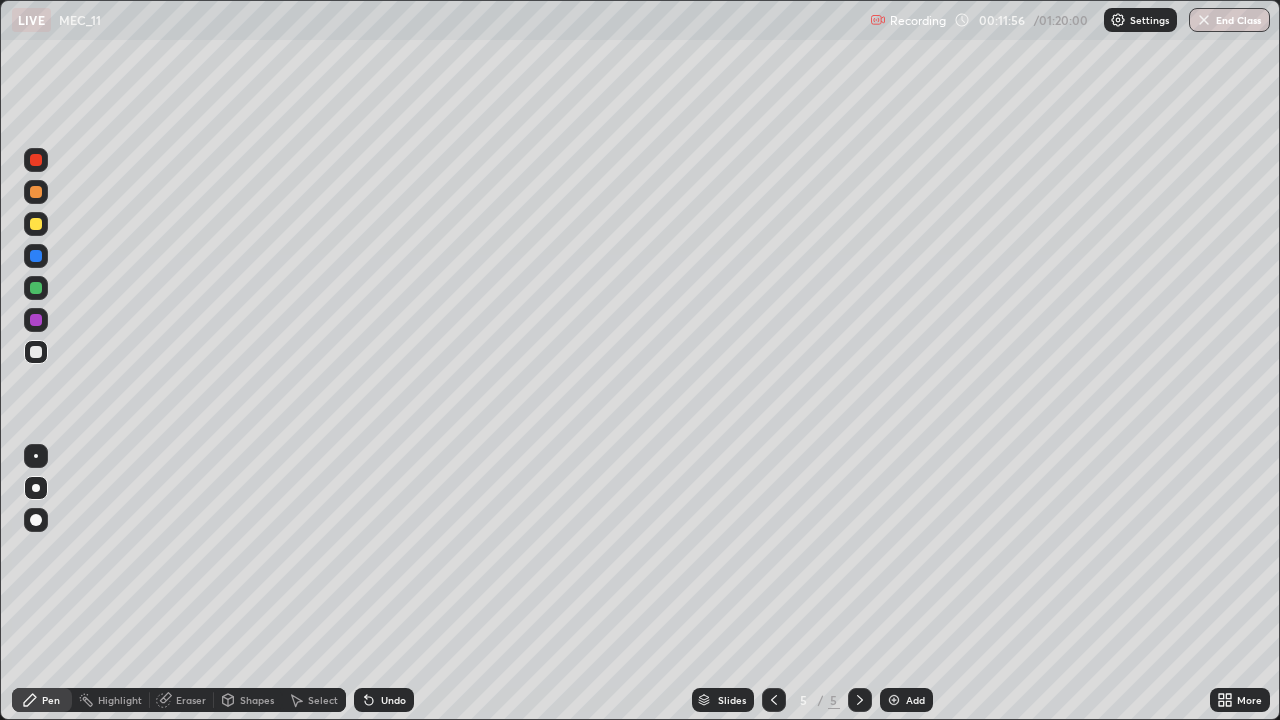 click on "Undo" at bounding box center (393, 700) 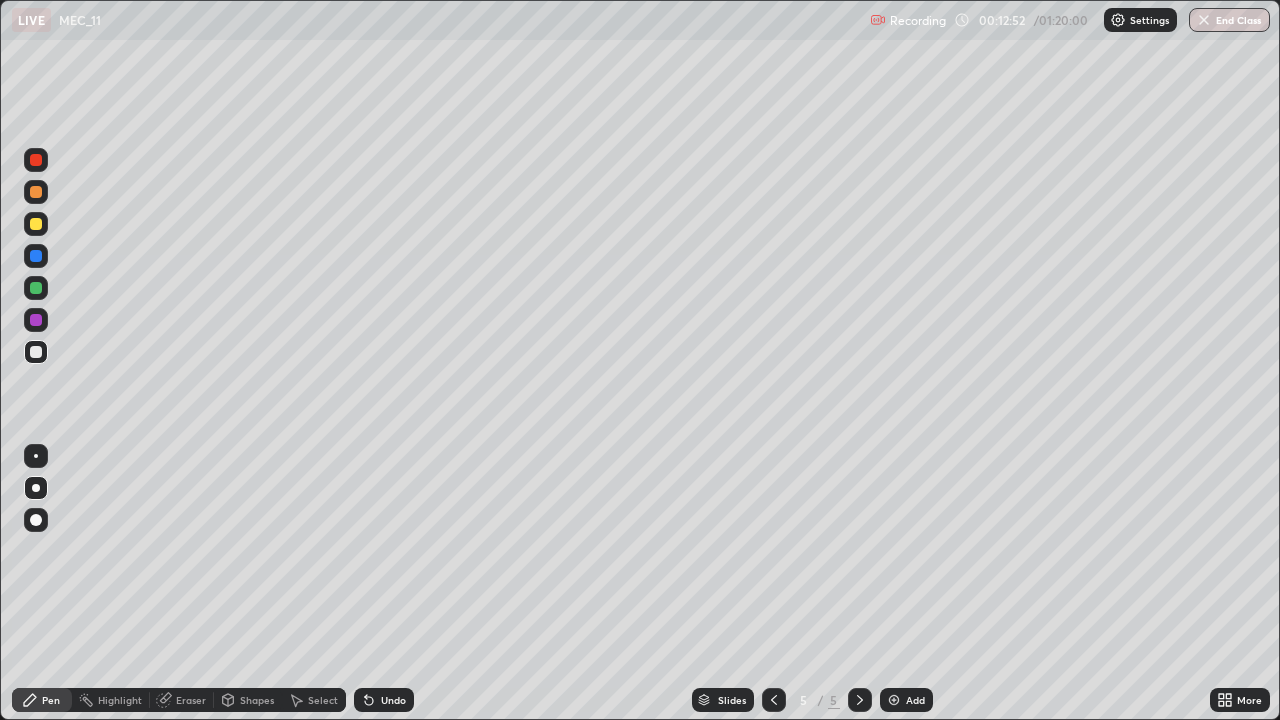 click on "Select" at bounding box center [323, 700] 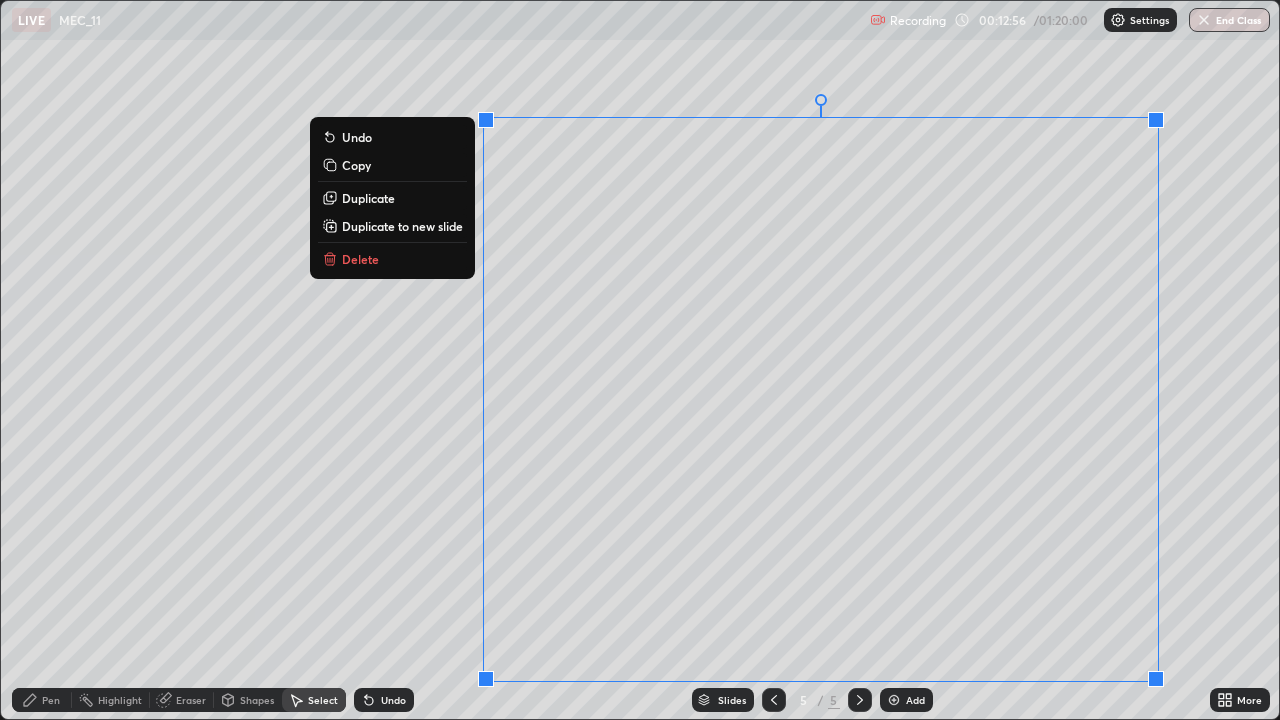 click on "Delete" at bounding box center [392, 259] 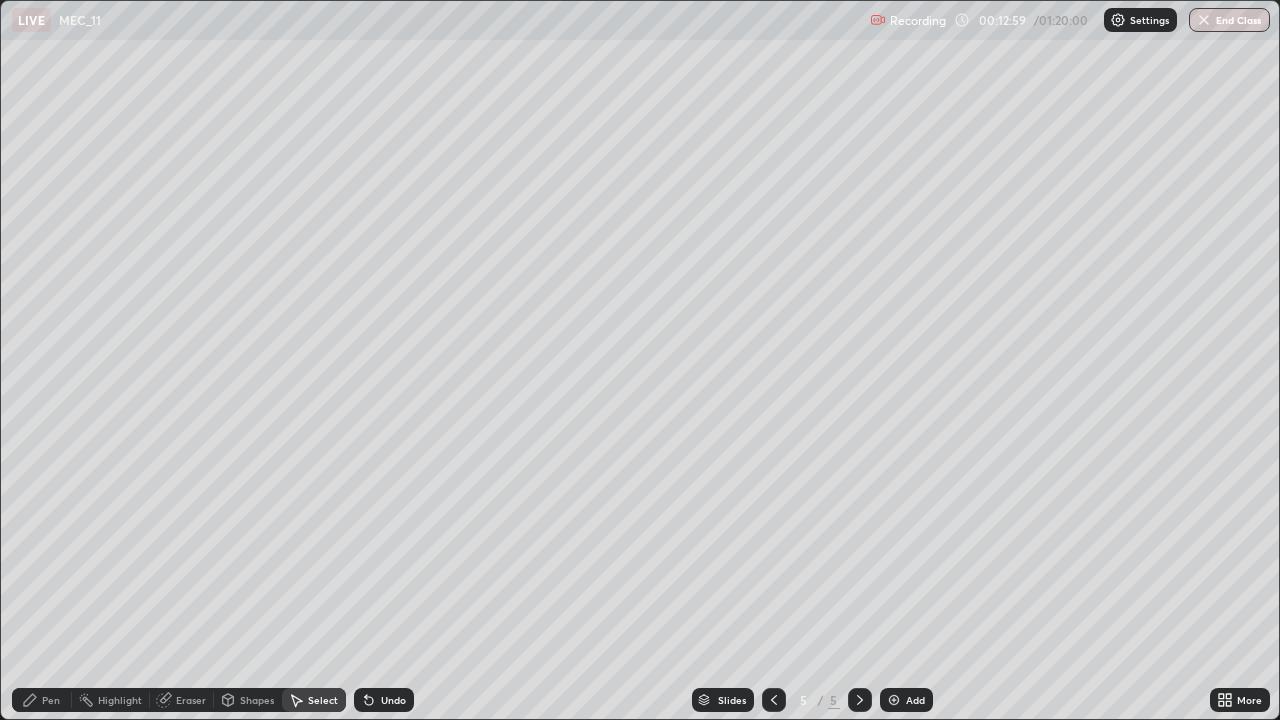 click on "Pen" at bounding box center [51, 700] 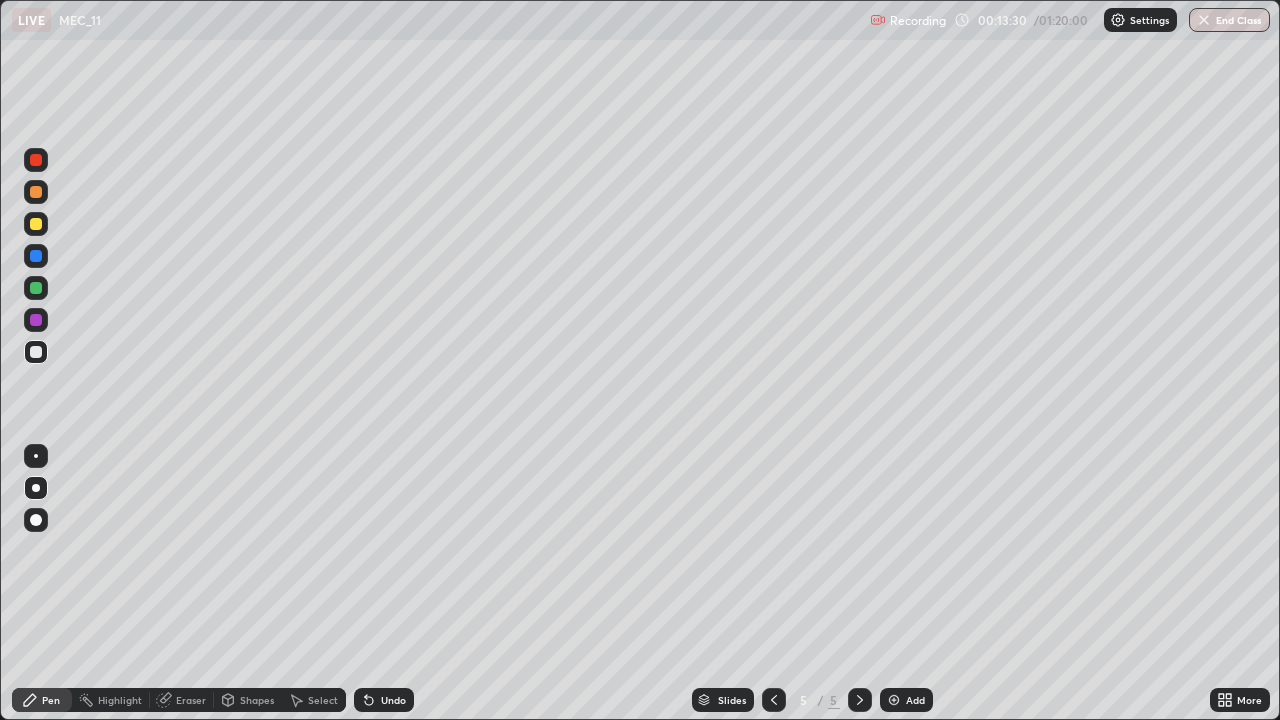 click at bounding box center [36, 224] 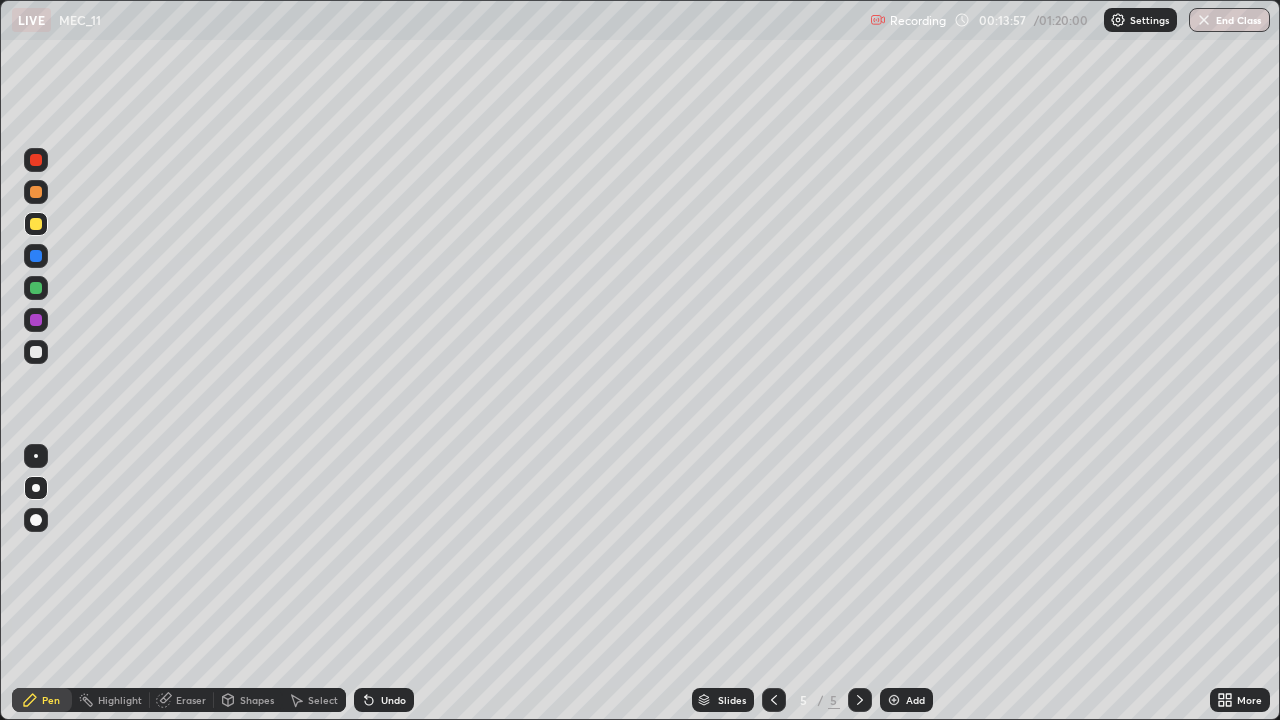click 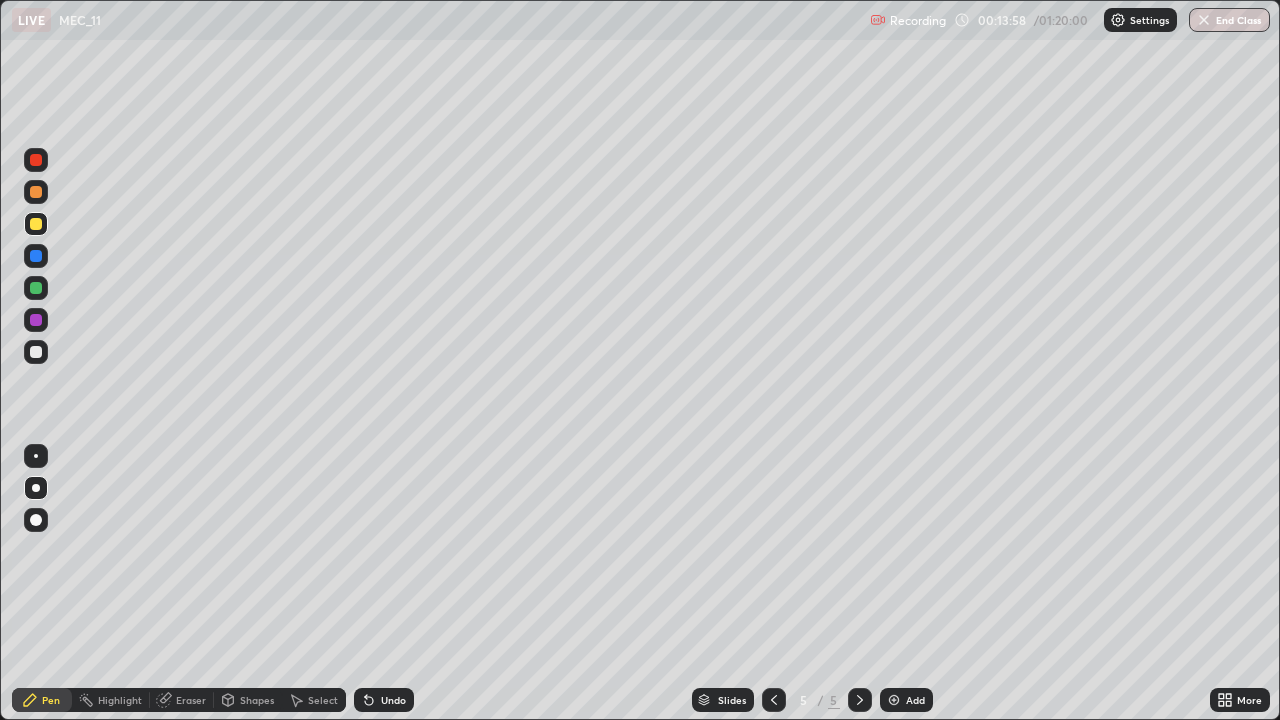 click 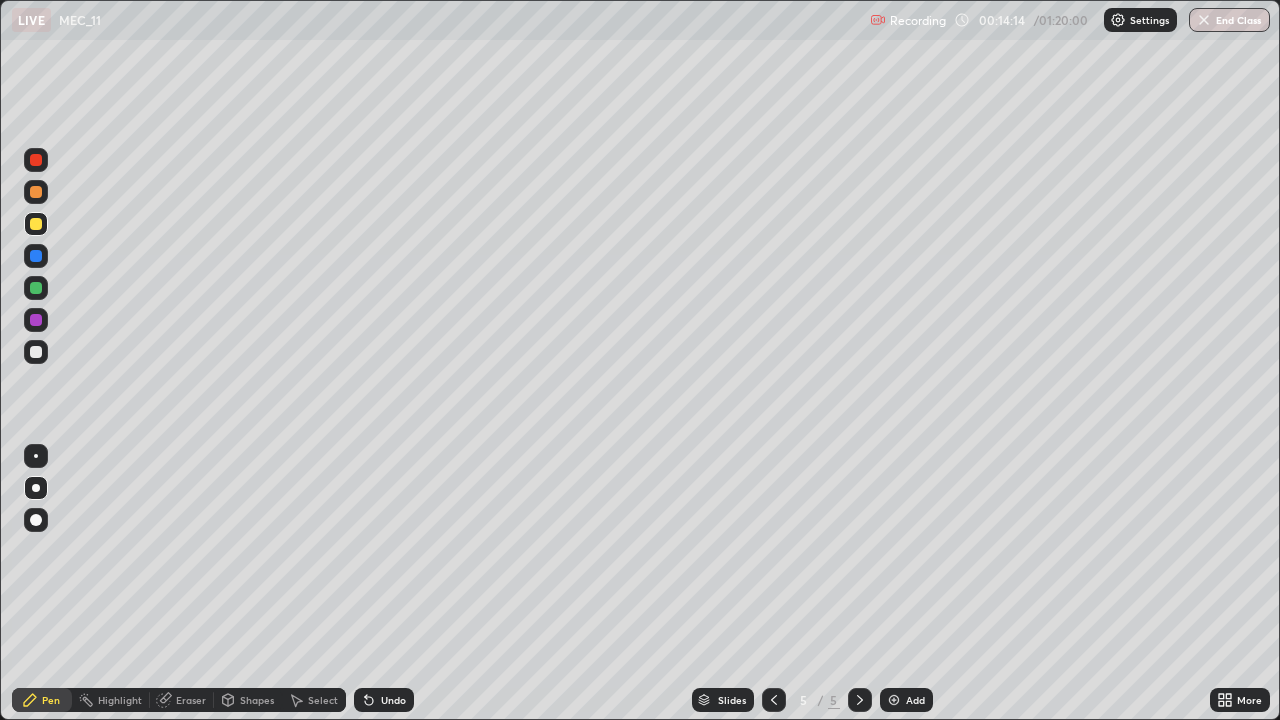 click on "Undo" at bounding box center (384, 700) 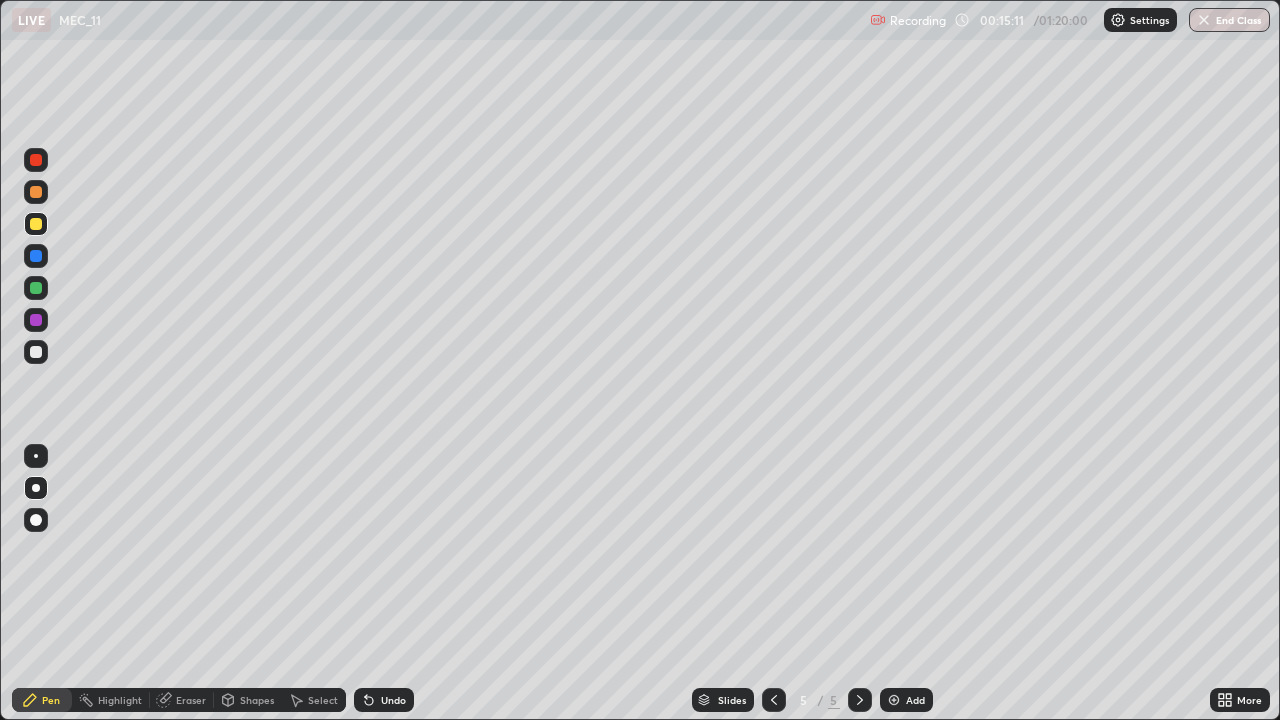 click on "Undo" at bounding box center [393, 700] 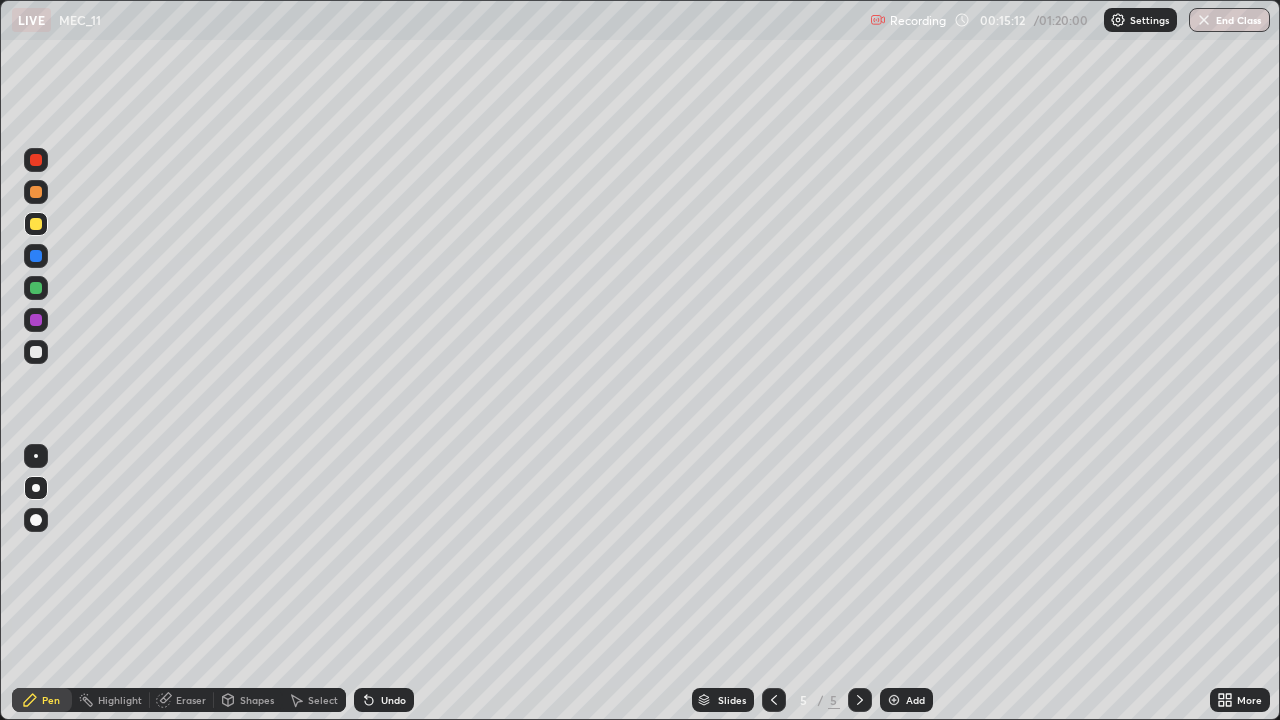 click on "Undo" at bounding box center (393, 700) 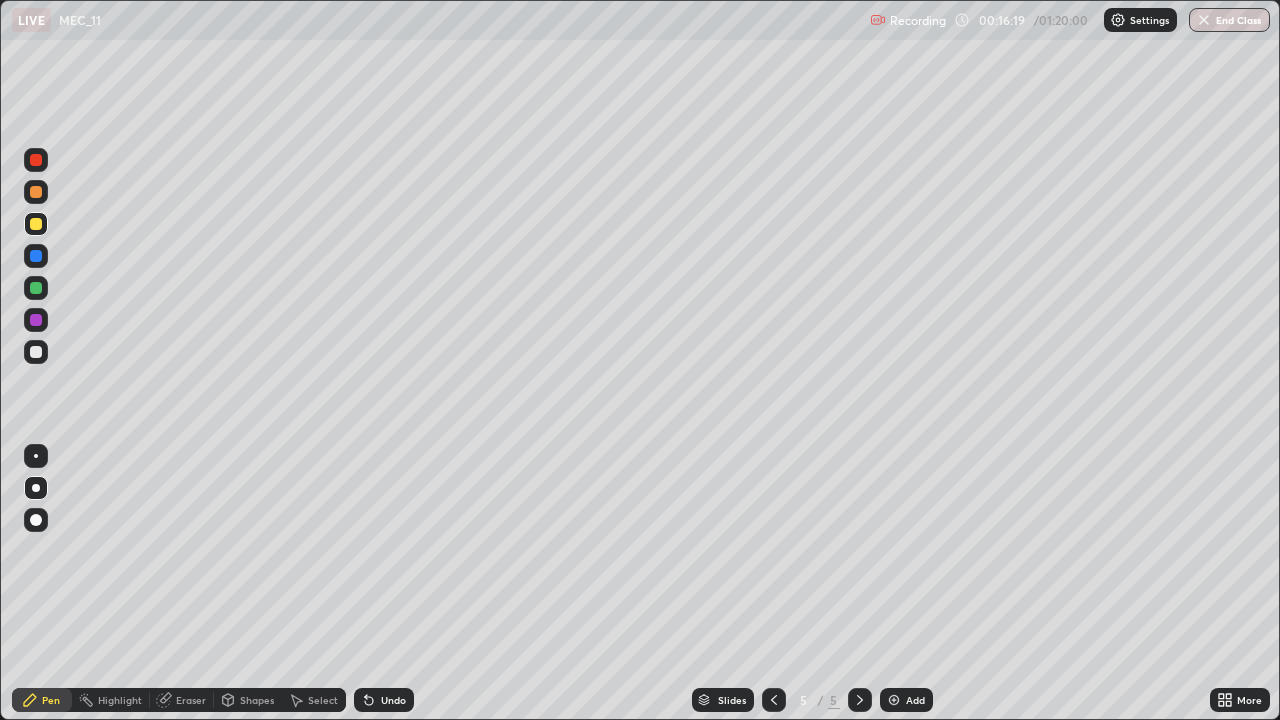 click 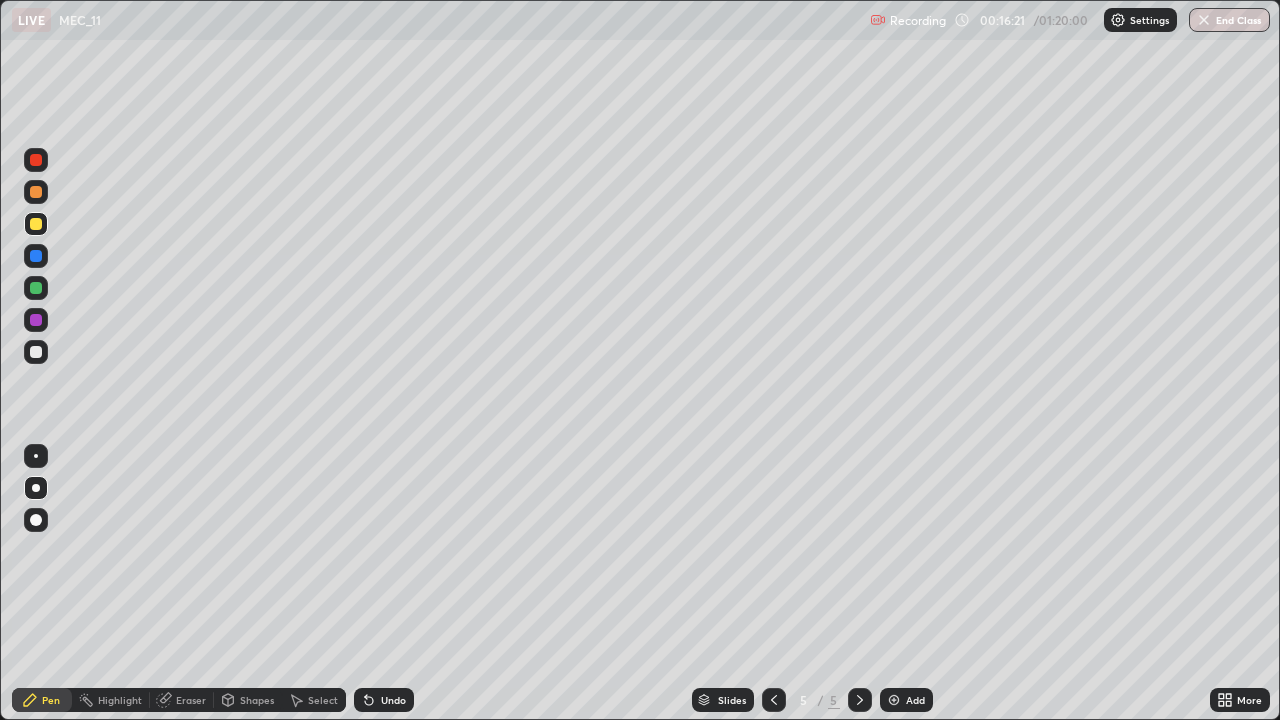 click 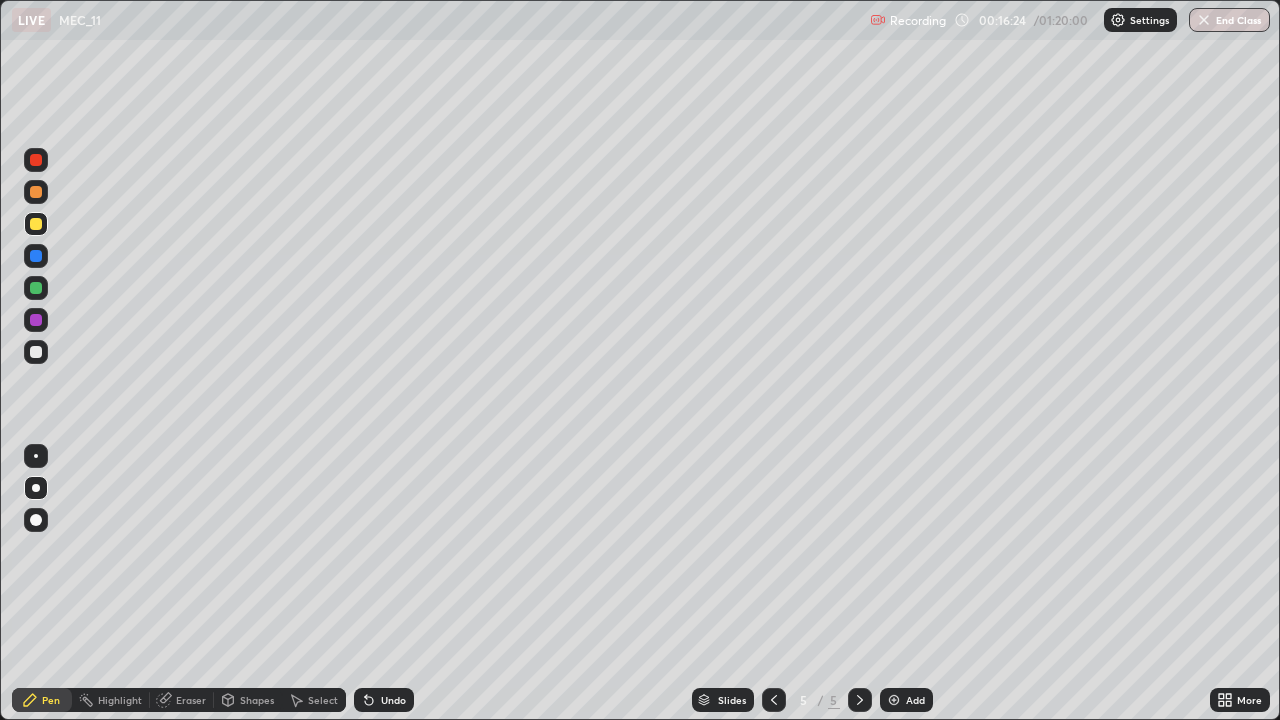 click 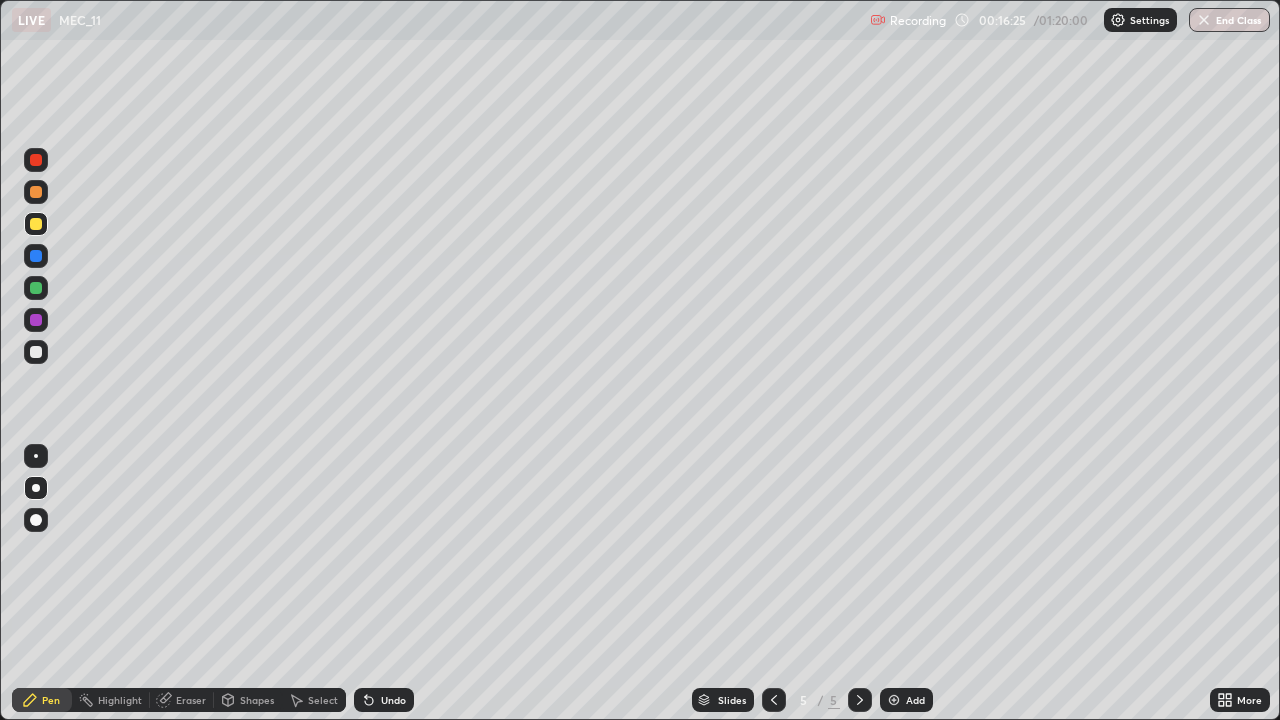 click at bounding box center [894, 700] 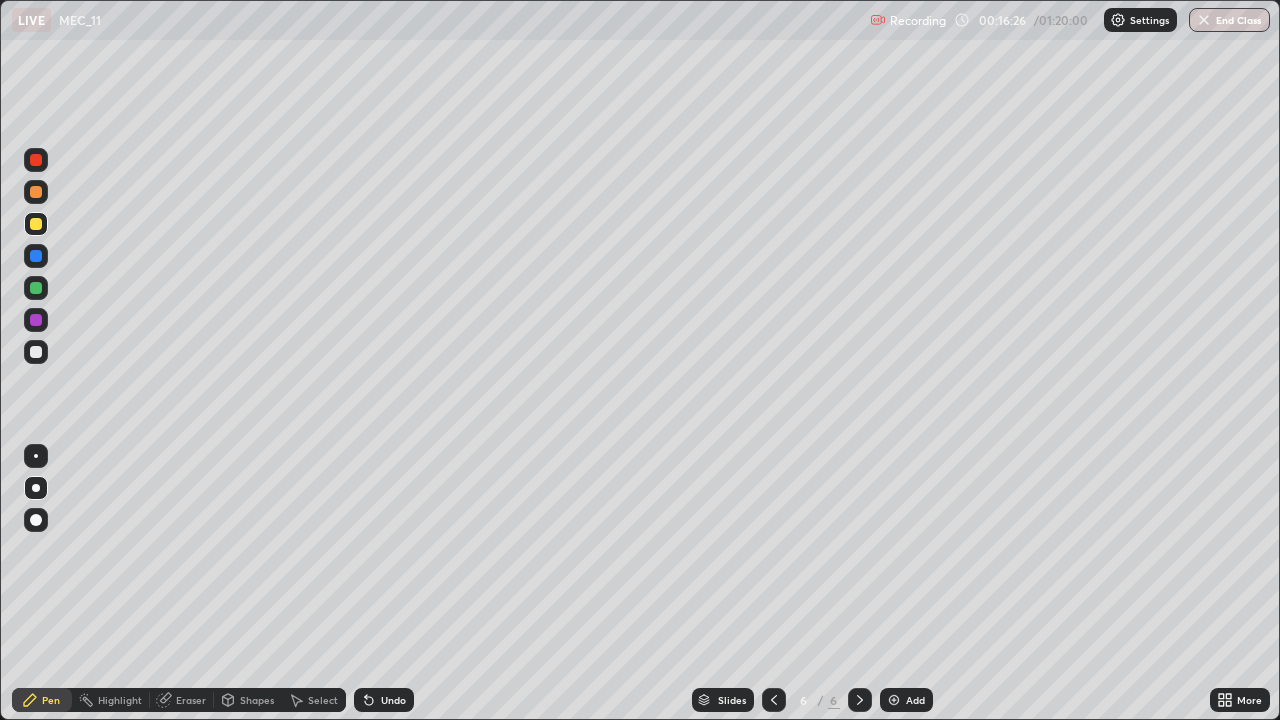 click at bounding box center (36, 352) 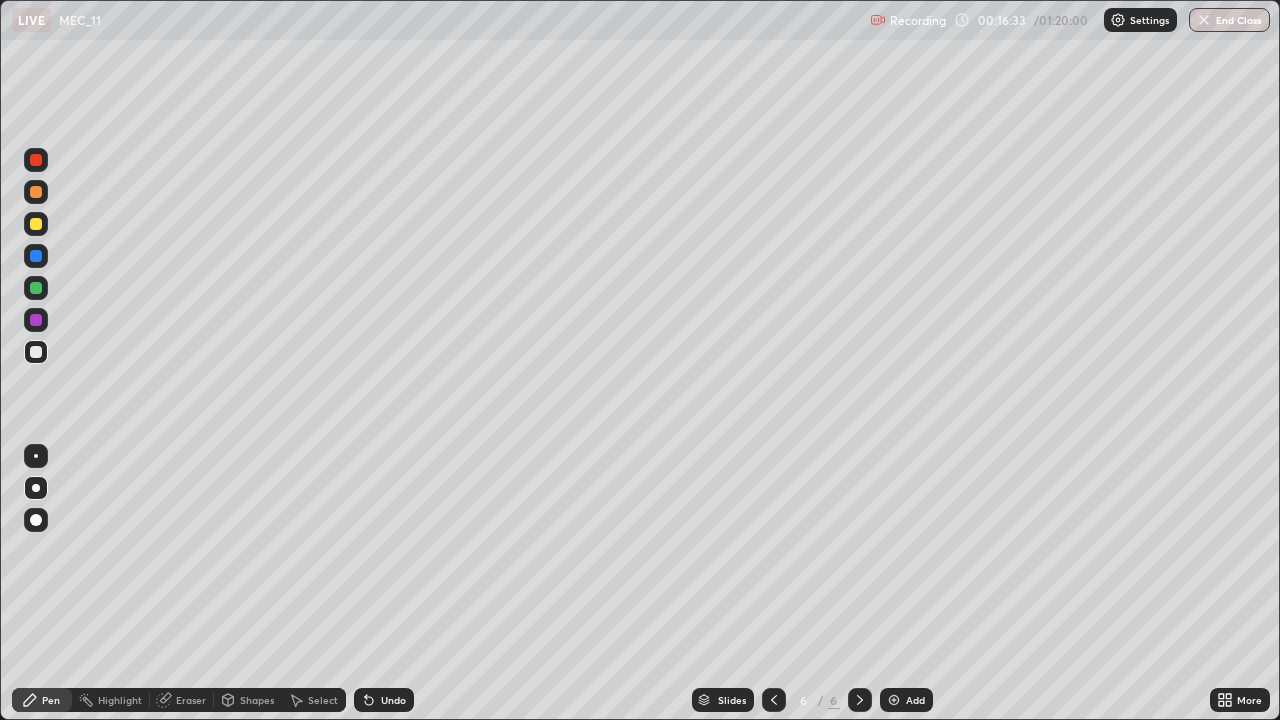 click at bounding box center (36, 288) 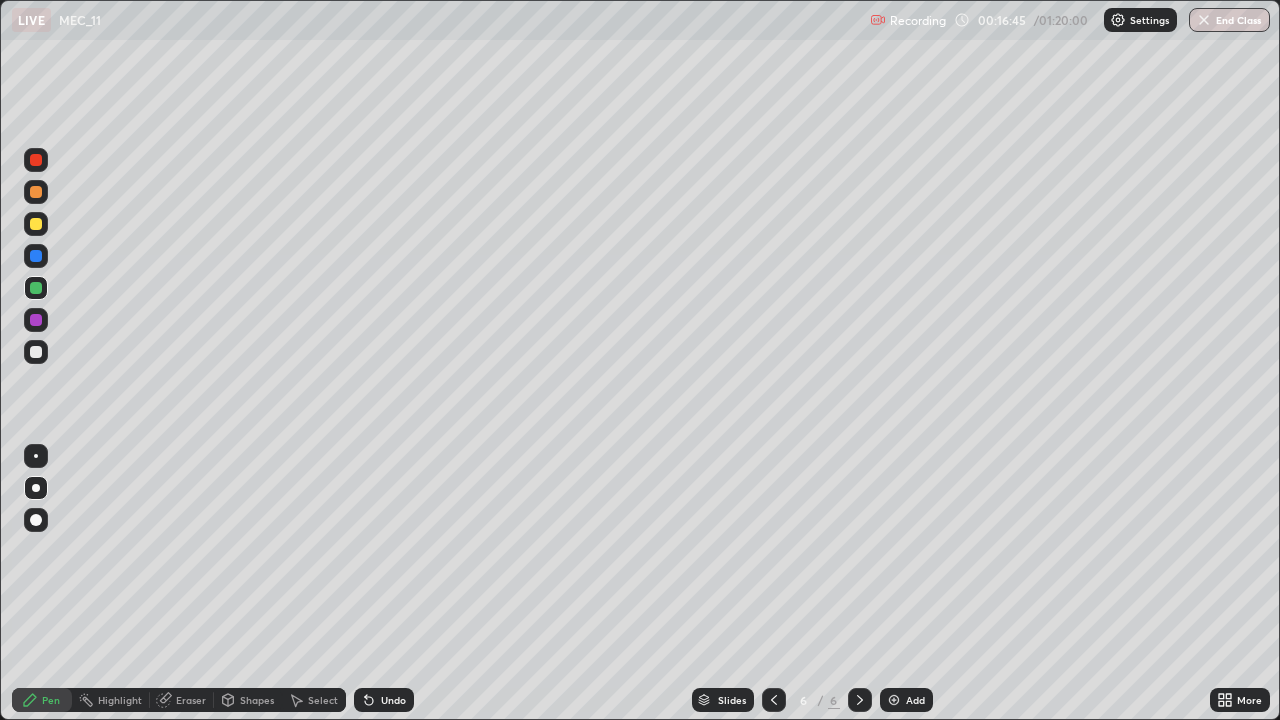 click at bounding box center [36, 352] 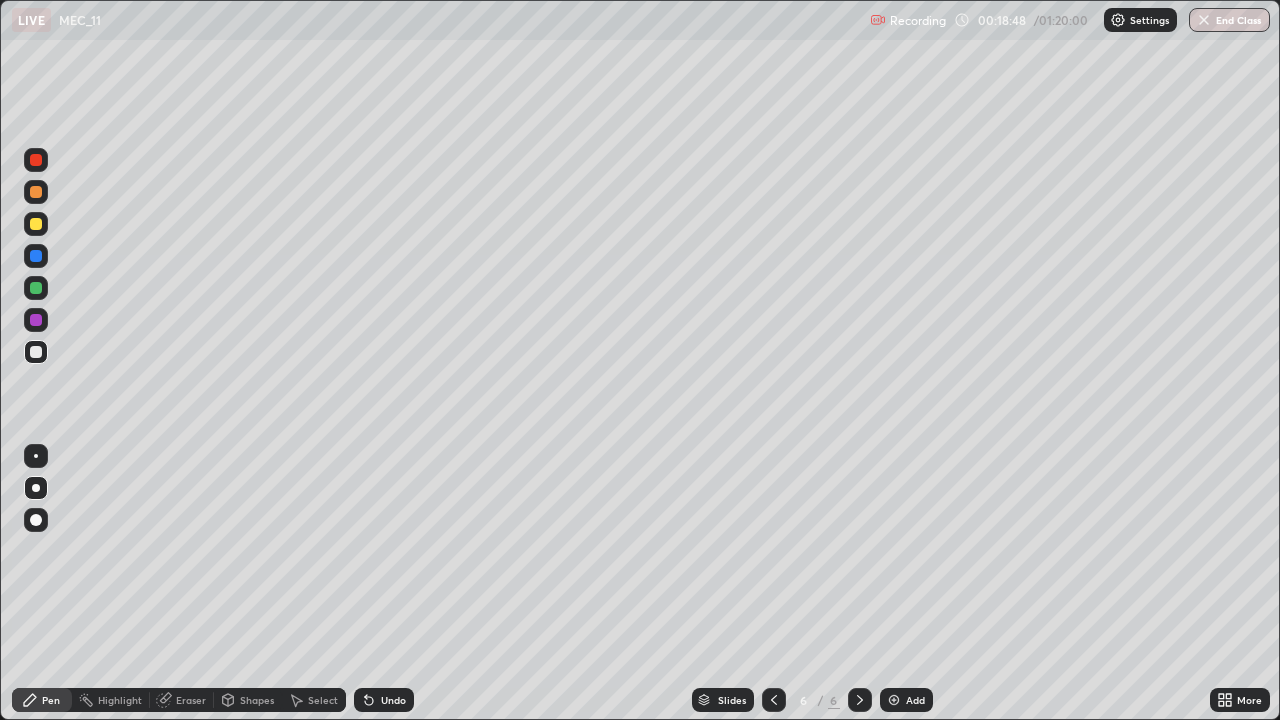 click on "Select" at bounding box center [323, 700] 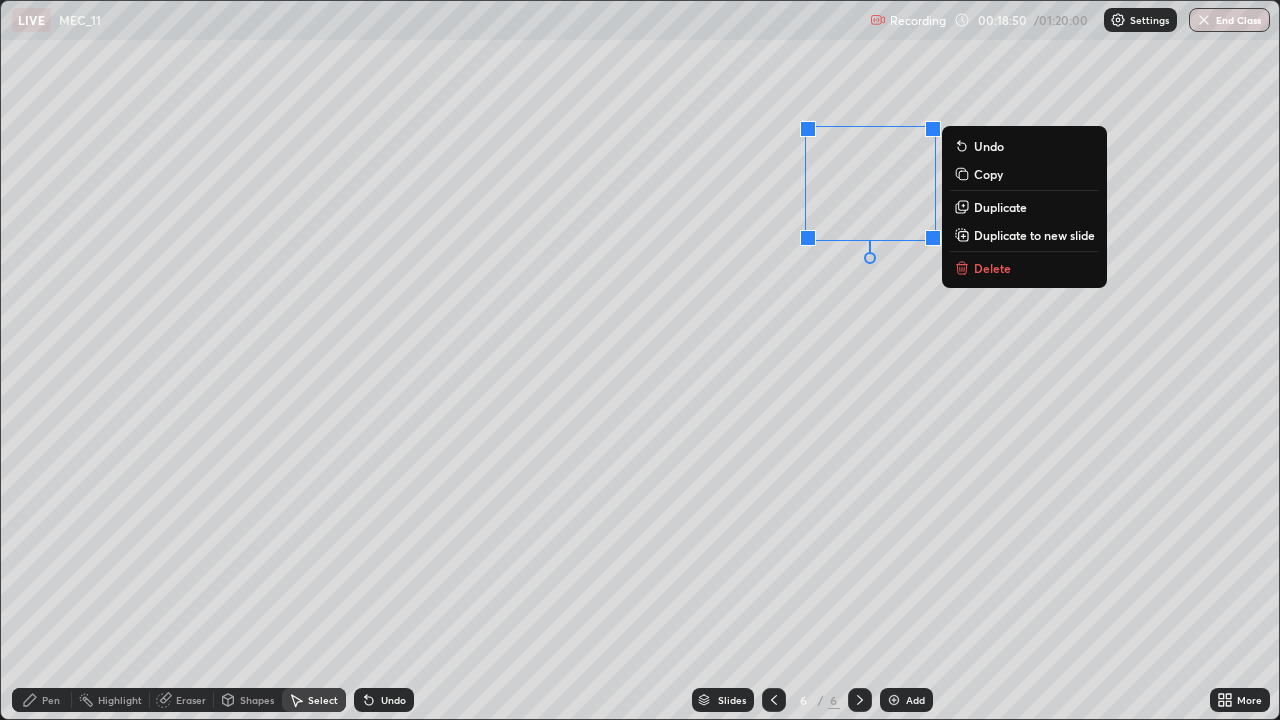 click on "Delete" at bounding box center [1024, 268] 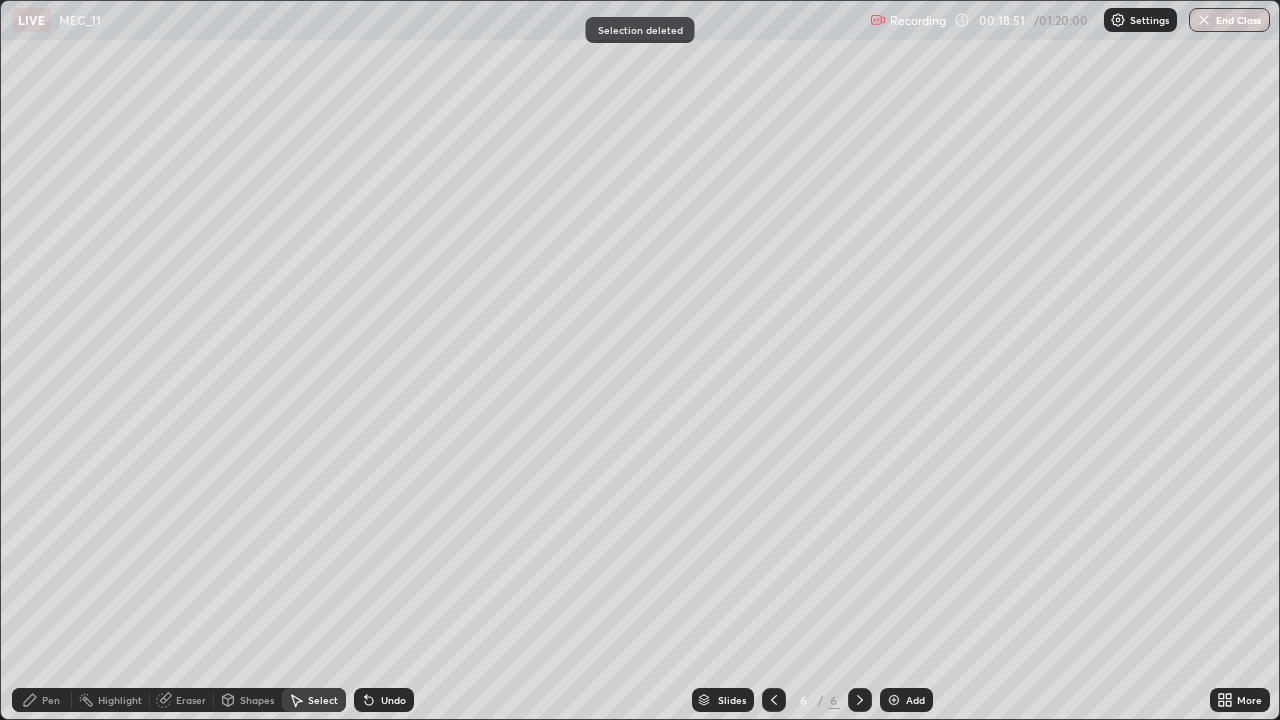 click on "Pen" at bounding box center [42, 700] 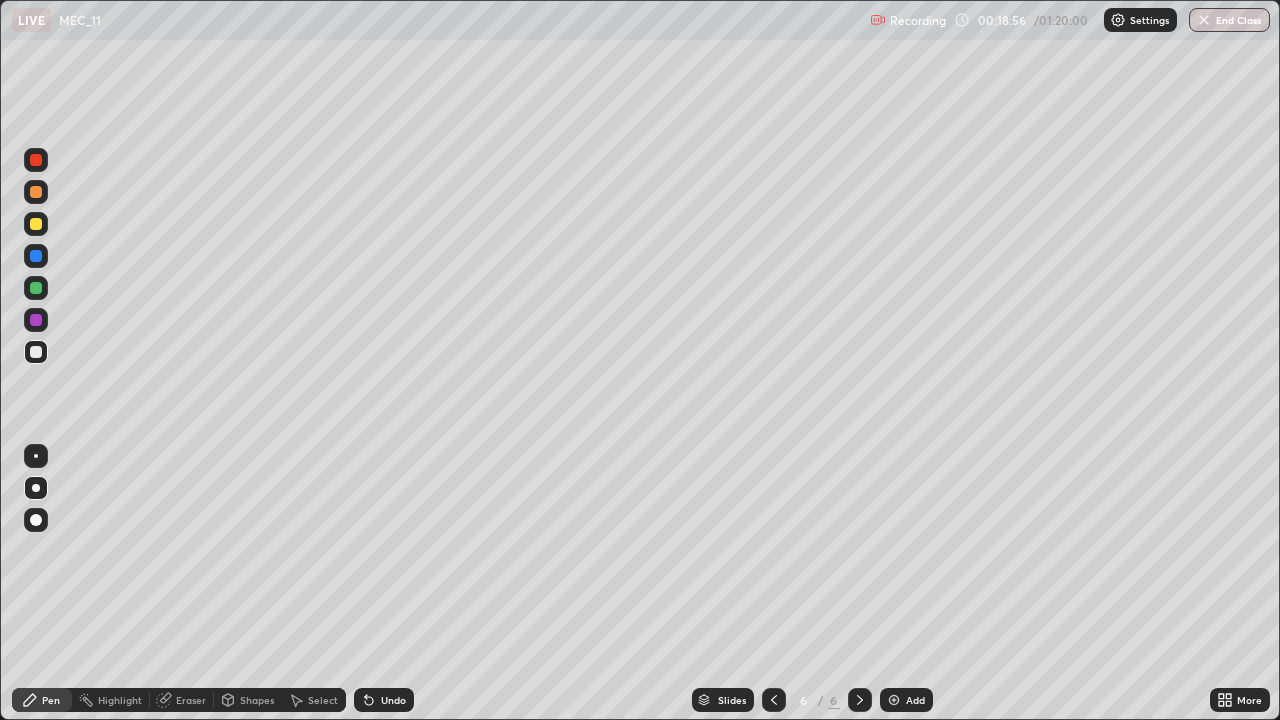 click on "Select" at bounding box center [314, 700] 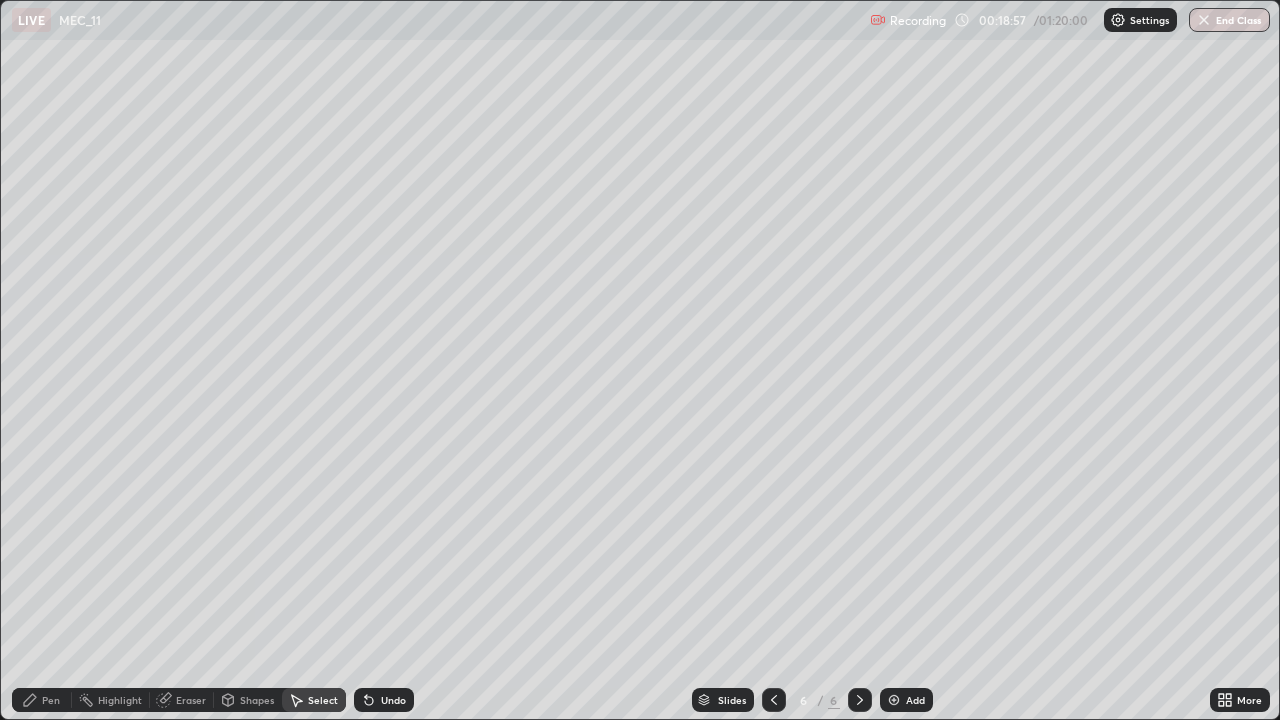 click 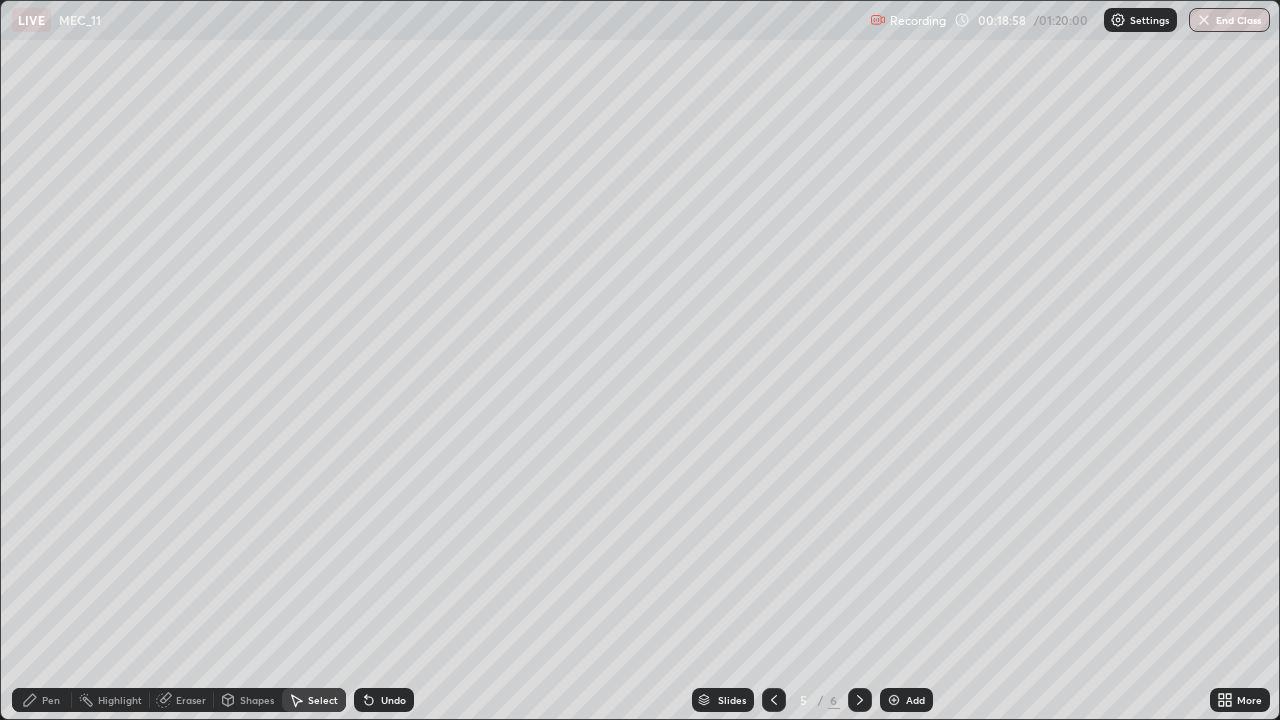 click on "Add" at bounding box center [906, 700] 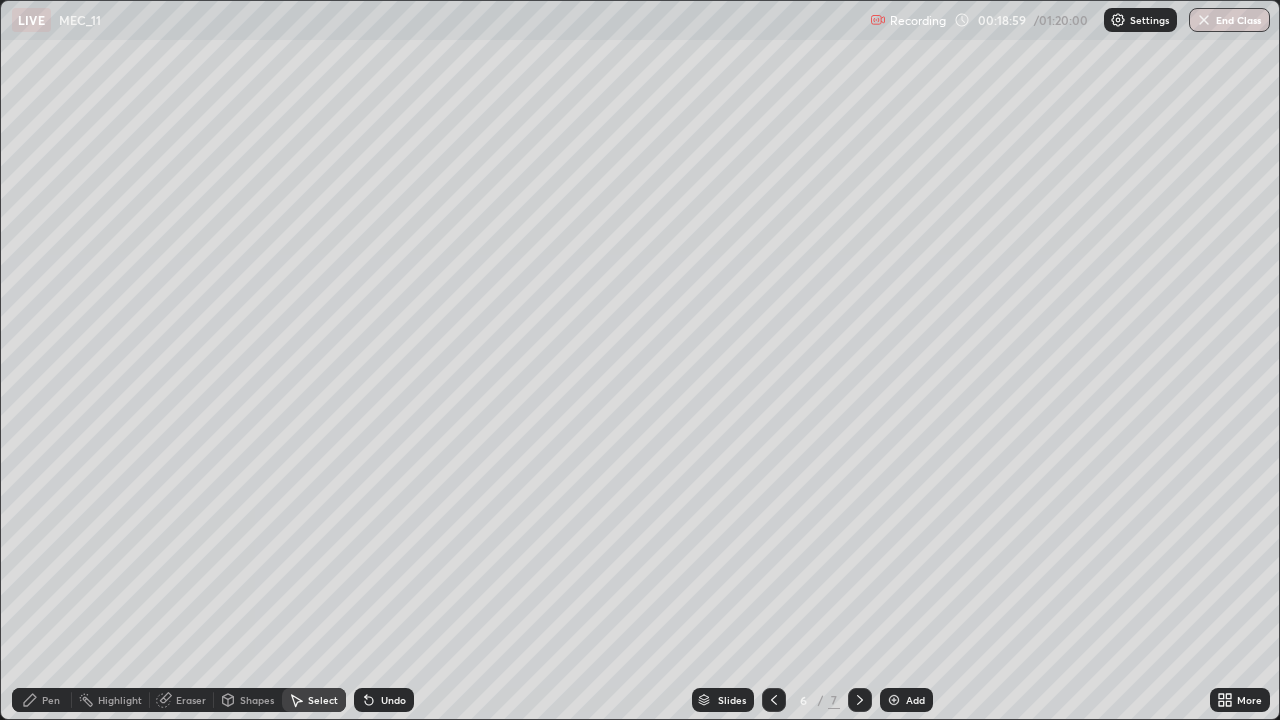 click on "Pen" at bounding box center (51, 700) 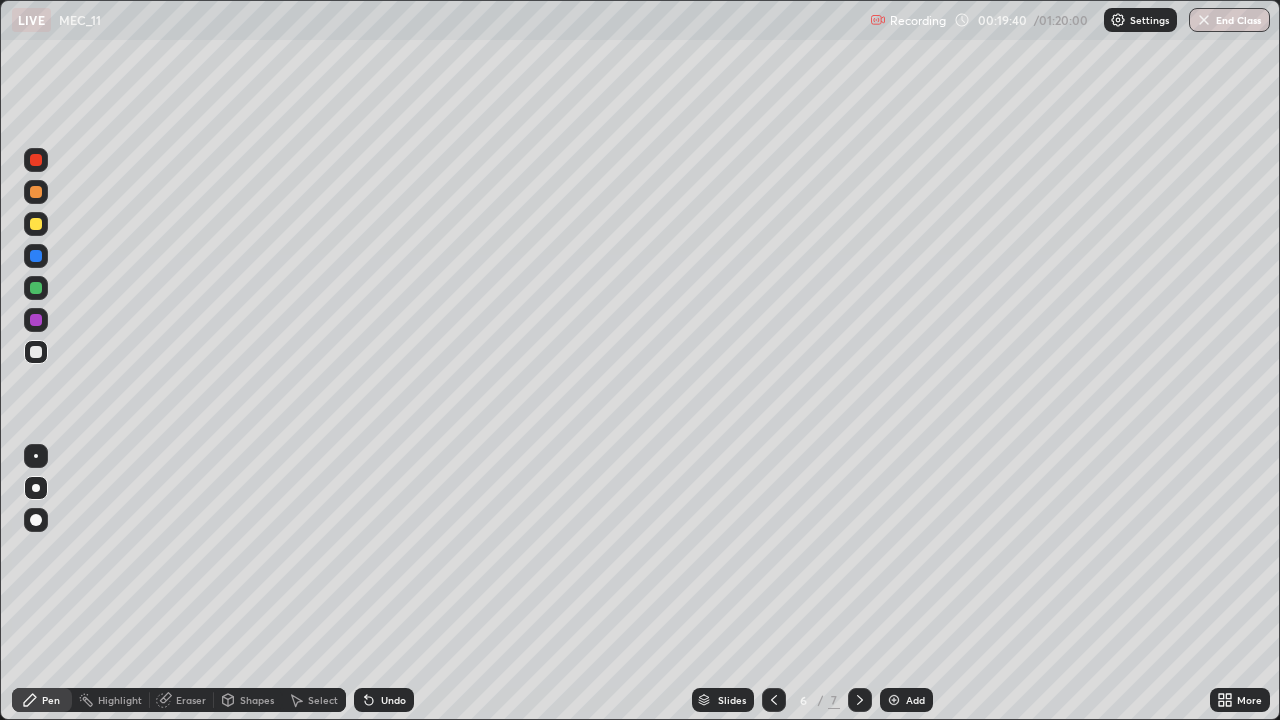 click on "Undo" at bounding box center [393, 700] 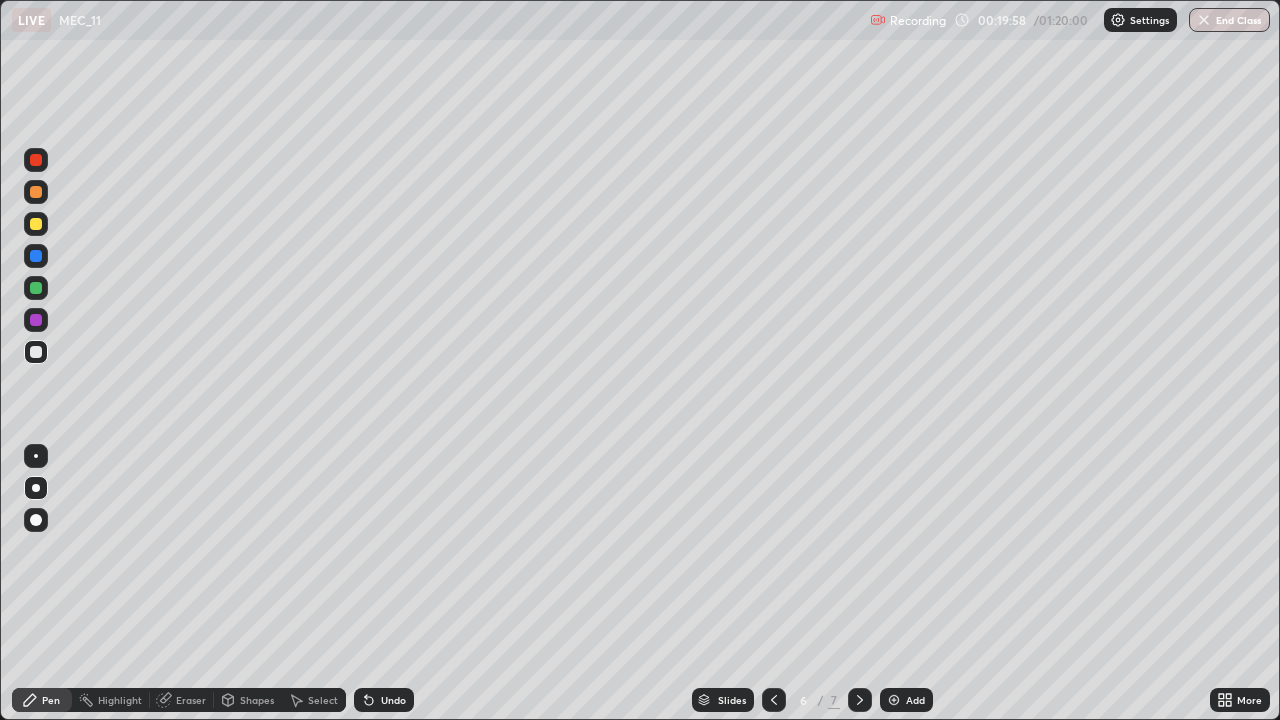 click on "Undo" at bounding box center (393, 700) 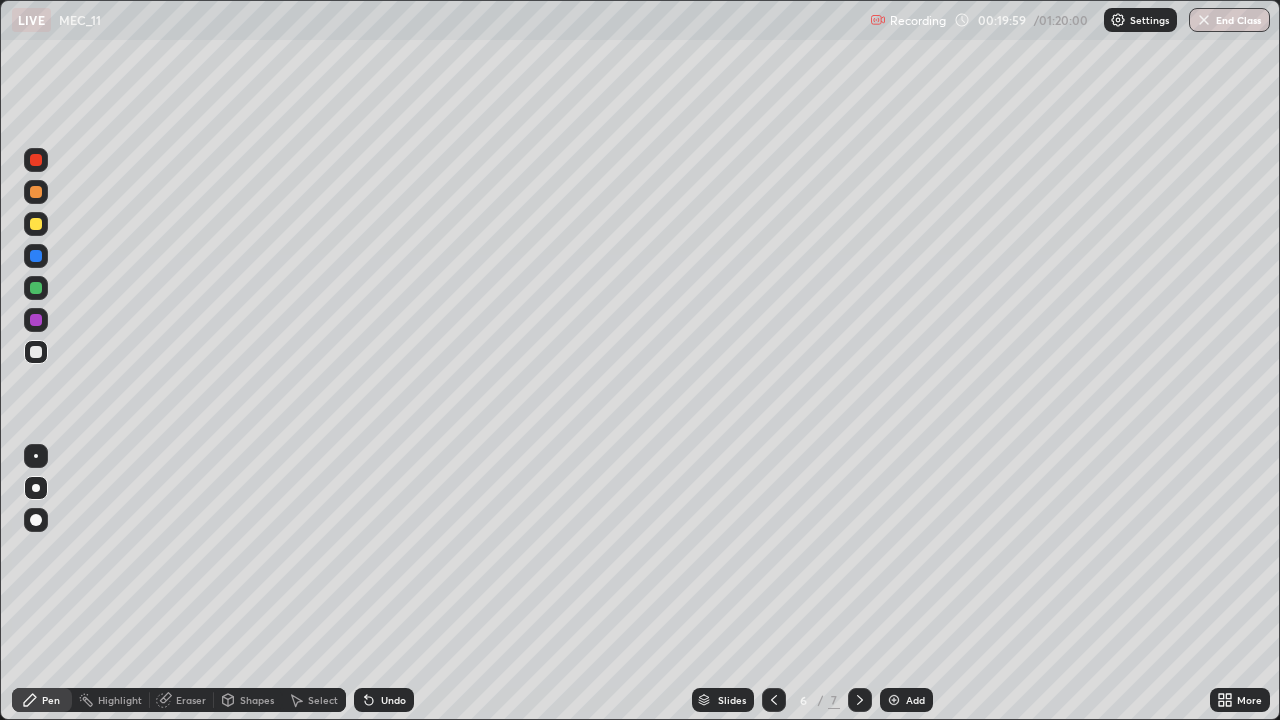 click on "Undo" at bounding box center [393, 700] 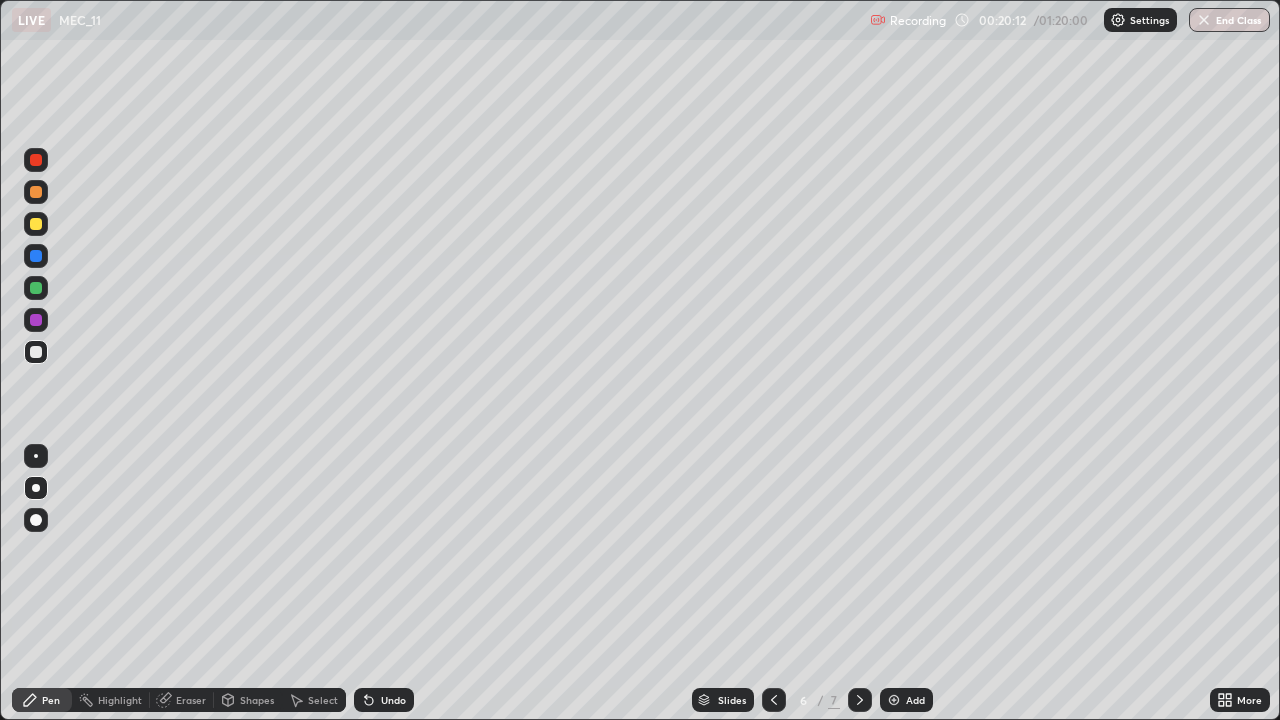 click on "Undo" at bounding box center [384, 700] 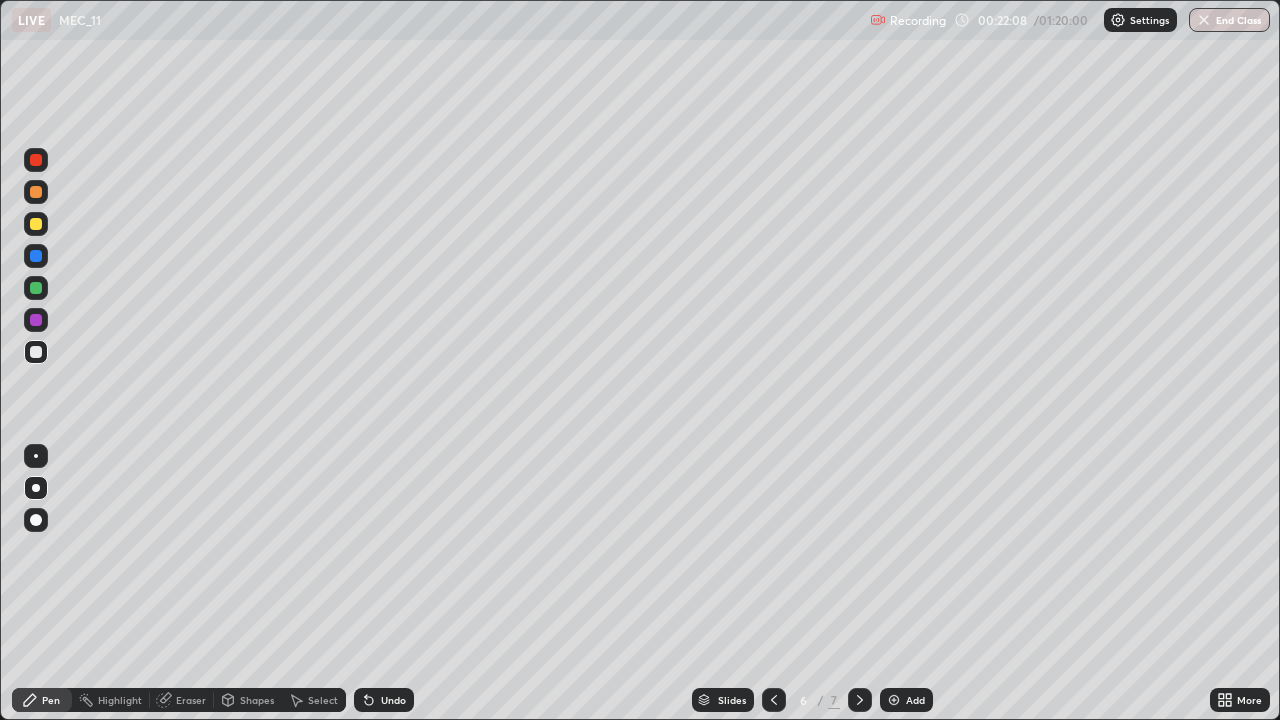 click 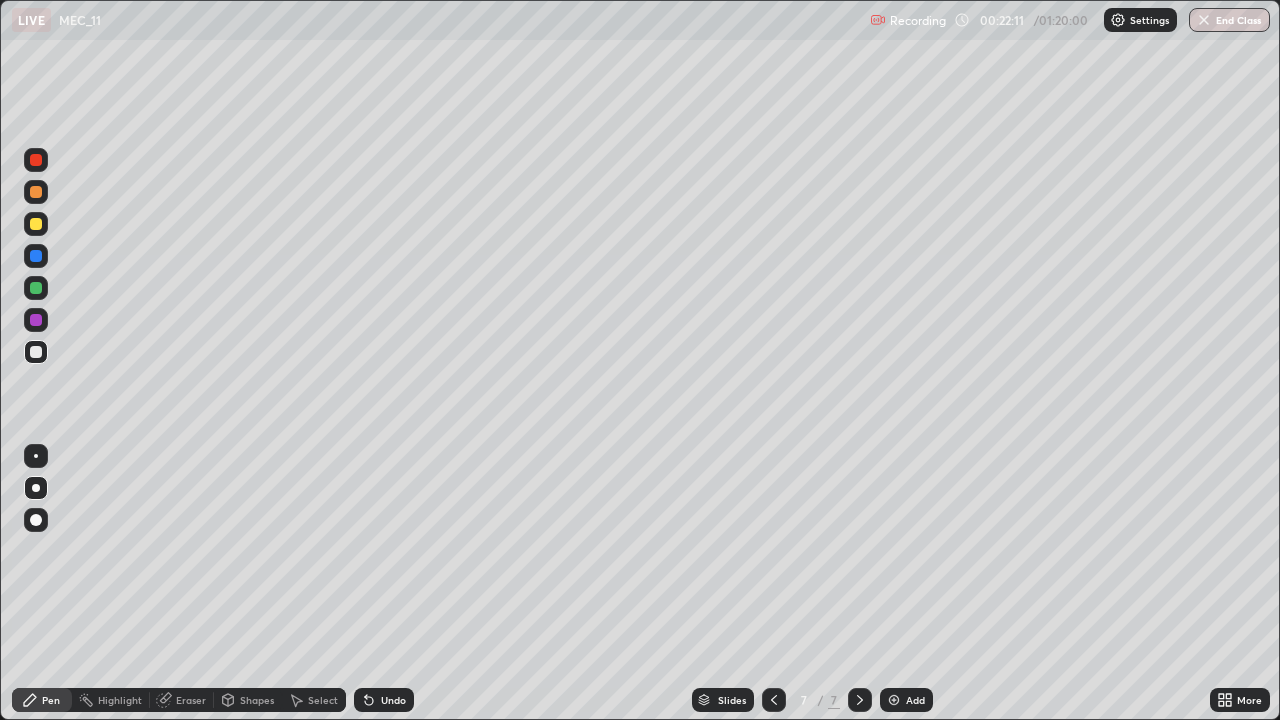 click at bounding box center [36, 288] 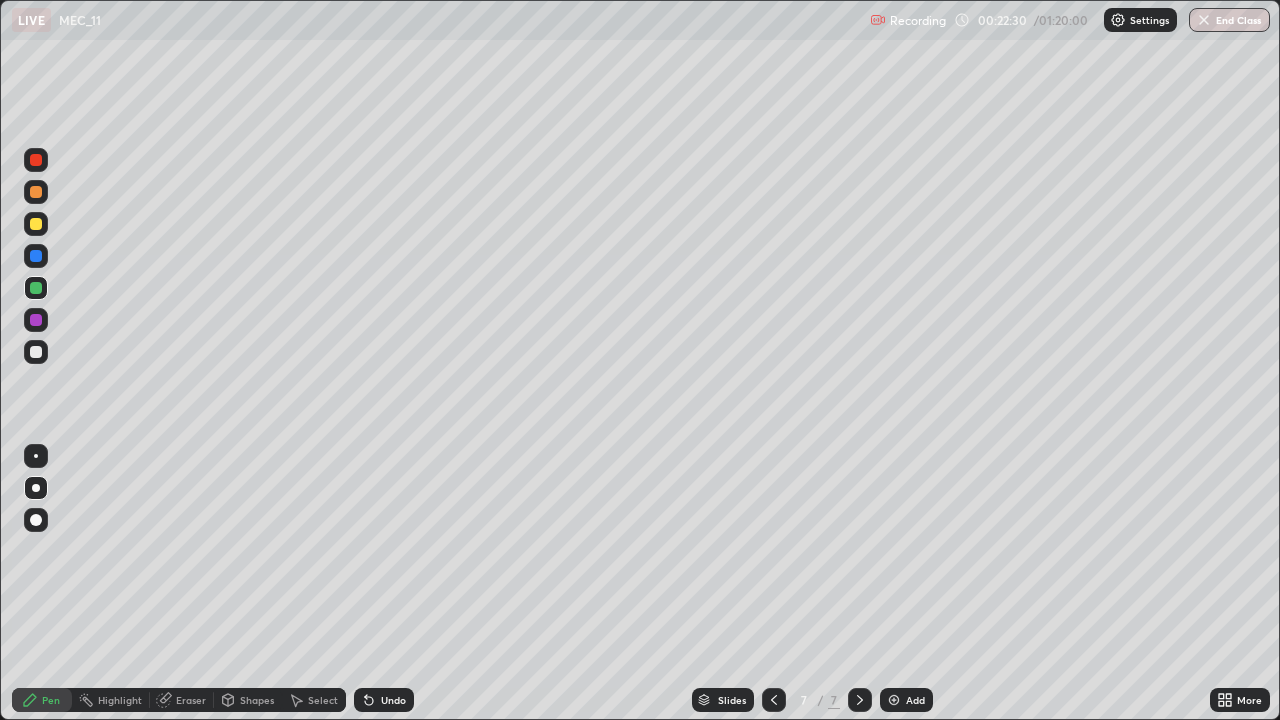 click at bounding box center (36, 352) 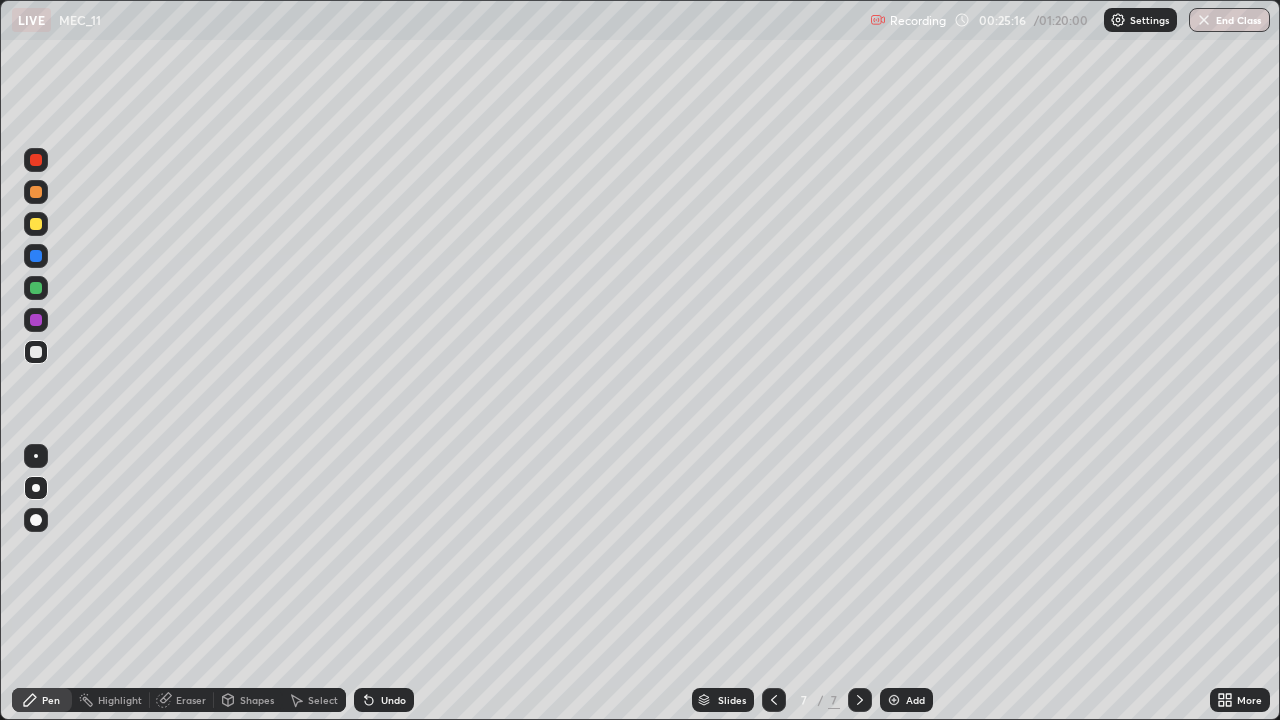 click on "Undo" at bounding box center [393, 700] 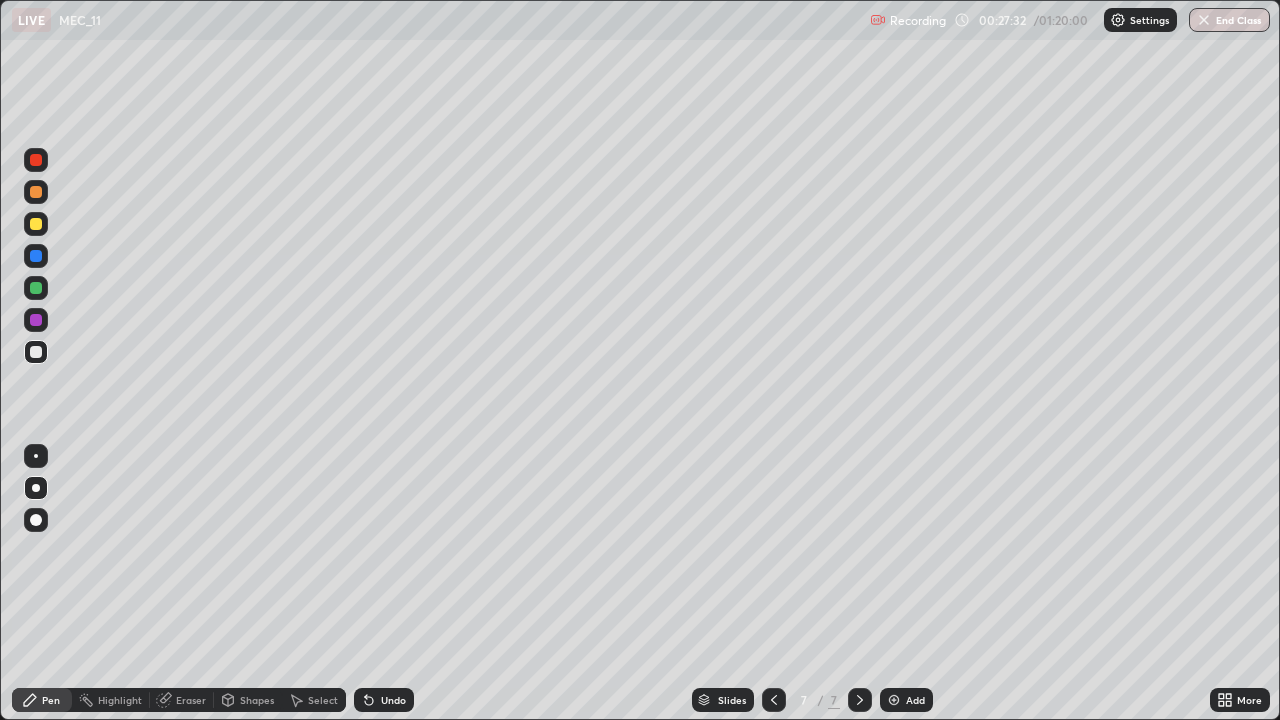 click on "Select" at bounding box center [314, 700] 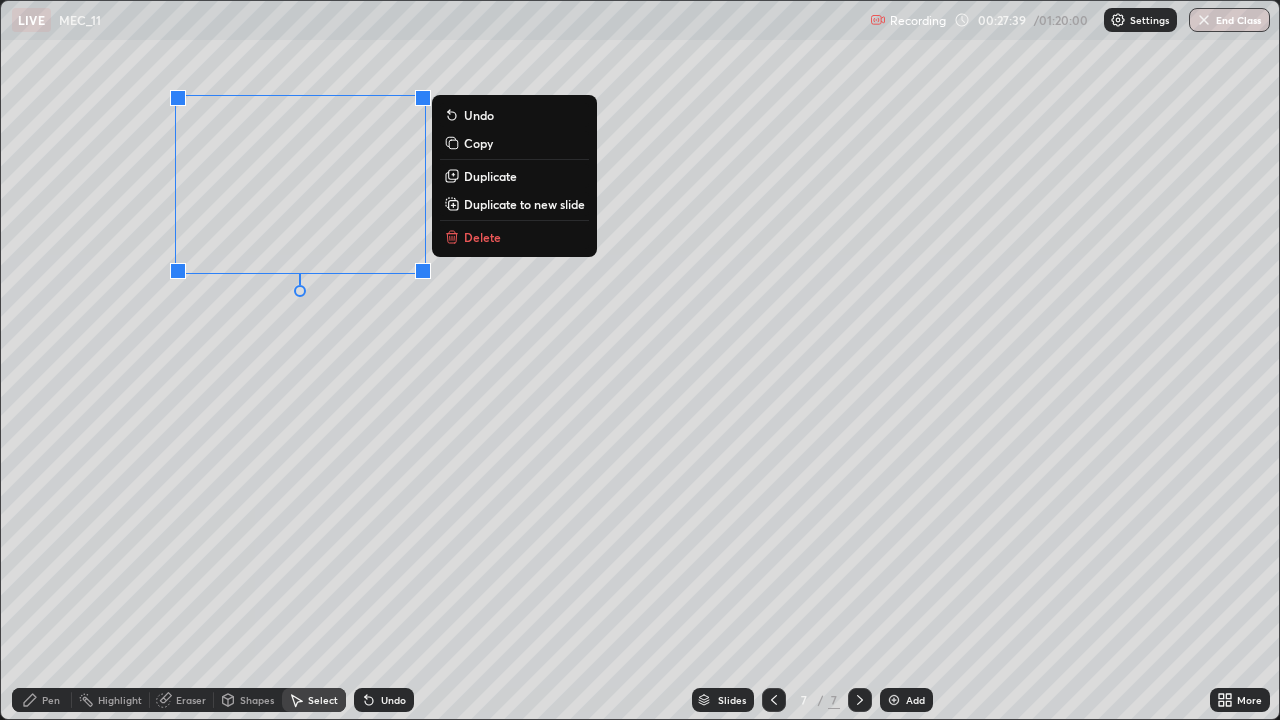 click on "Duplicate to new slide" at bounding box center [524, 204] 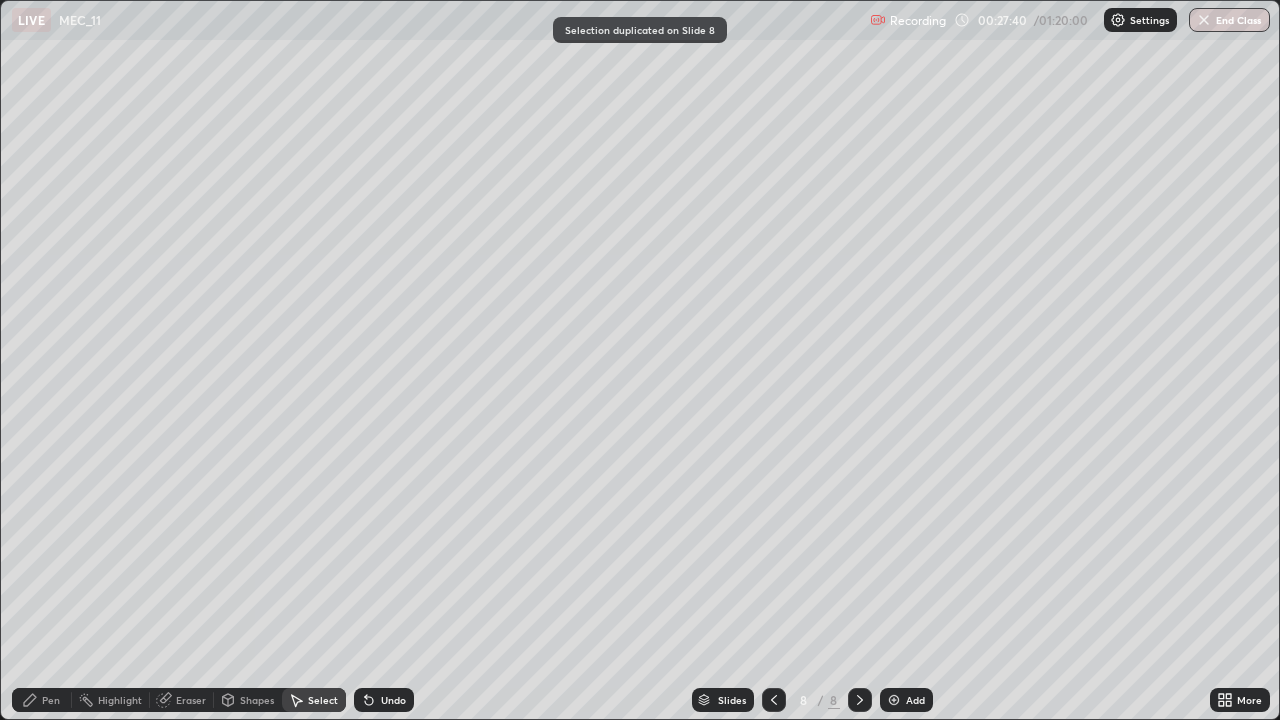 click on "Pen" at bounding box center [51, 700] 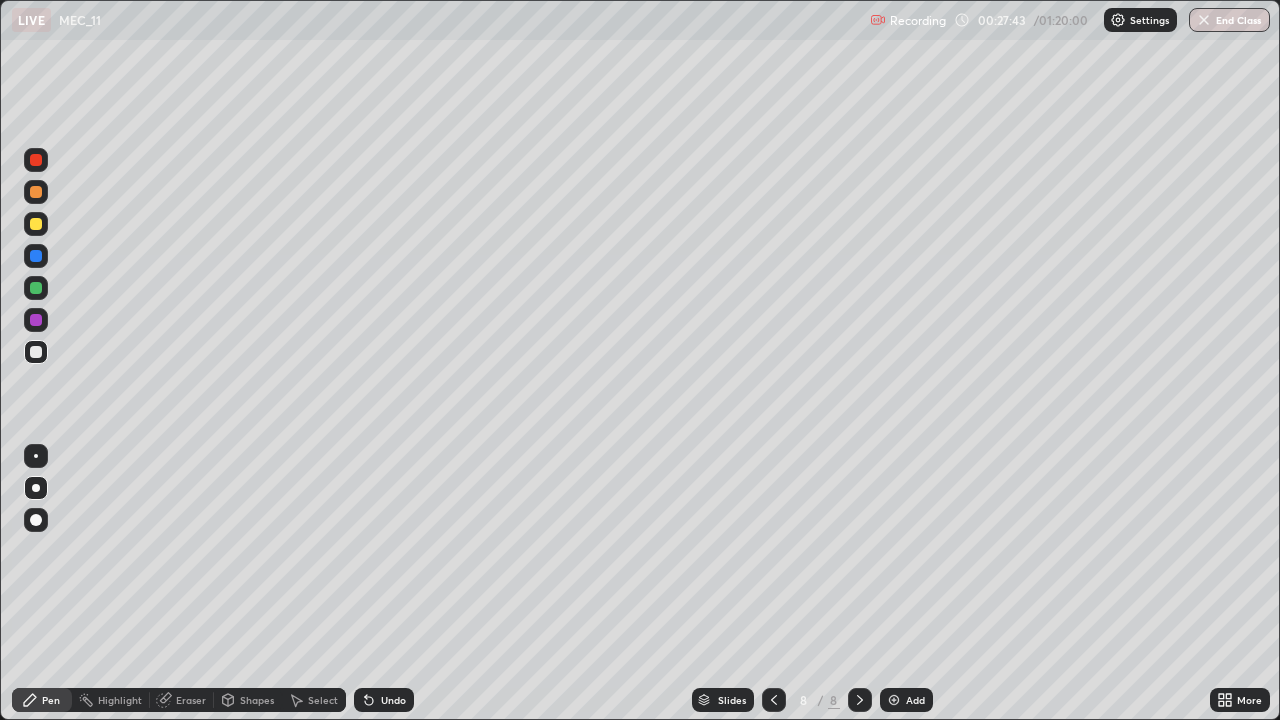 click on "Undo" at bounding box center [393, 700] 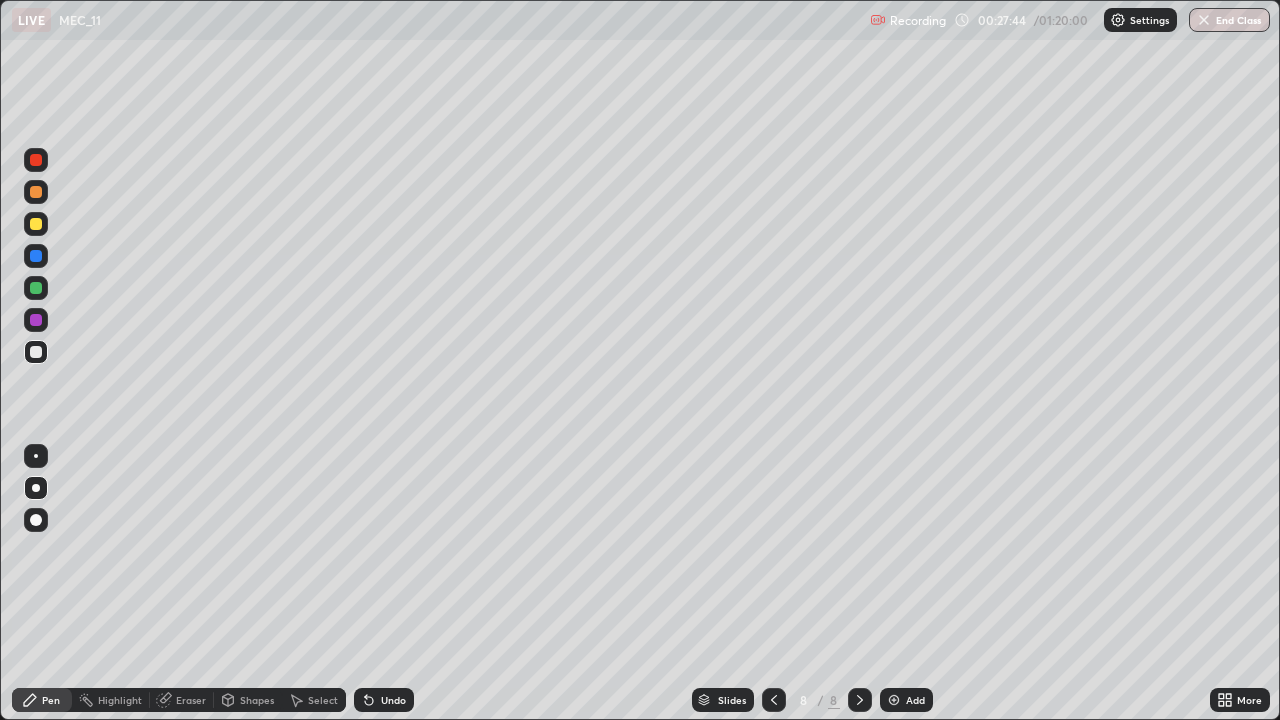 click on "Eraser" at bounding box center (191, 700) 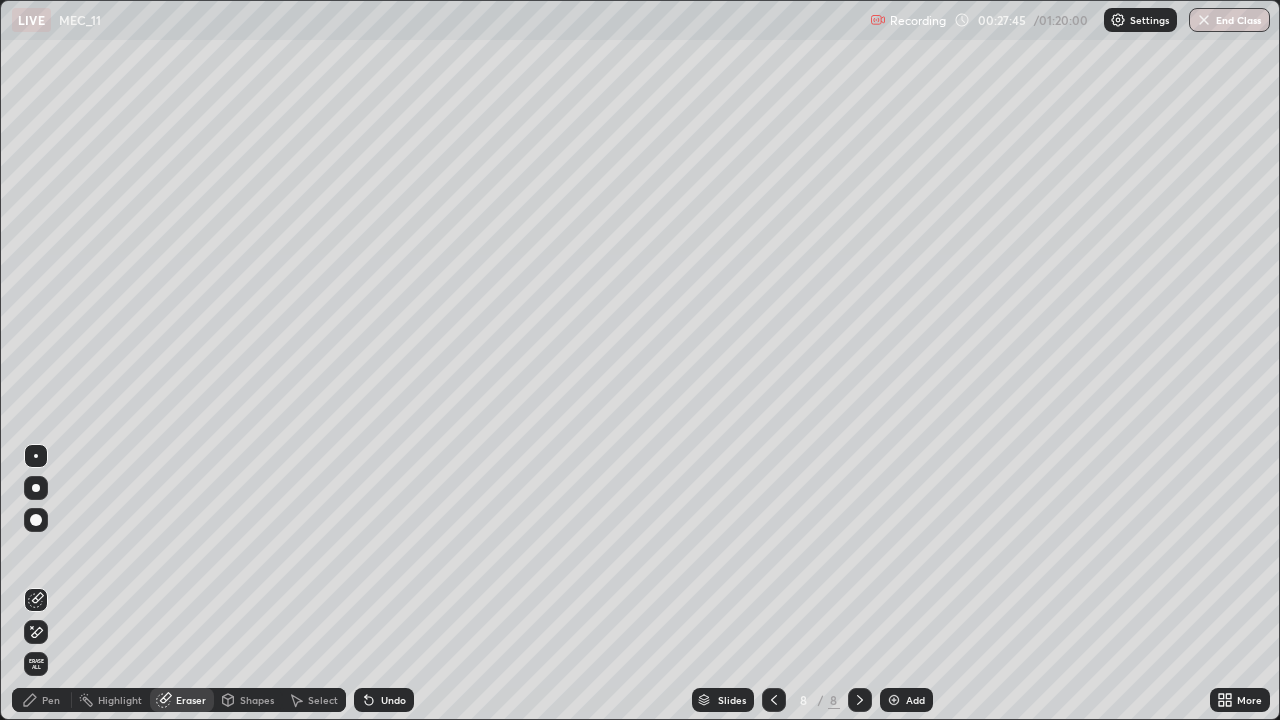 click 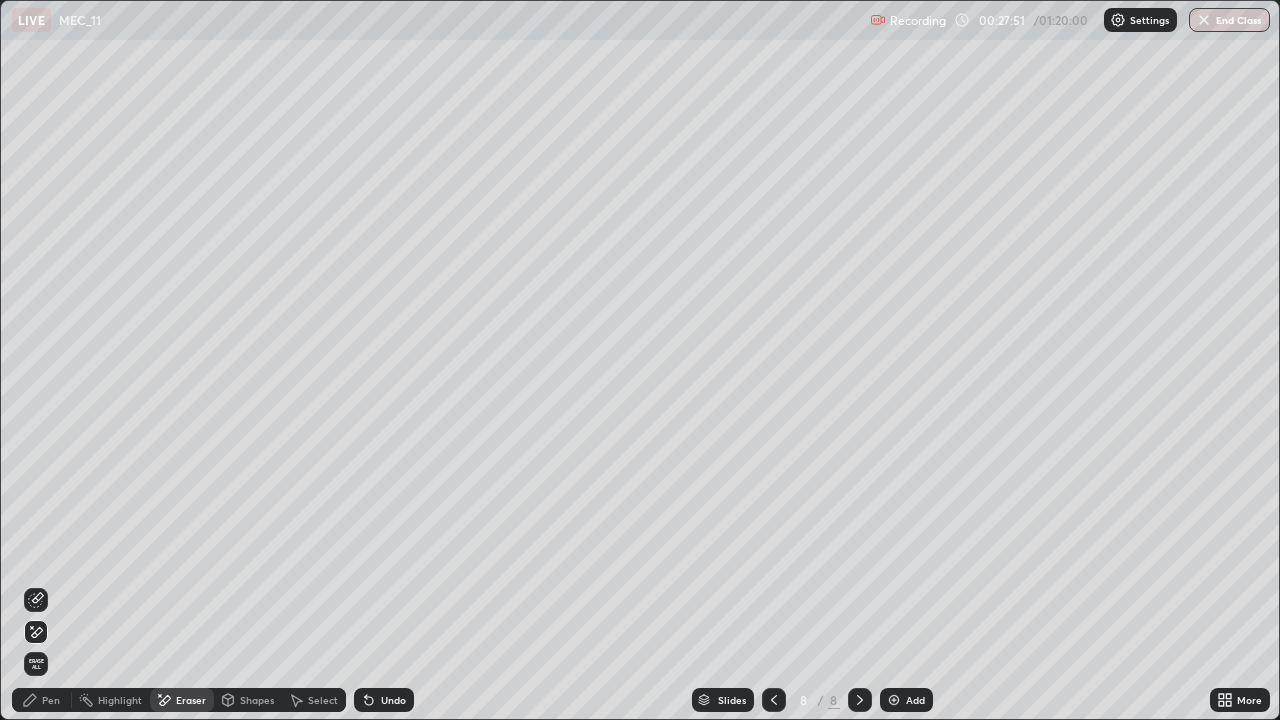 click on "Pen" at bounding box center (42, 700) 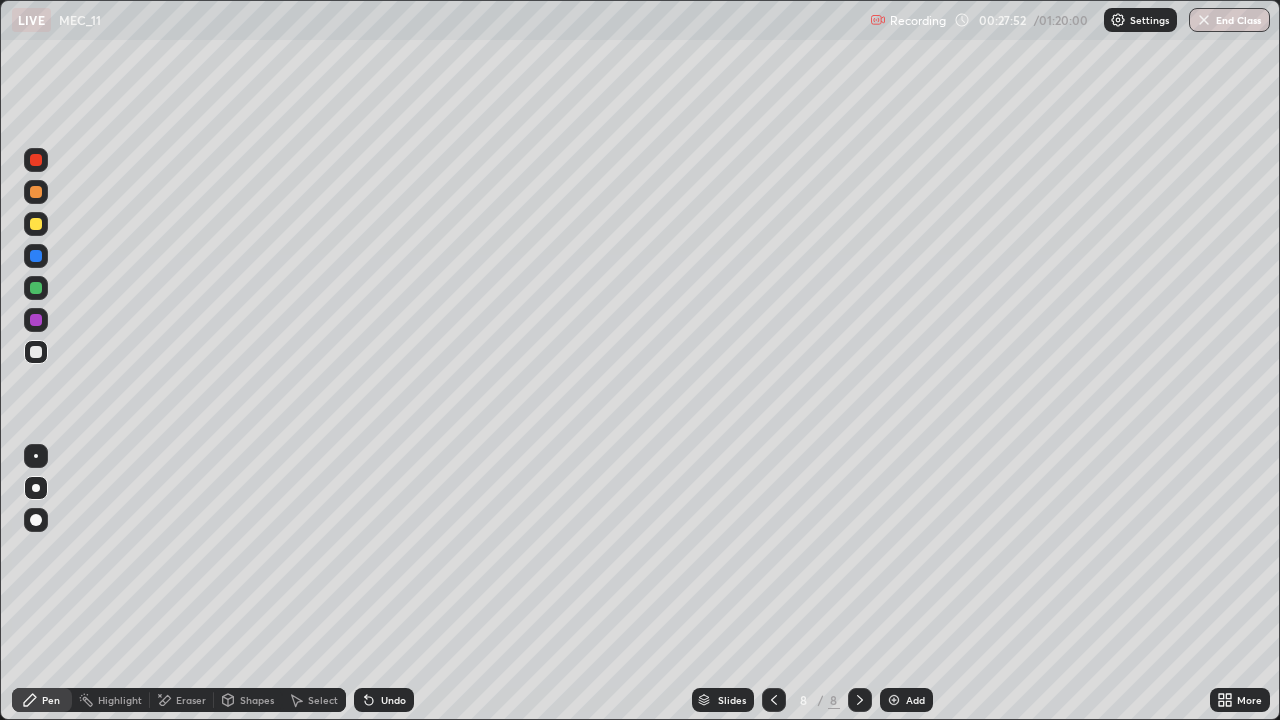 click at bounding box center (36, 352) 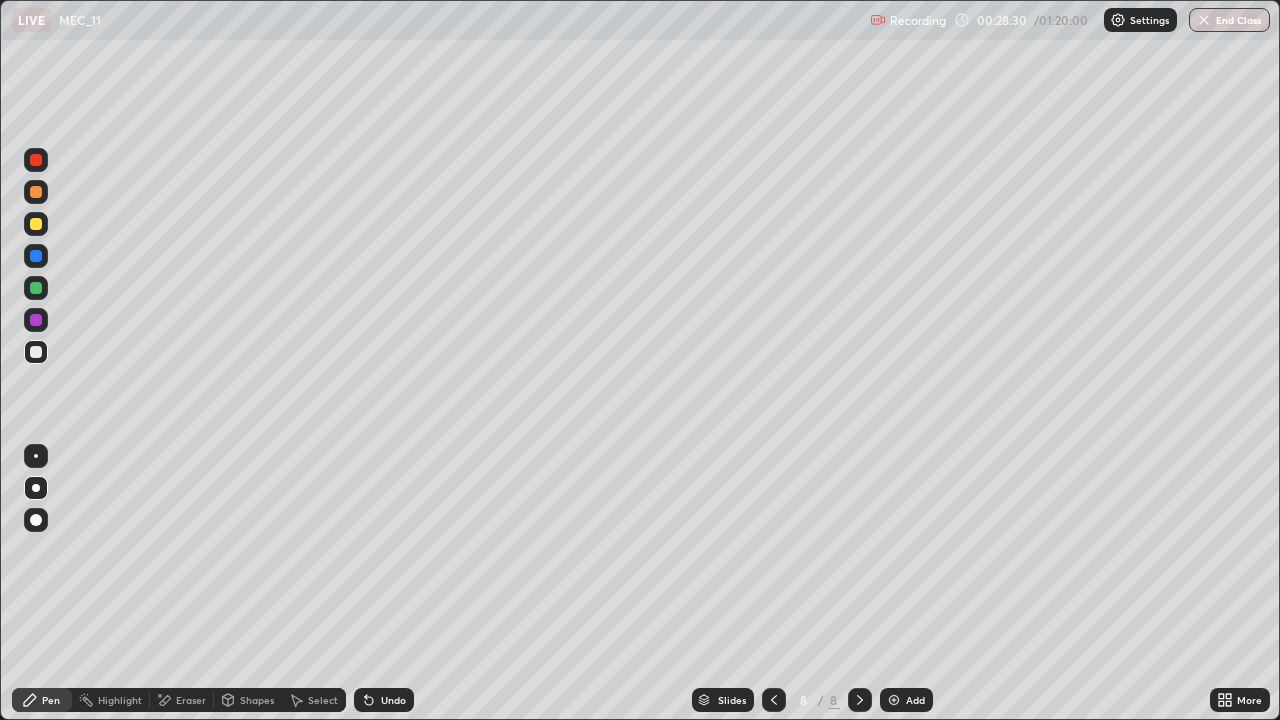 click on "Undo" at bounding box center [384, 700] 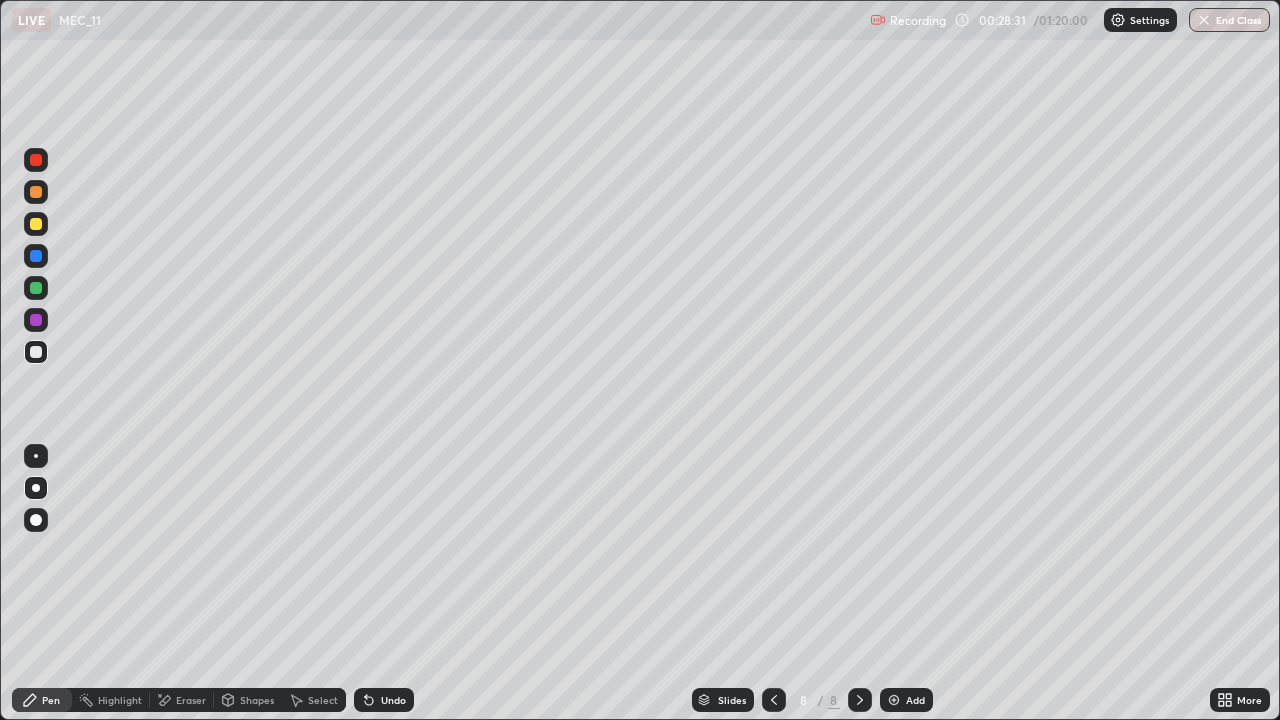 click on "Undo" at bounding box center [384, 700] 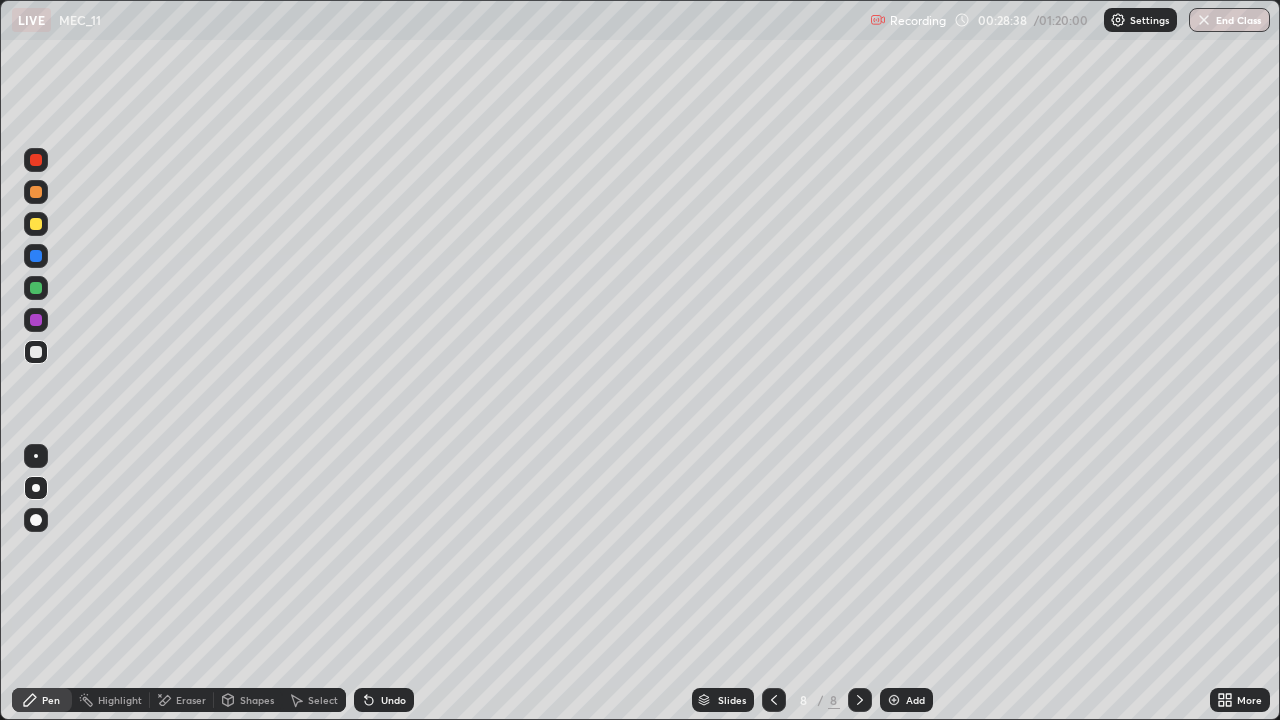 click at bounding box center (36, 288) 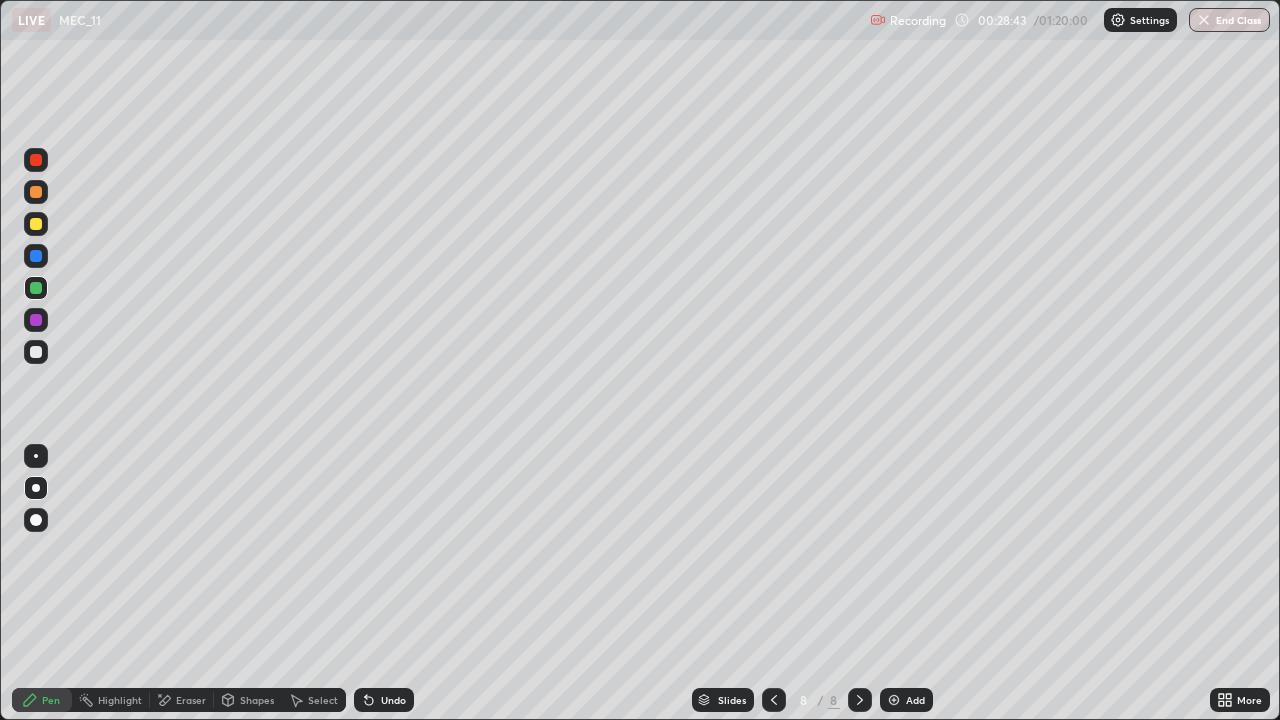 click on "Undo" at bounding box center [384, 700] 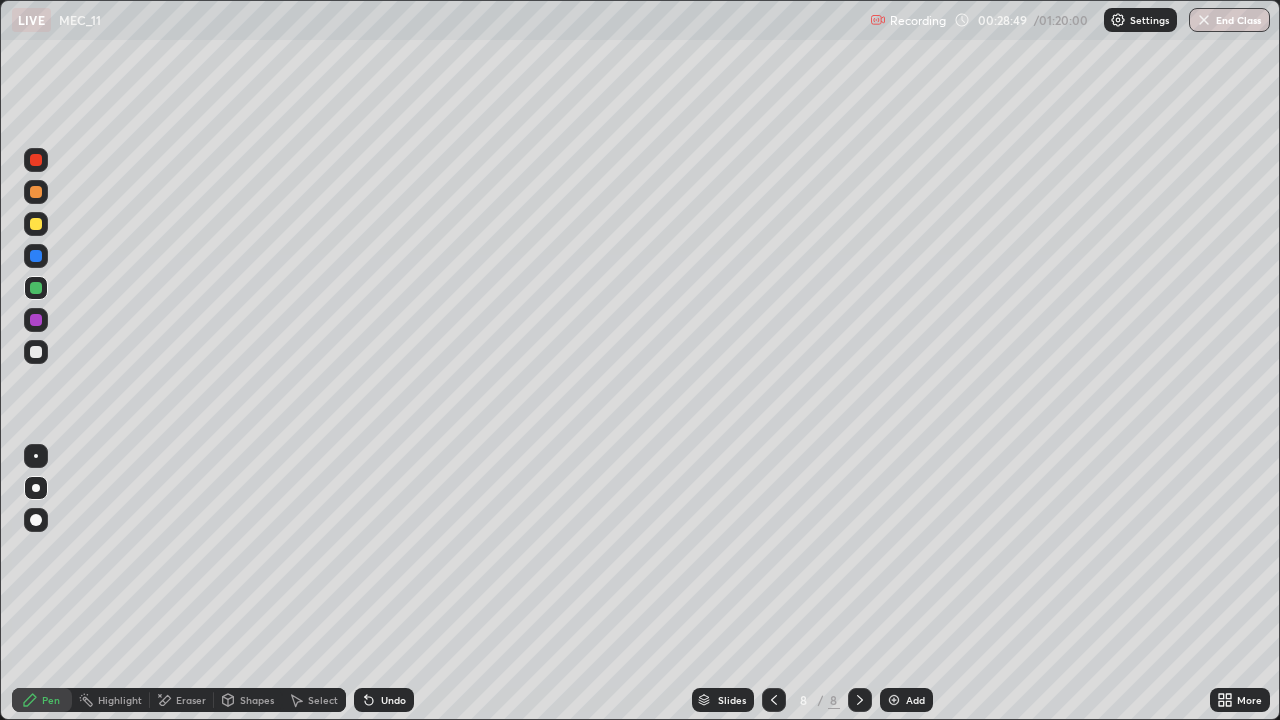 click 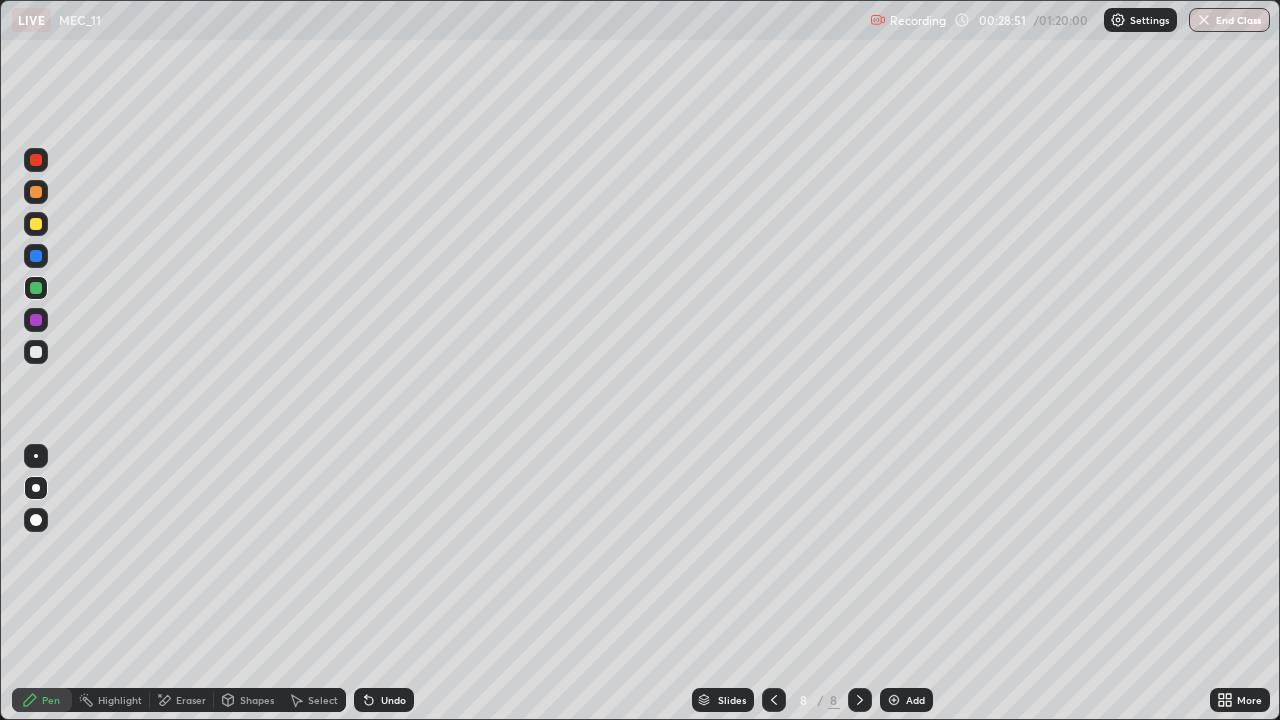 click on "Undo" at bounding box center (384, 700) 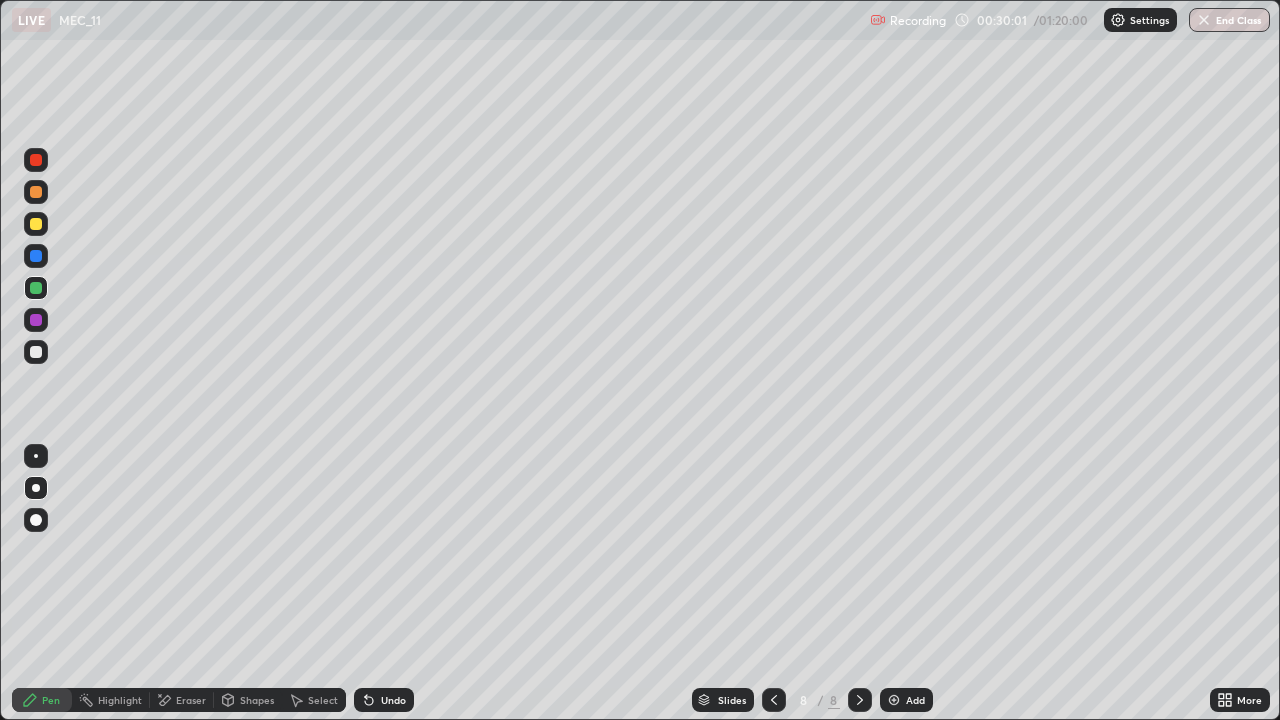 click 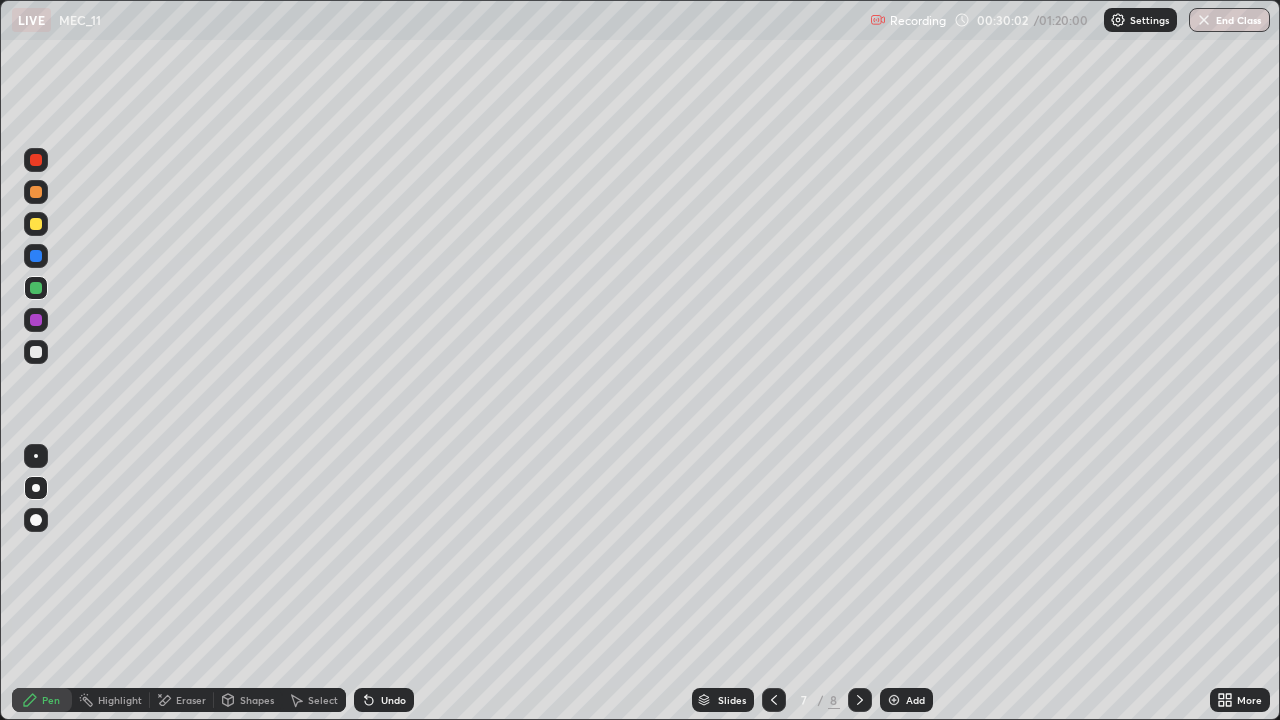 click 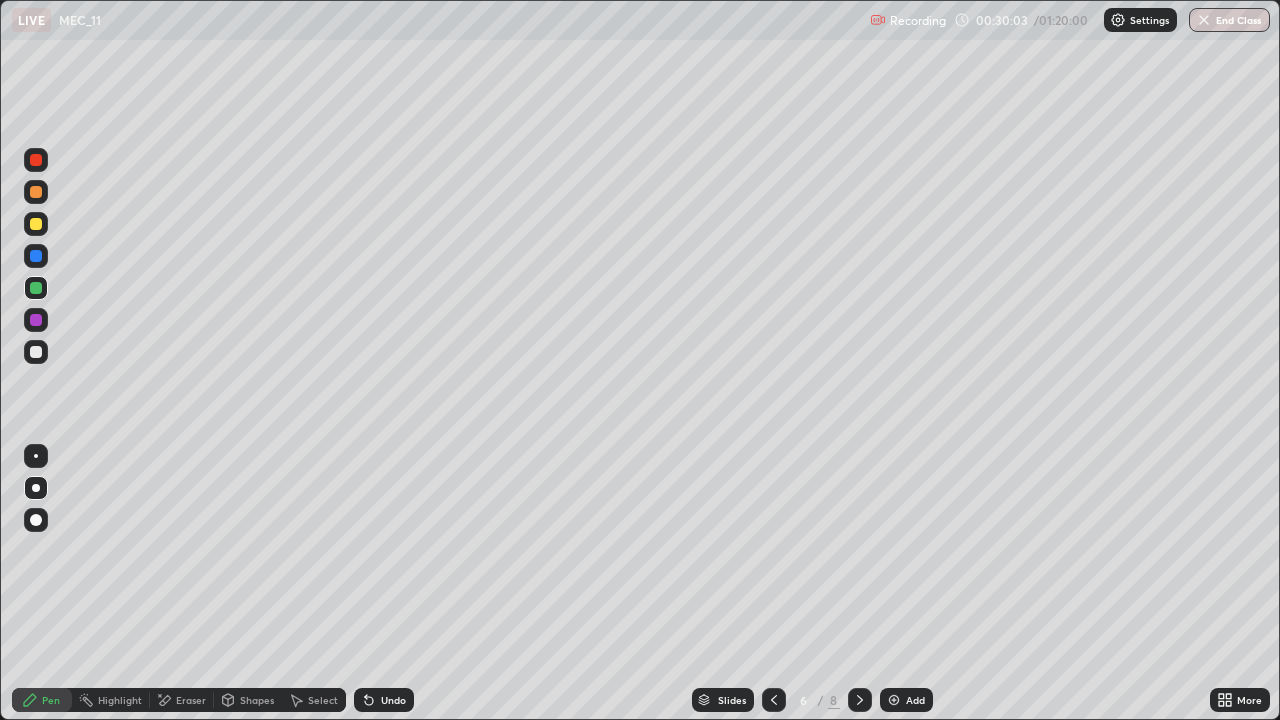 click 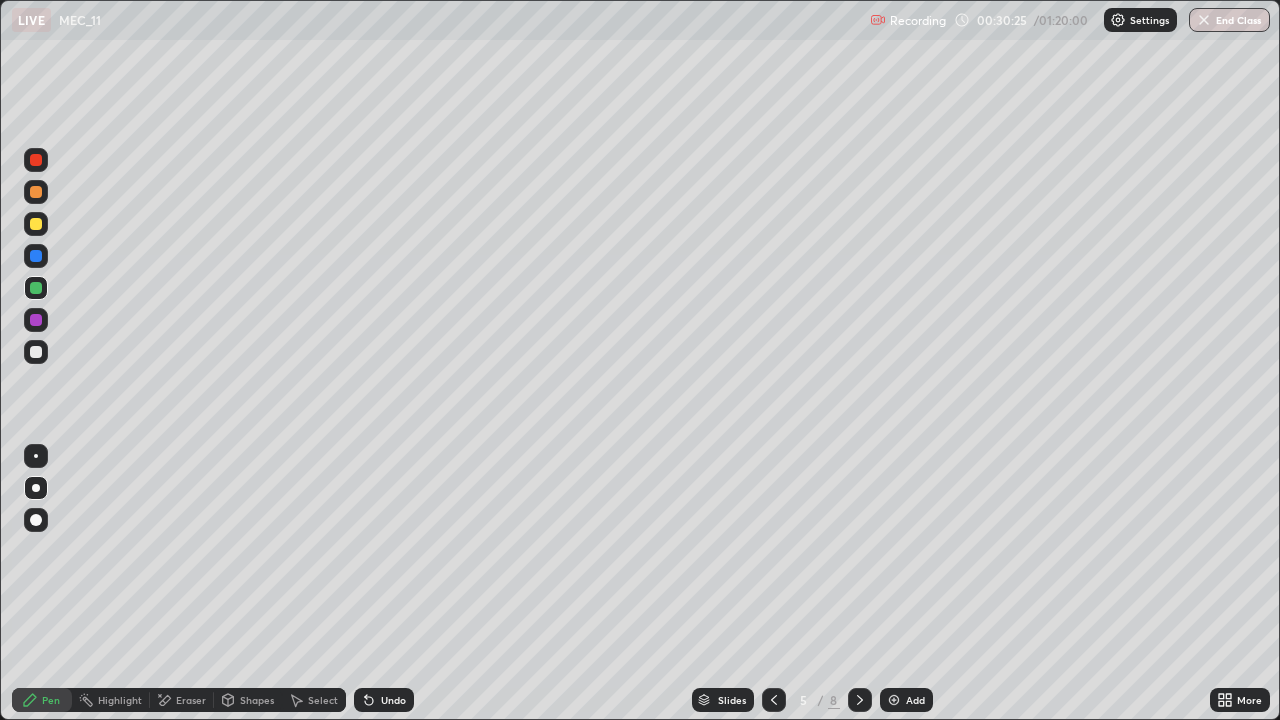 click 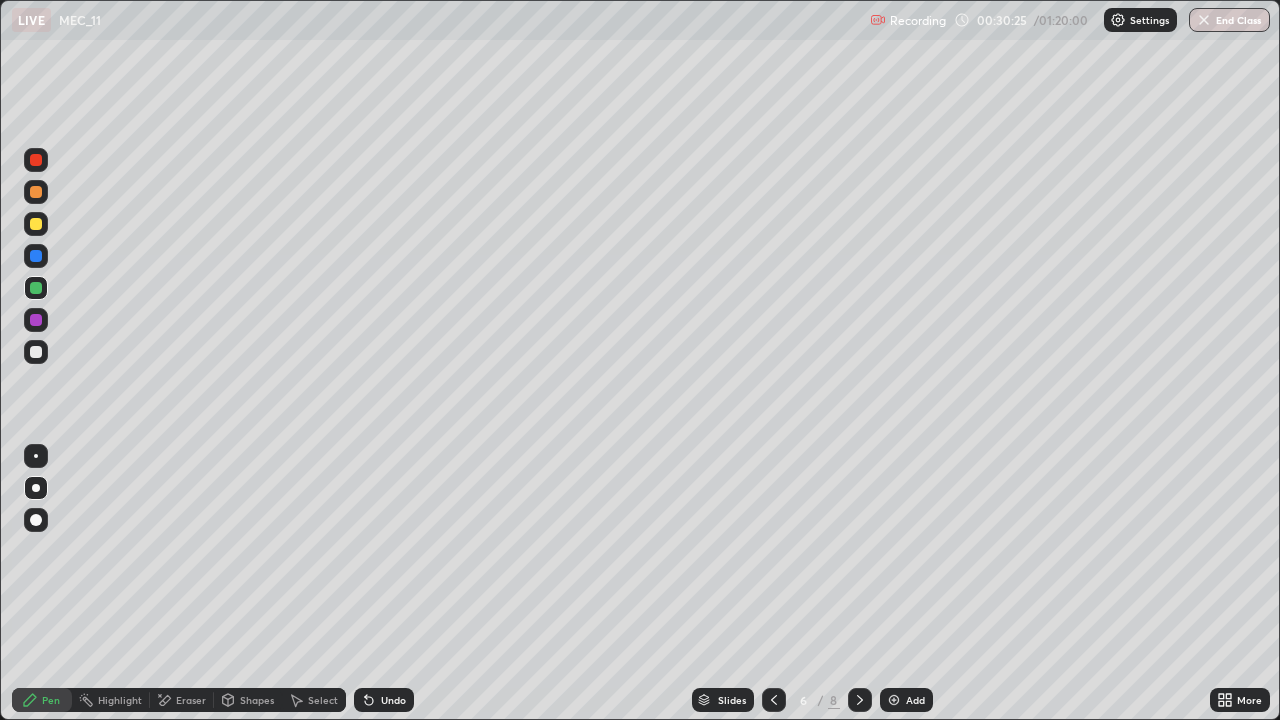 click 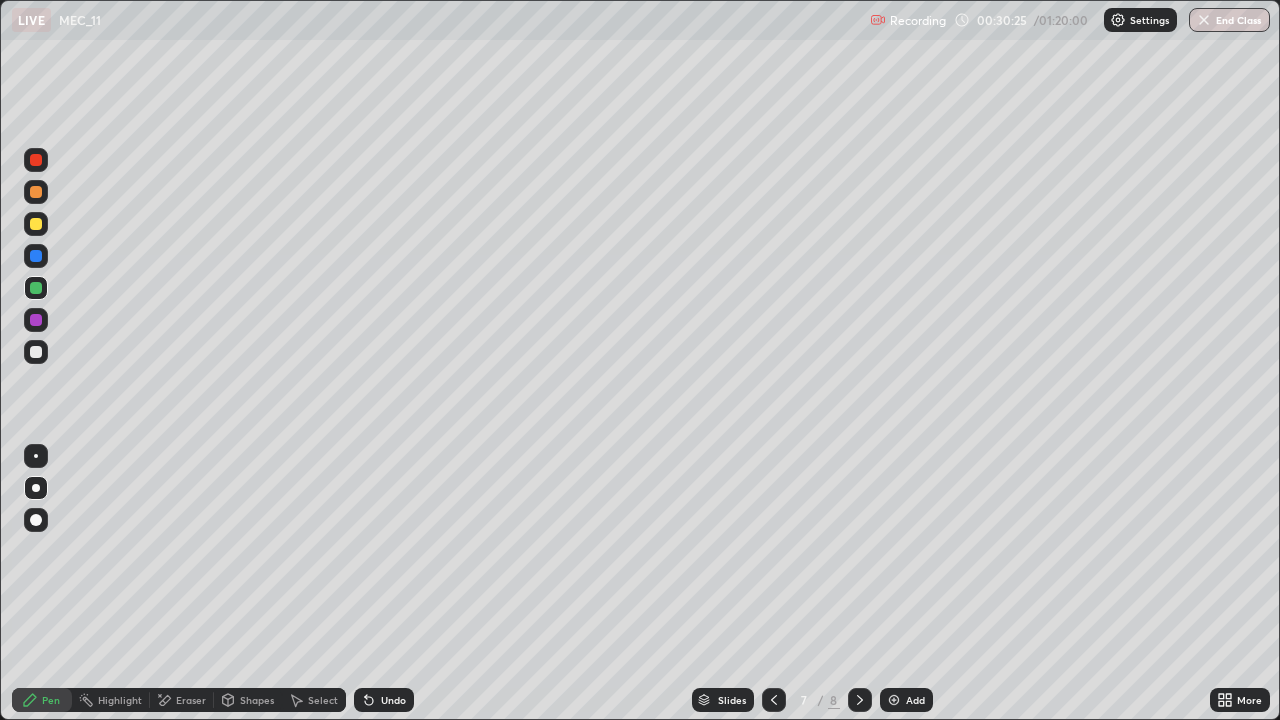 click 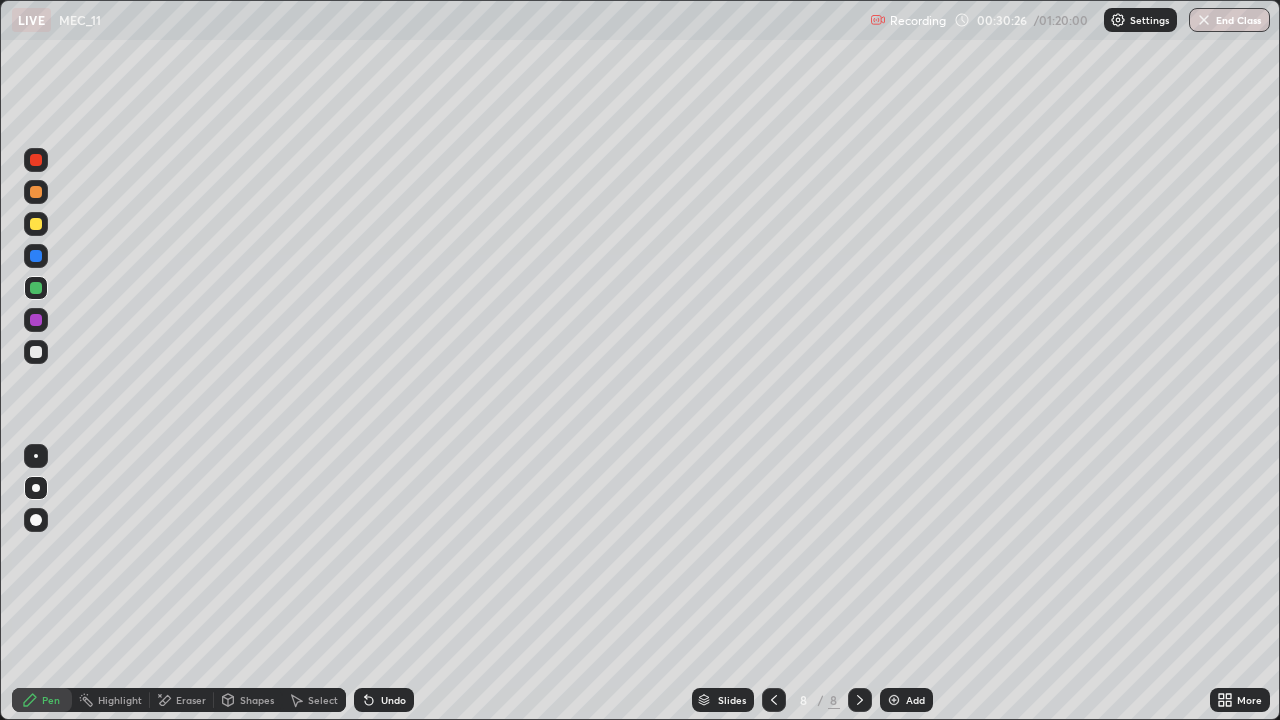click 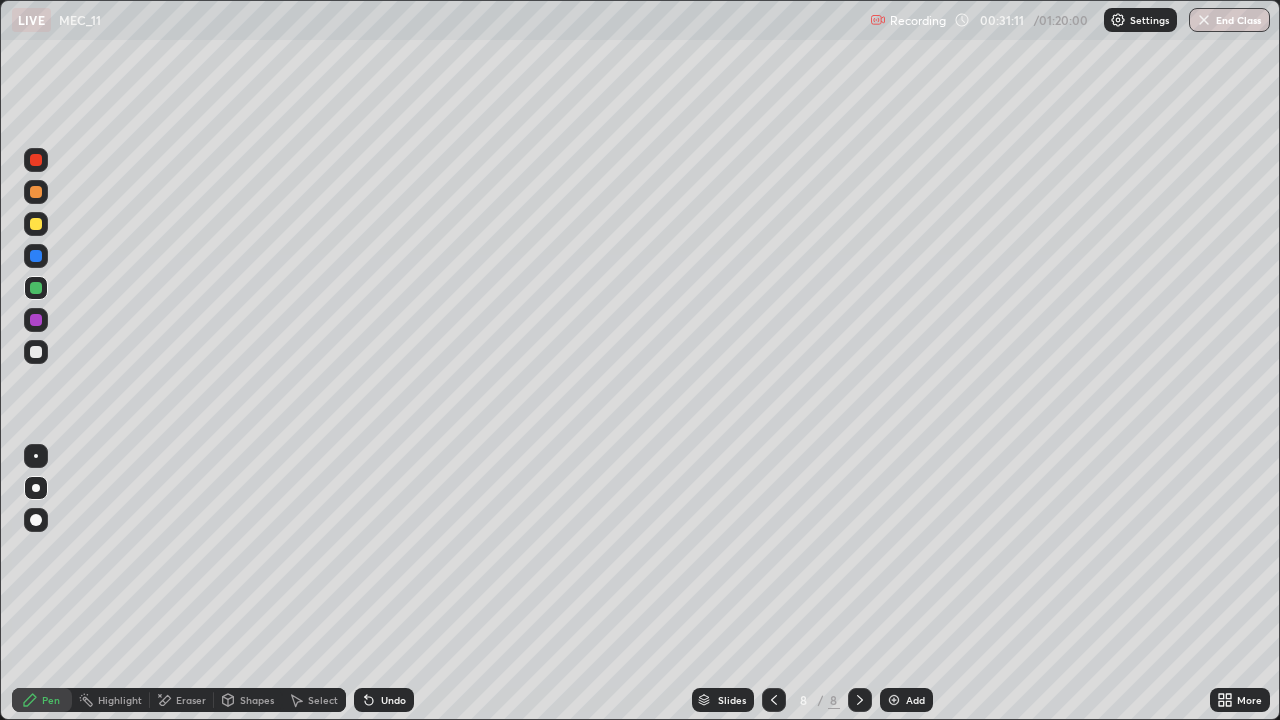 click 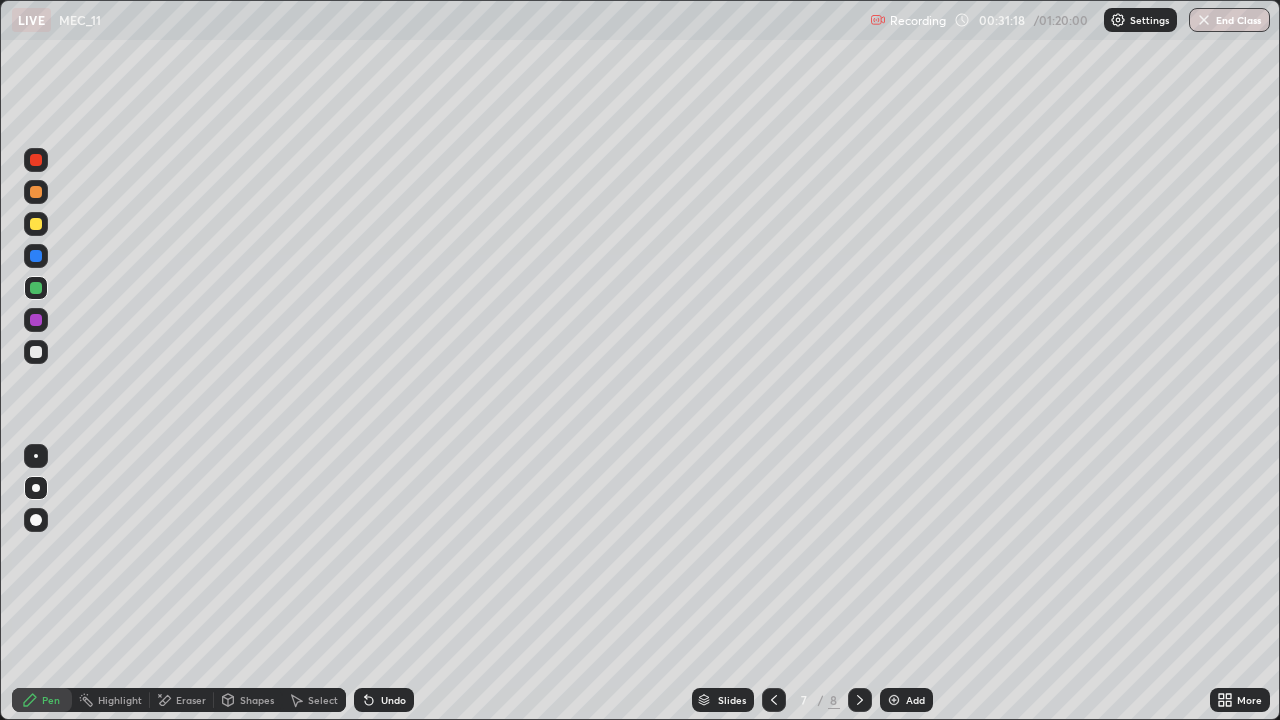 click 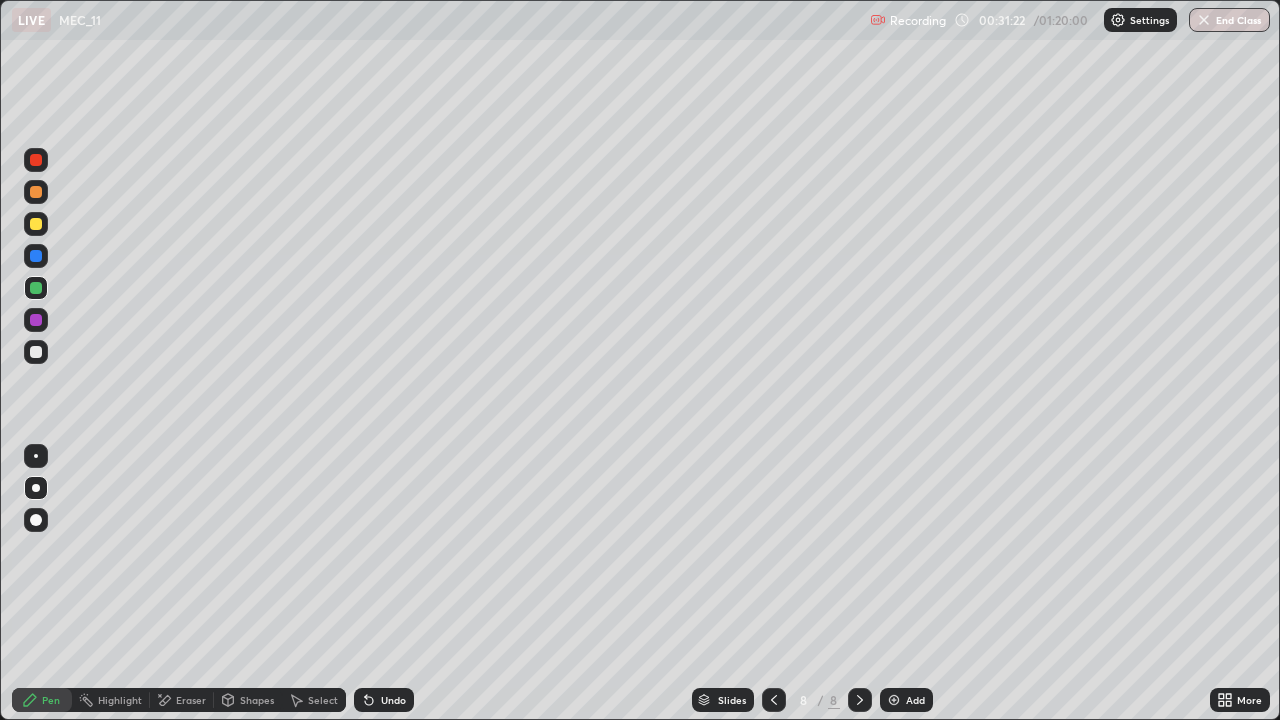 click 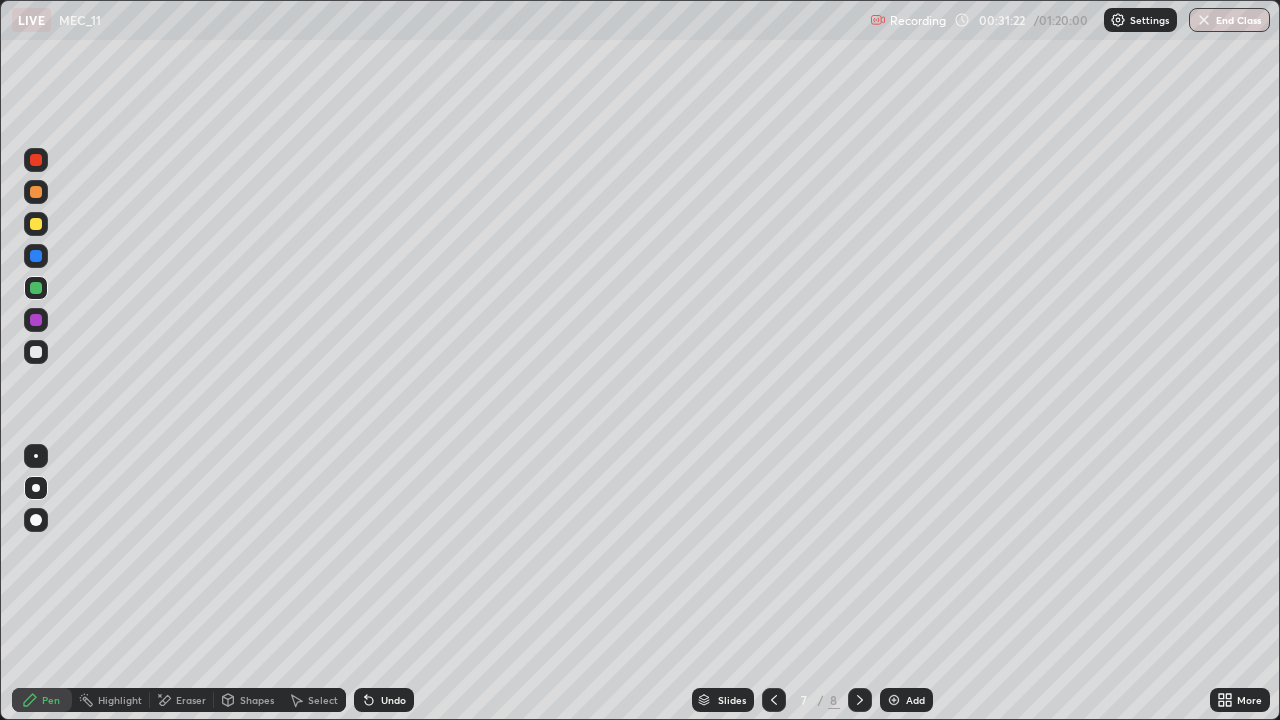 click 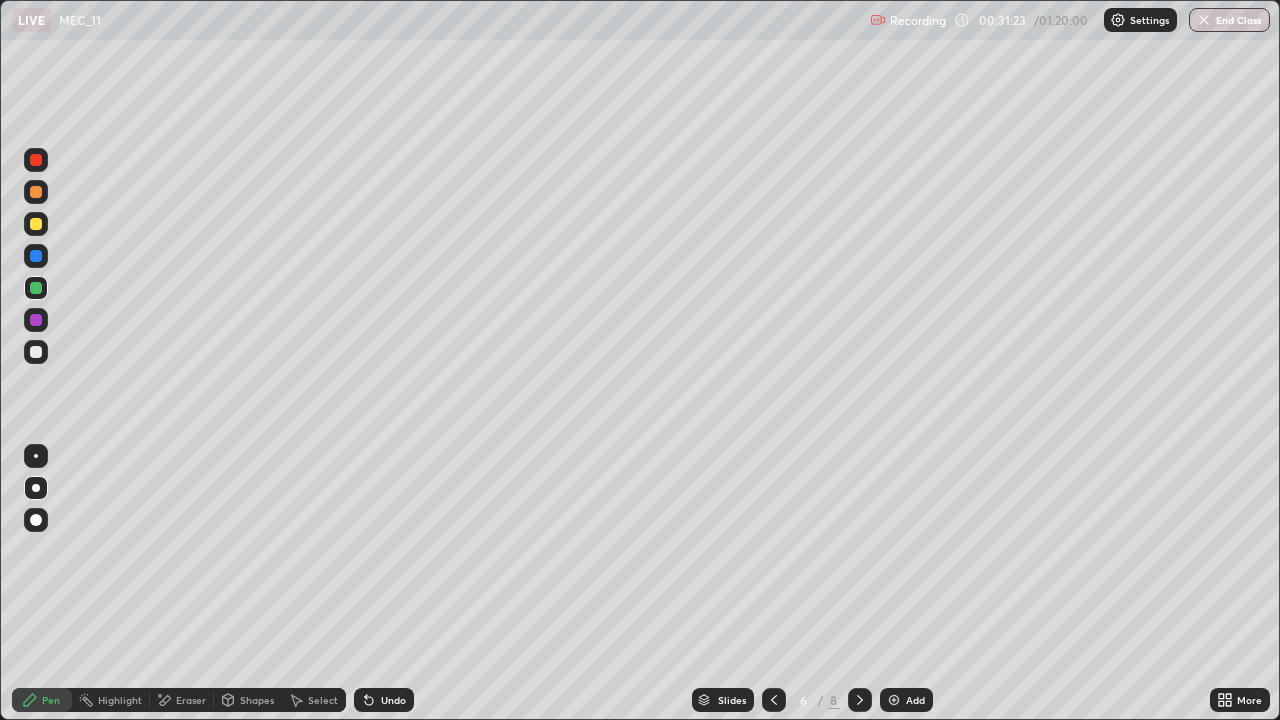 click at bounding box center (774, 700) 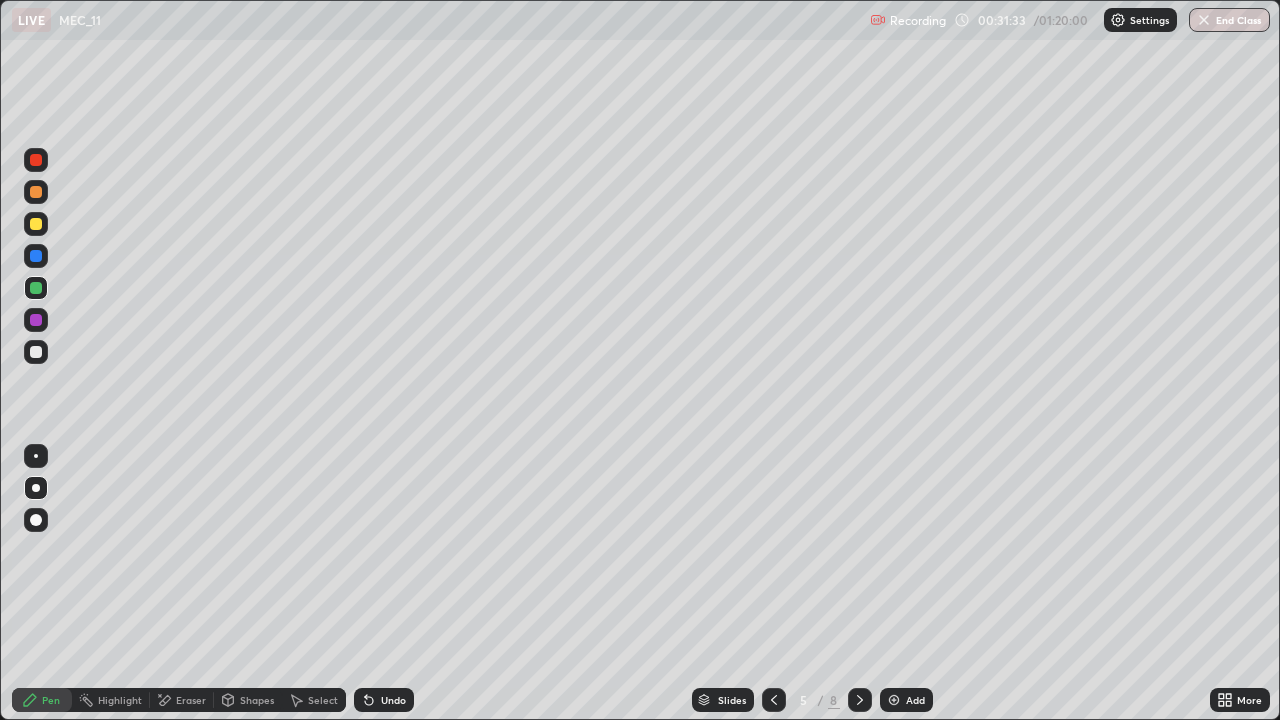 click 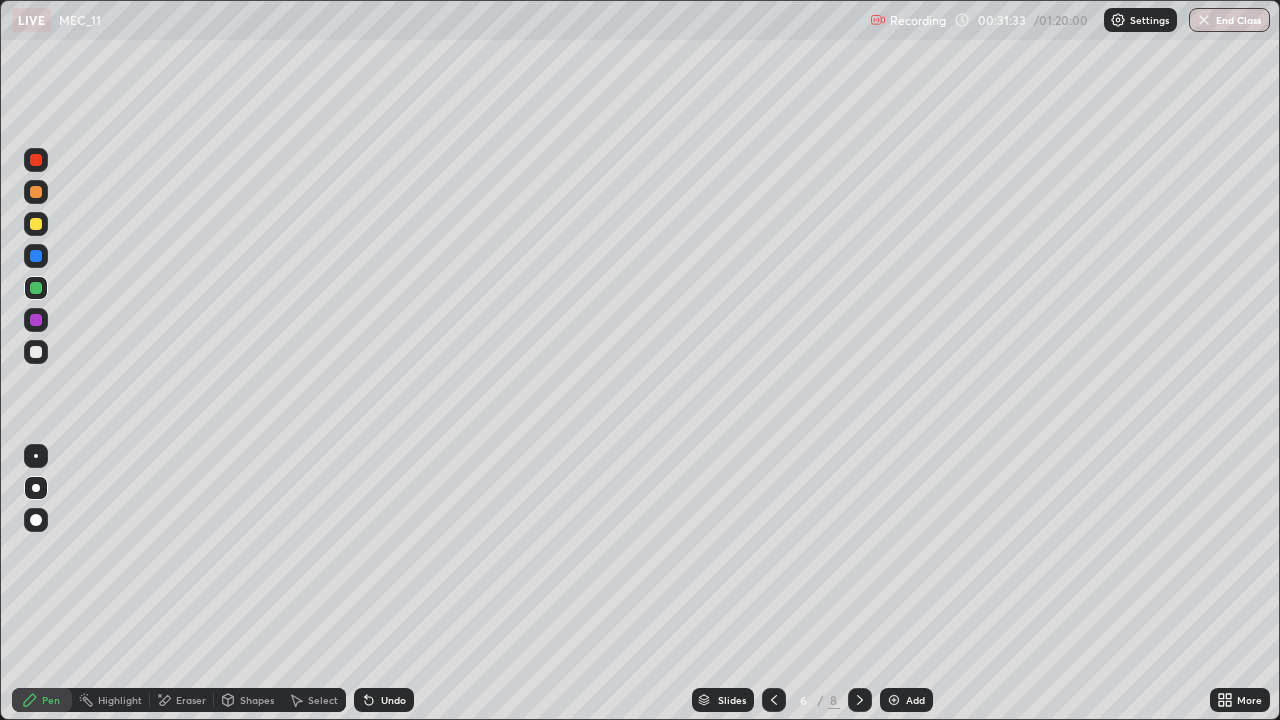 click 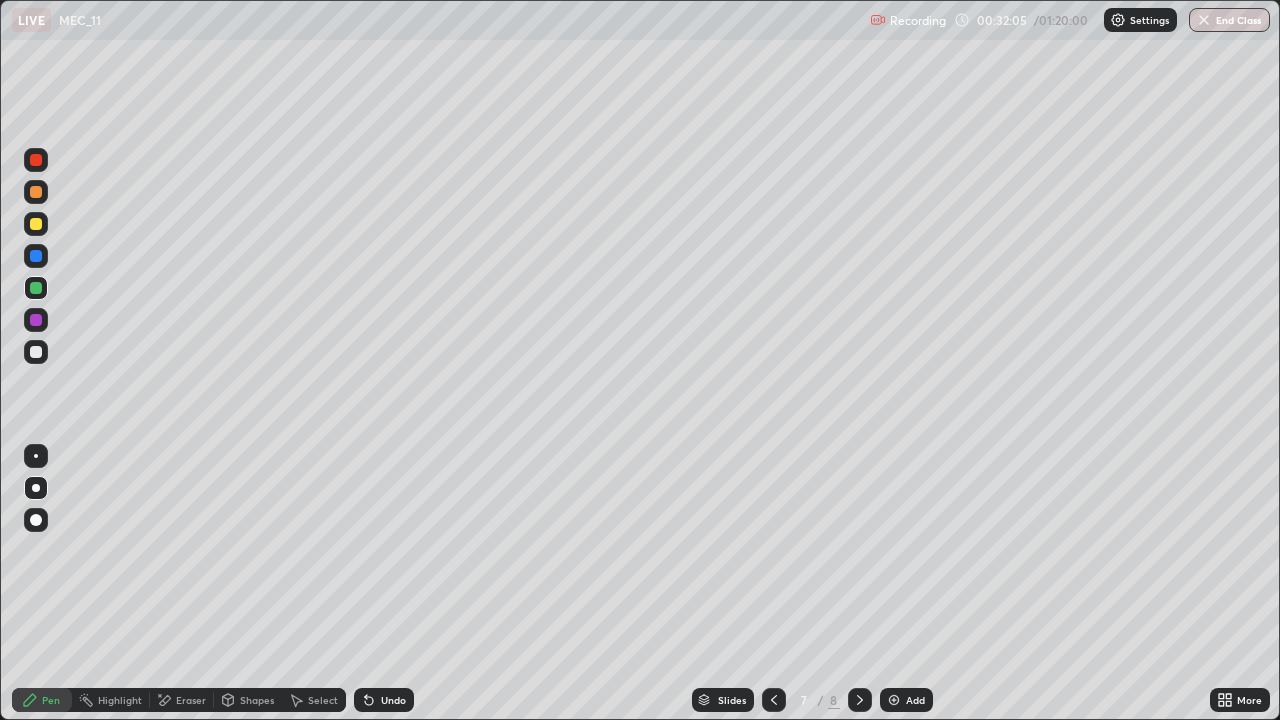 click 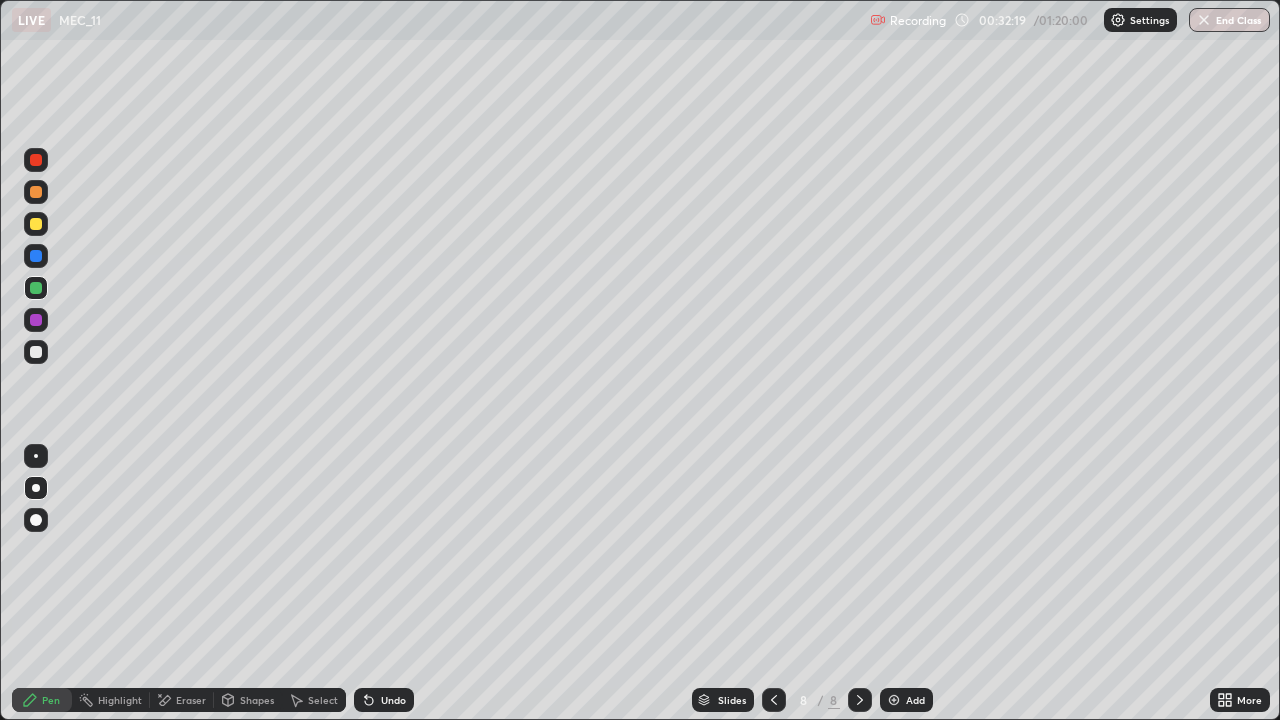 click 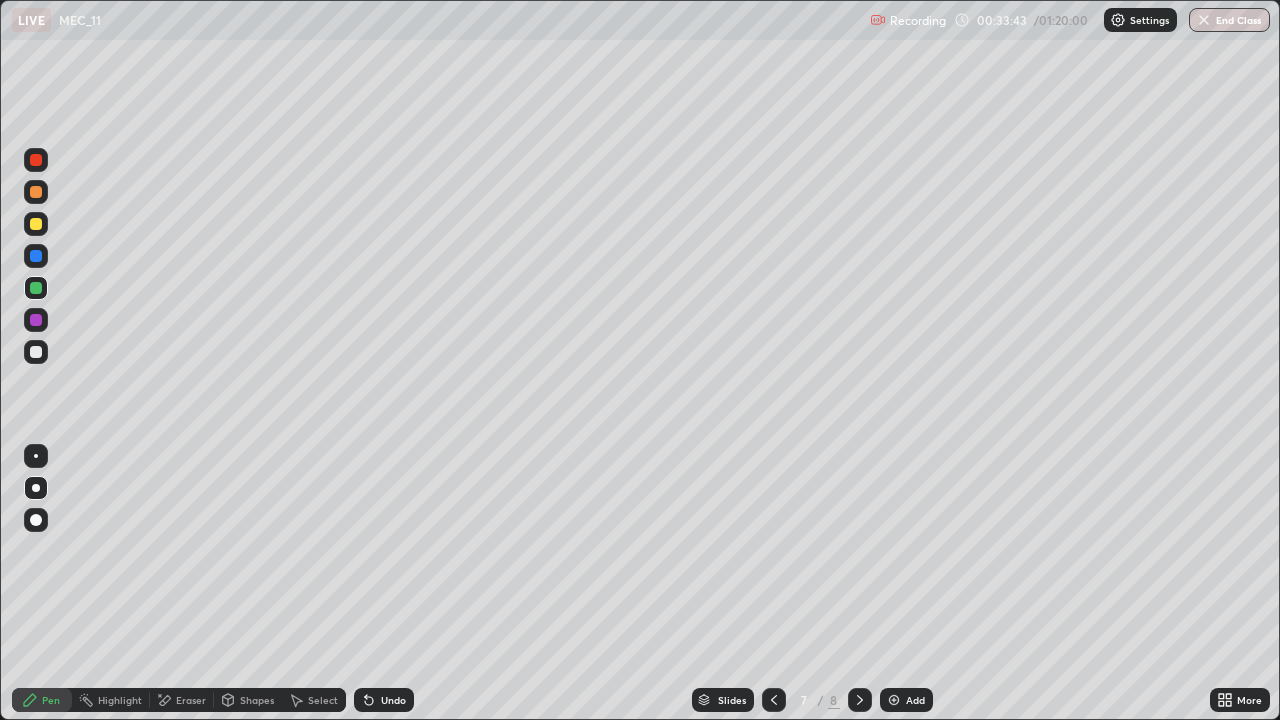 click 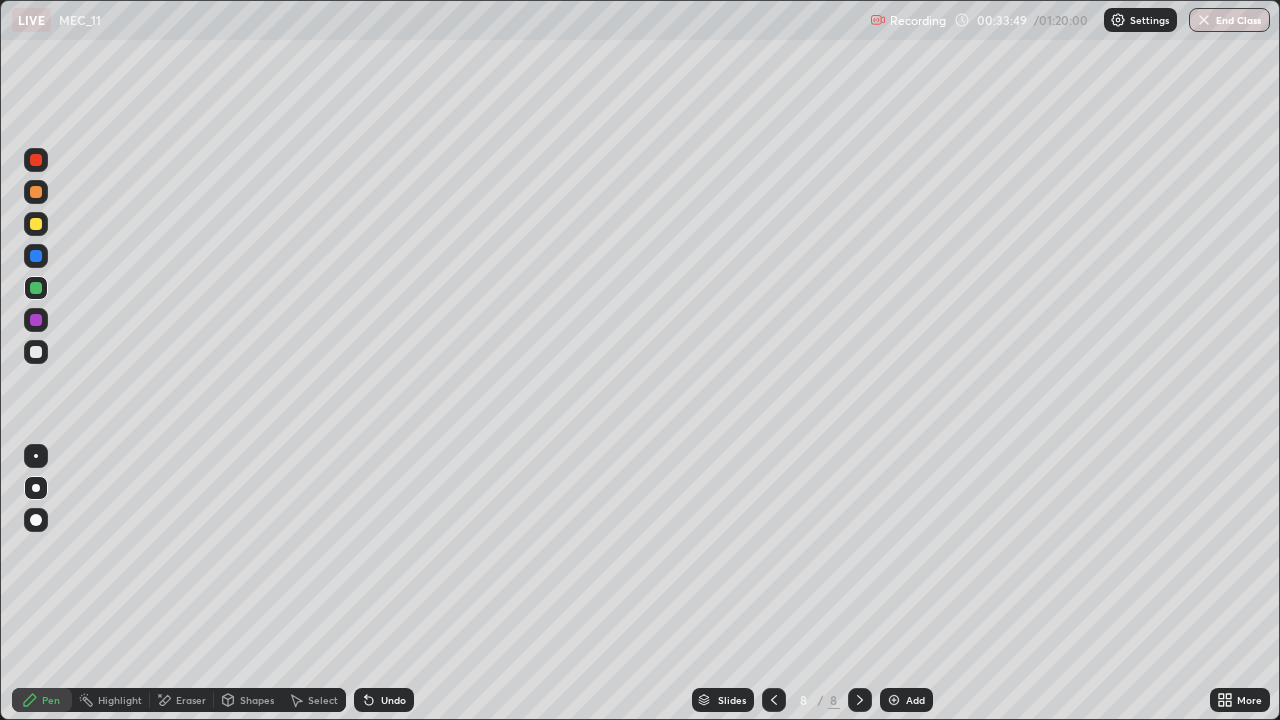 click 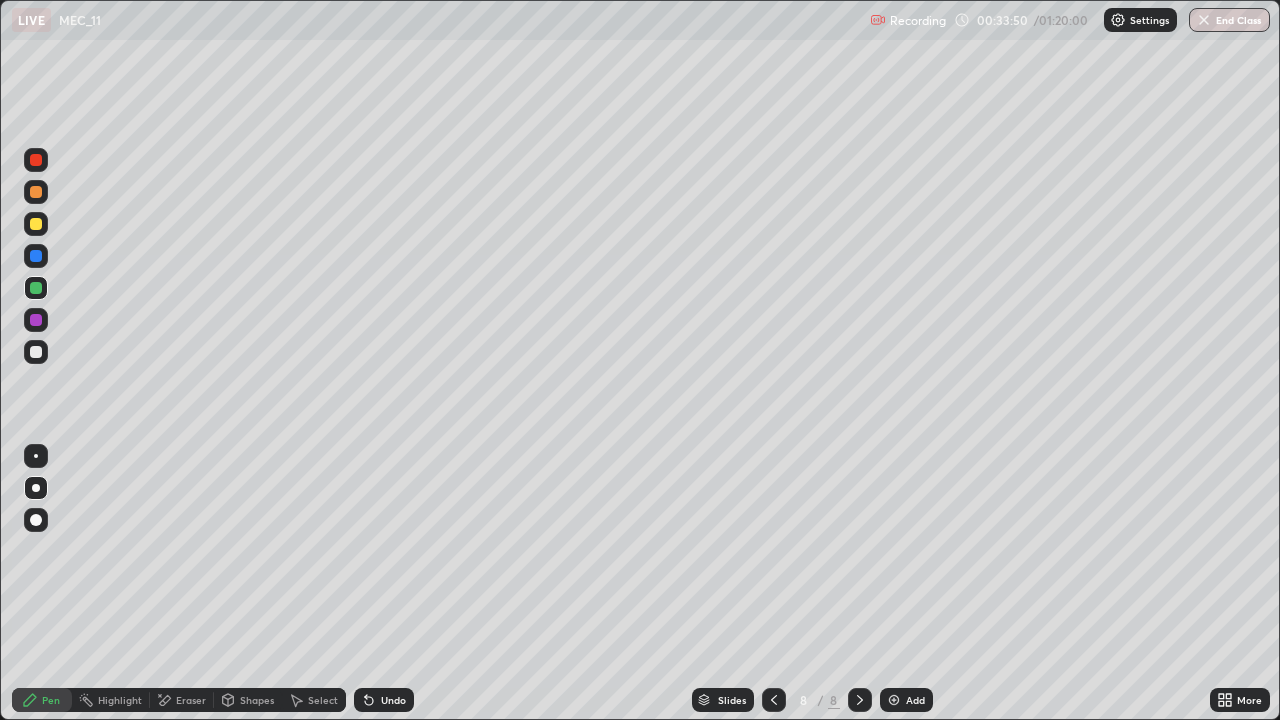click at bounding box center [894, 700] 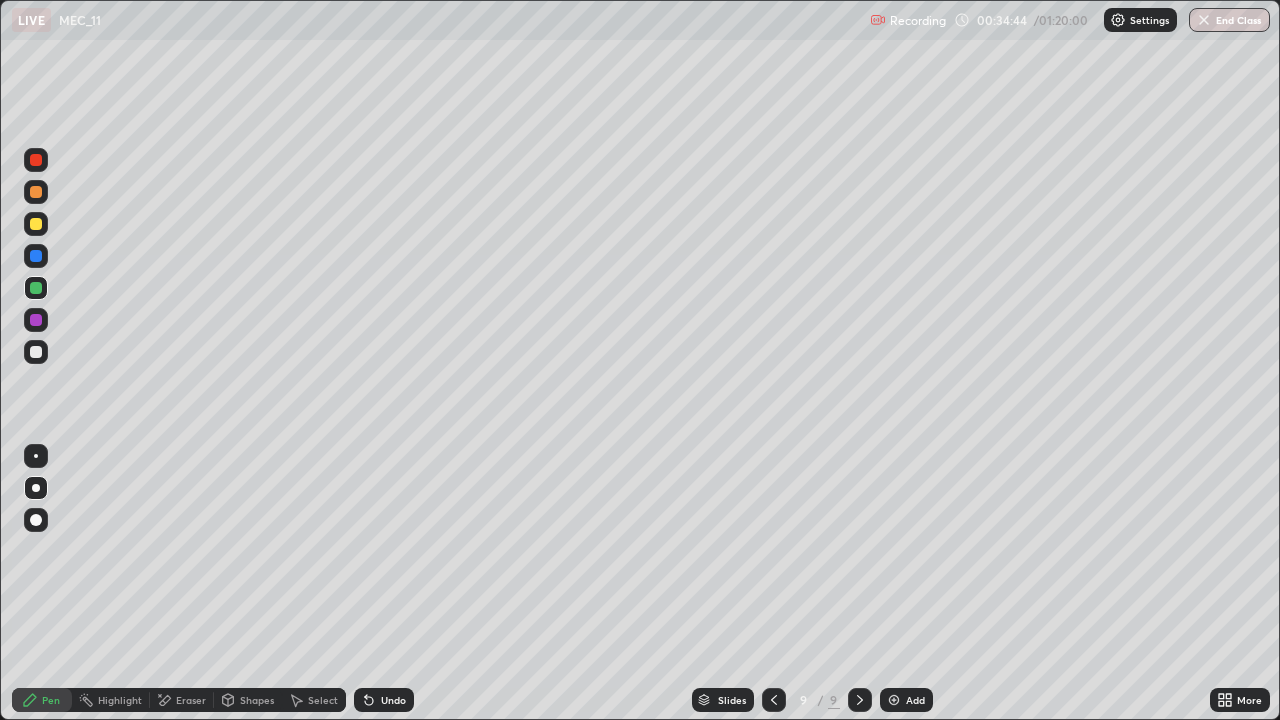 click at bounding box center (36, 352) 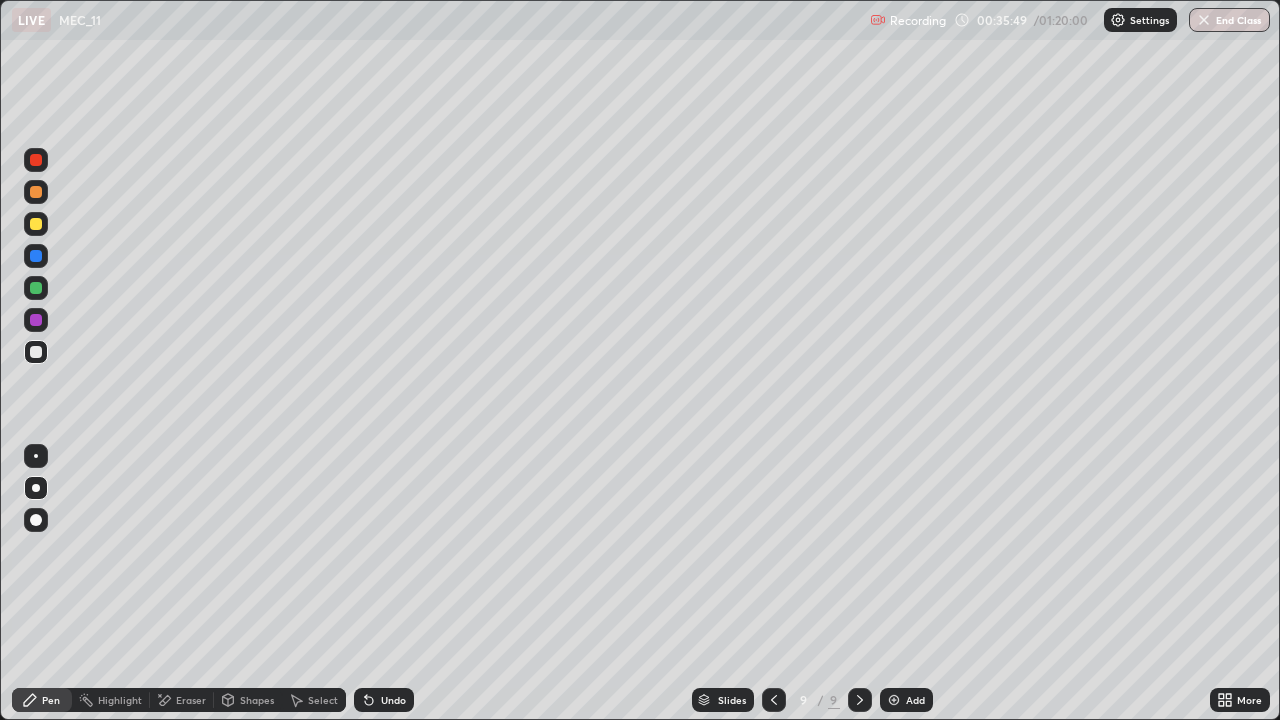 click on "More" at bounding box center [1249, 700] 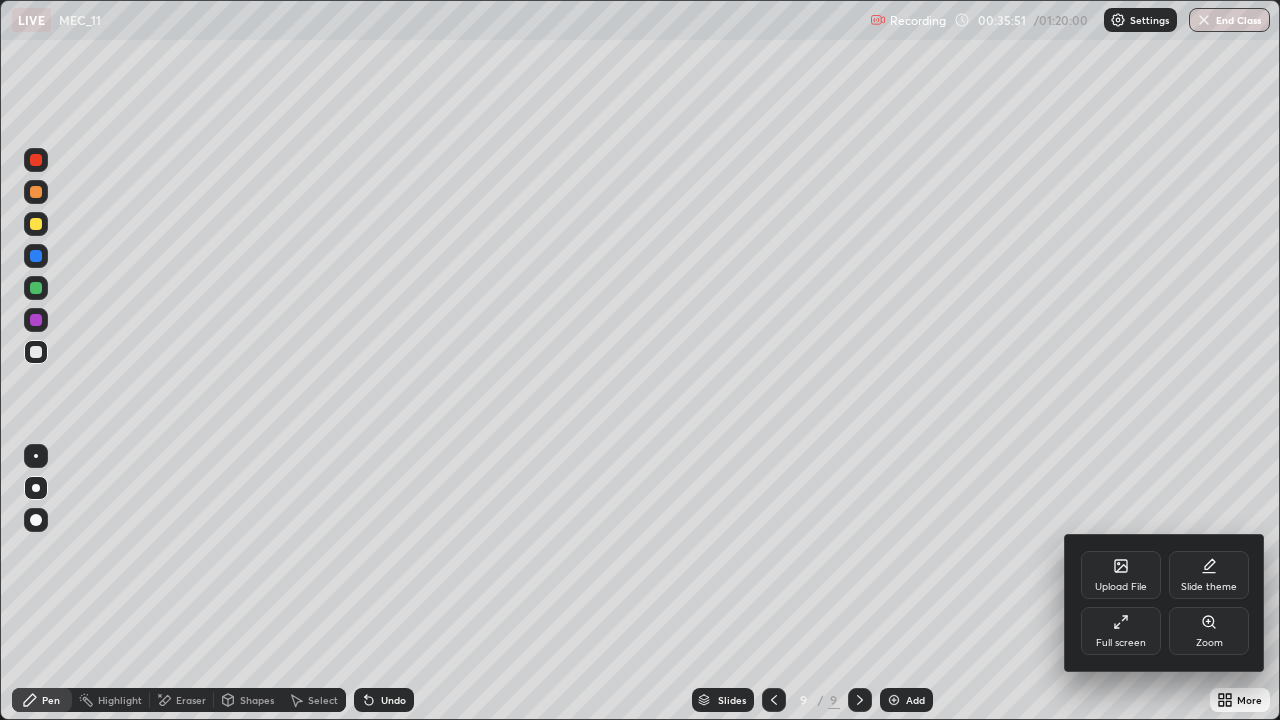 click on "Zoom" at bounding box center (1209, 631) 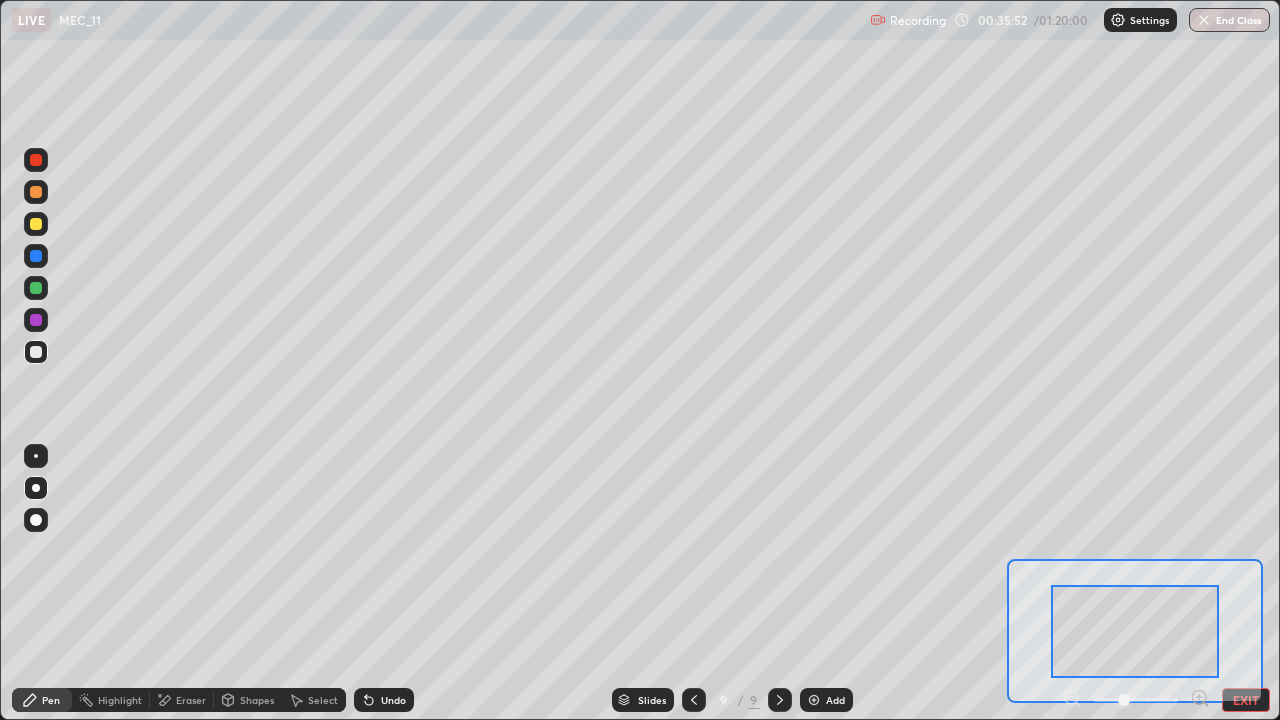 click 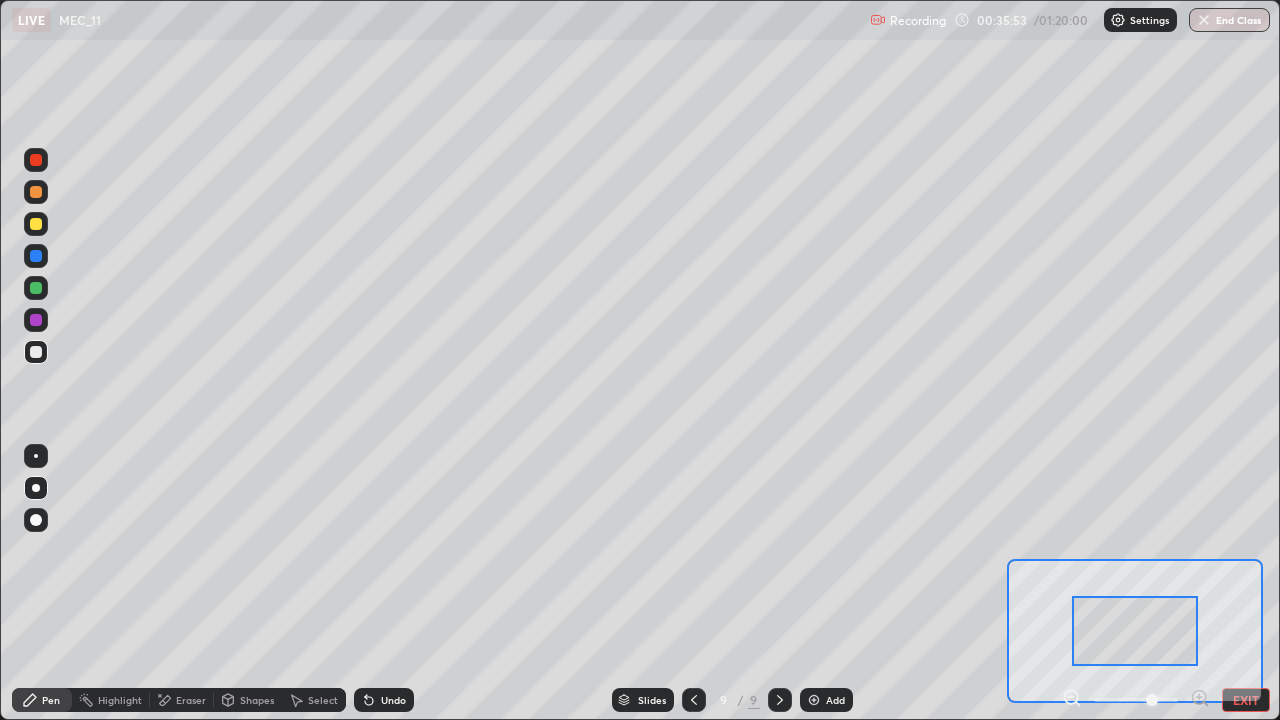 click on "EXIT" at bounding box center (1246, 700) 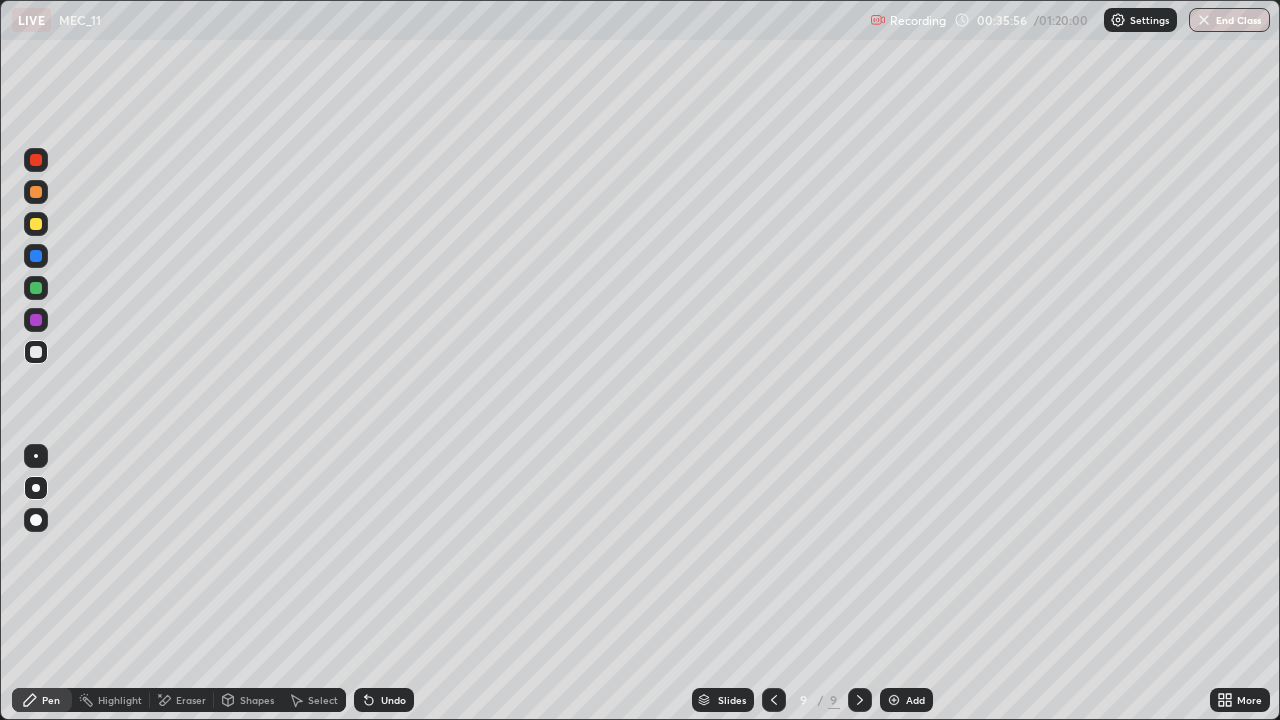 click on "More" at bounding box center [1249, 700] 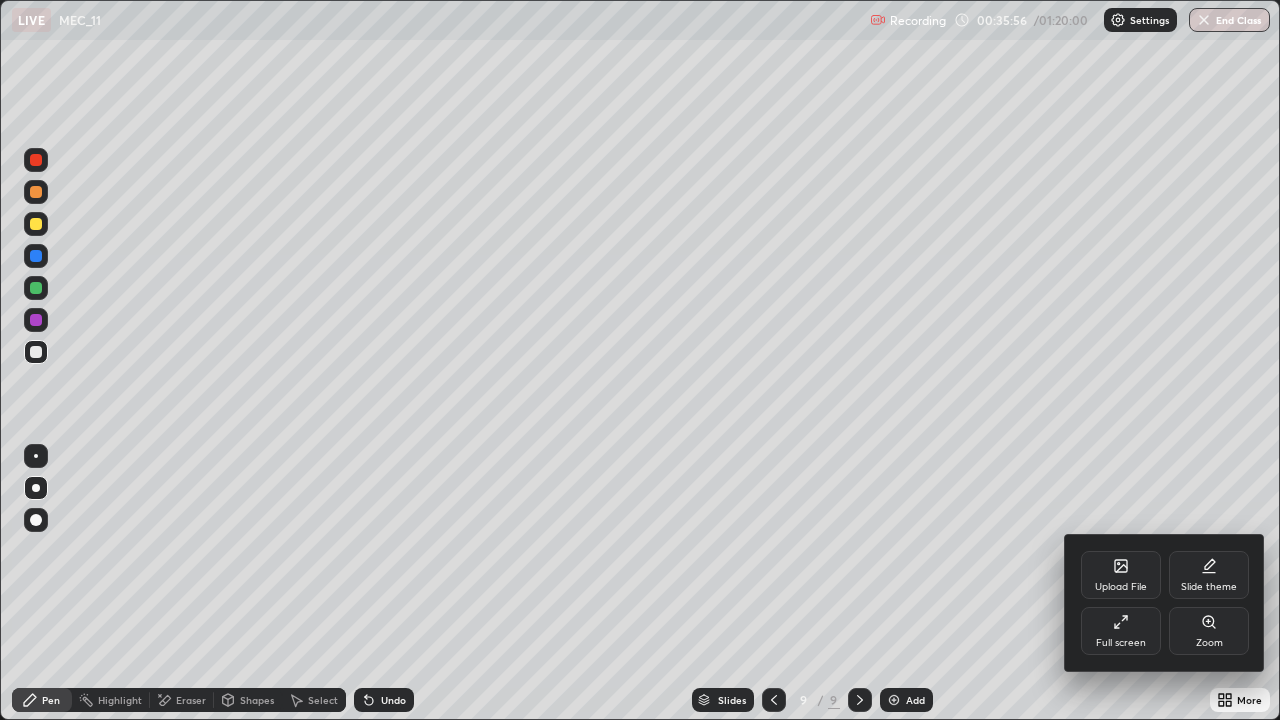 click on "Full screen" at bounding box center [1121, 631] 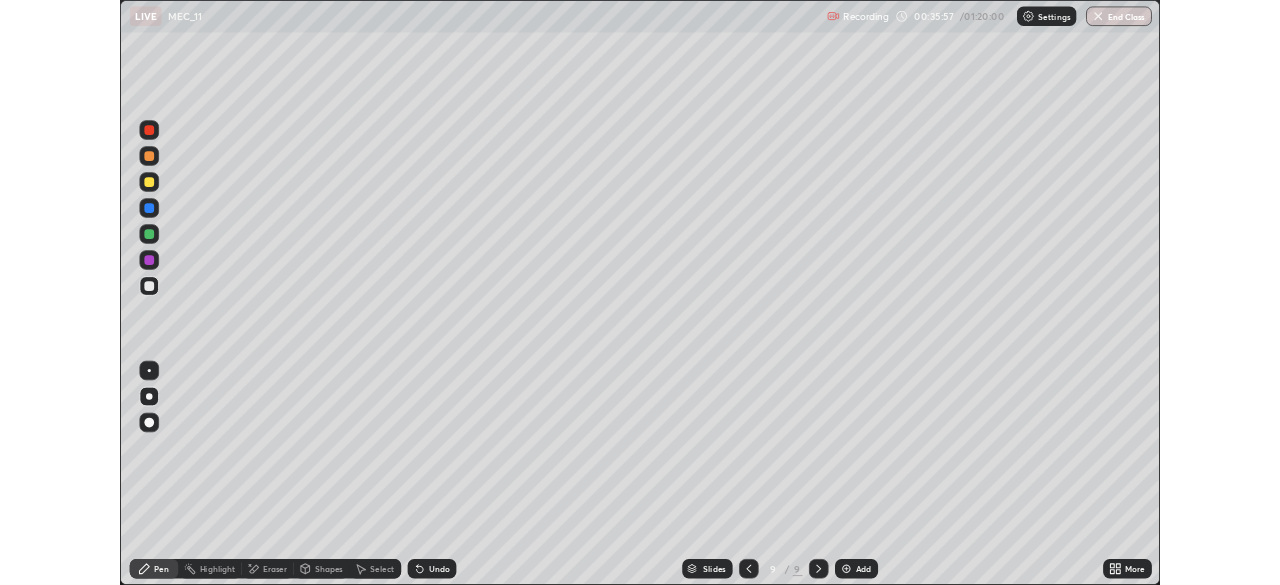 scroll, scrollTop: 585, scrollLeft: 1280, axis: both 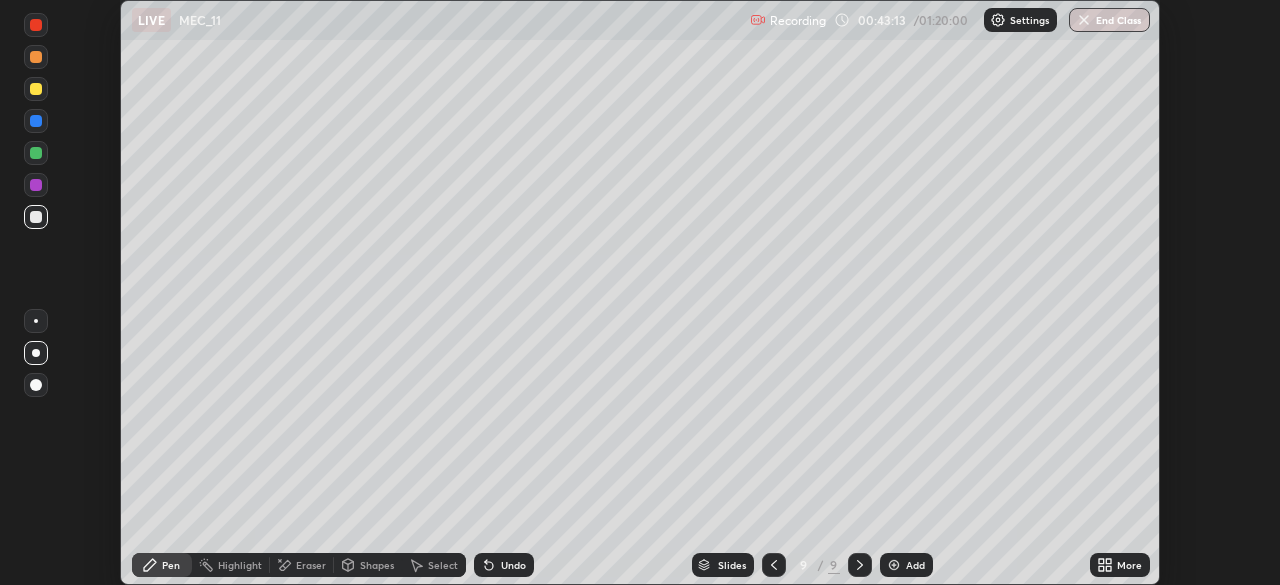 click 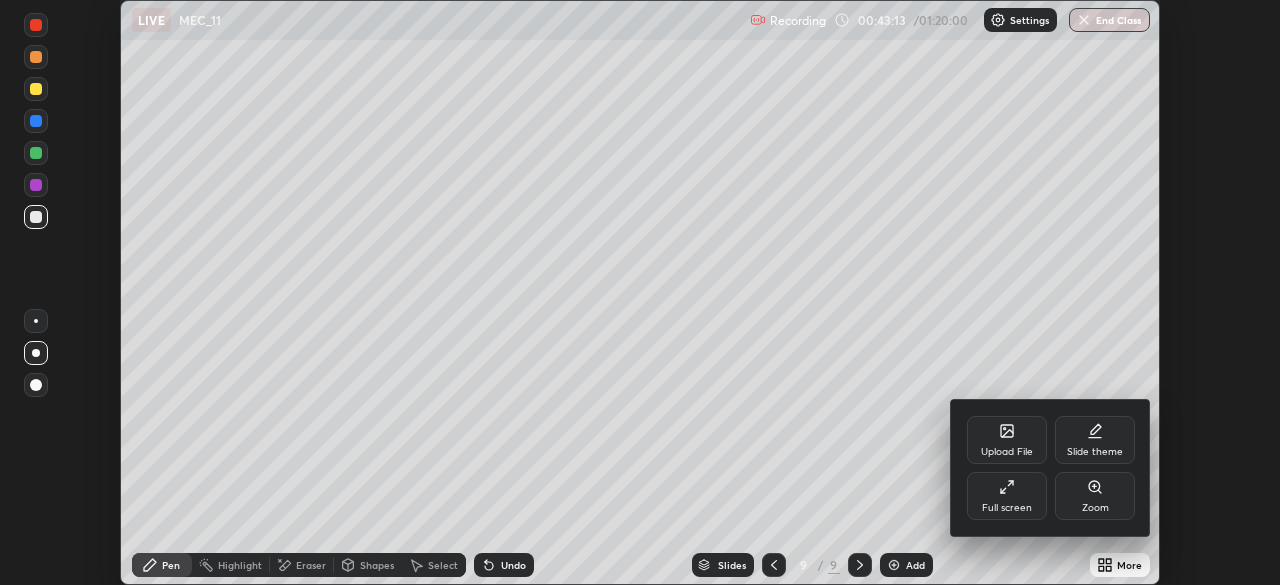 click on "Full screen" at bounding box center [1007, 496] 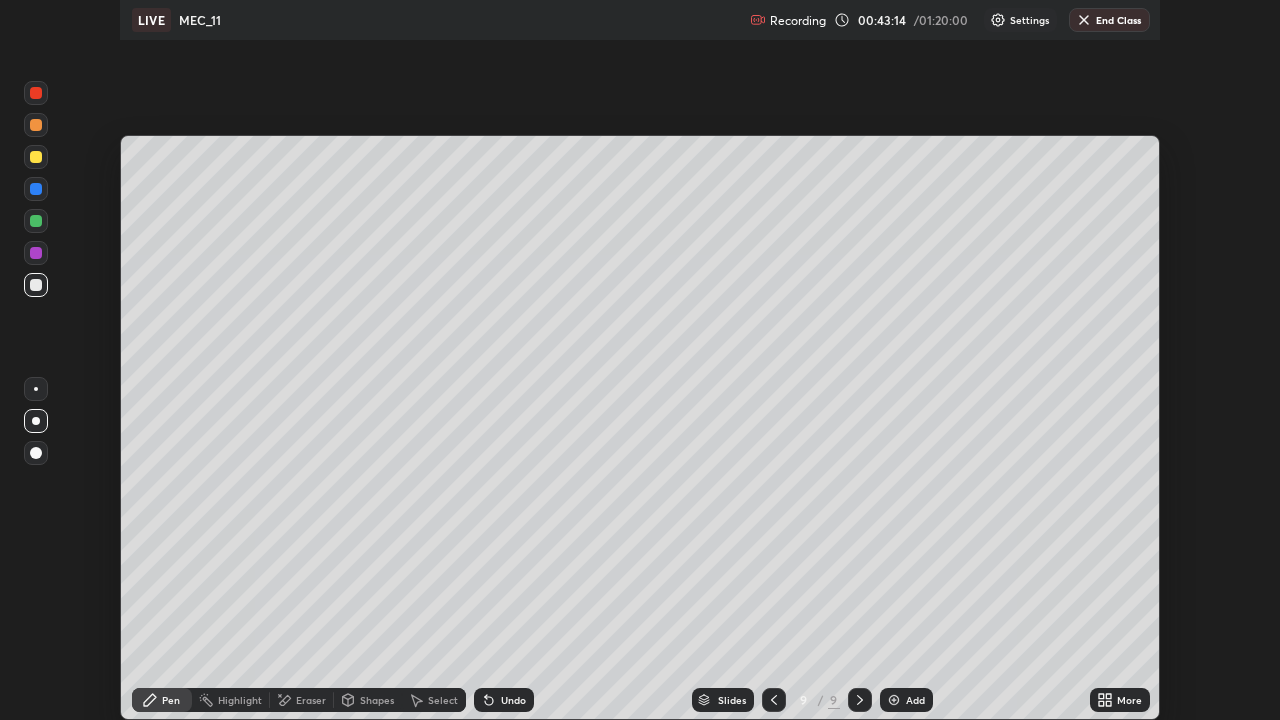 scroll, scrollTop: 99280, scrollLeft: 98720, axis: both 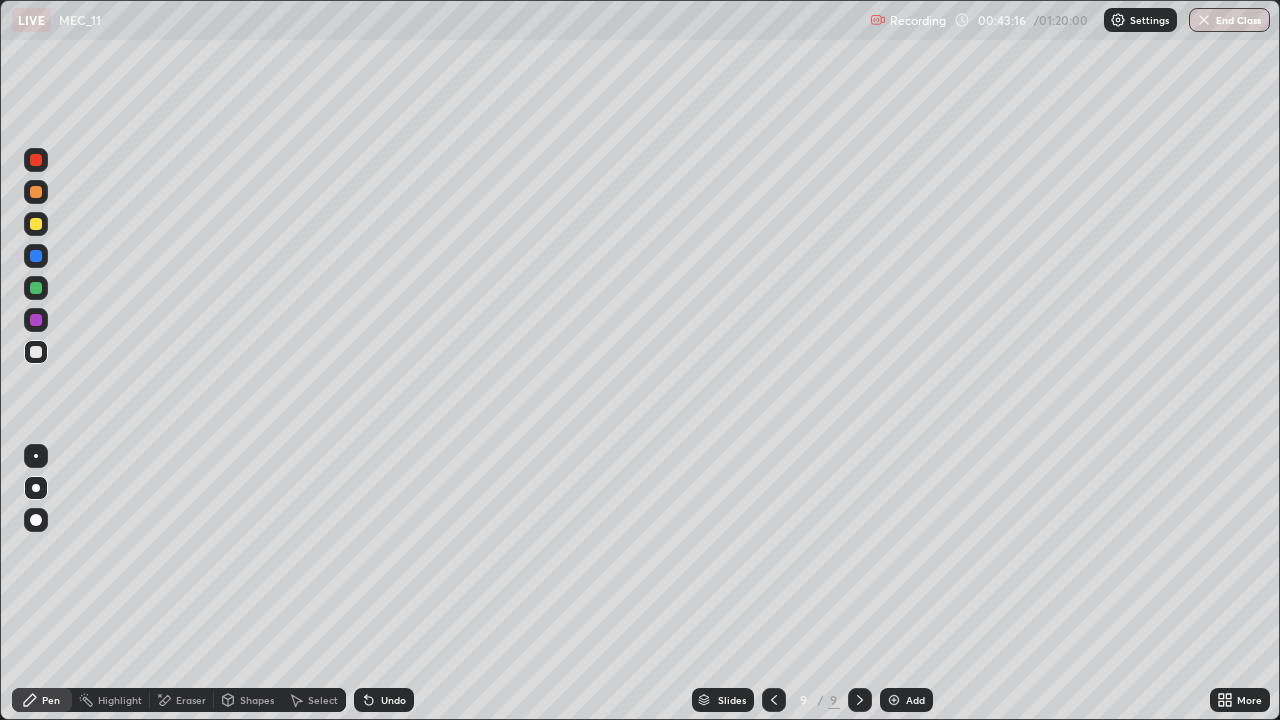 click at bounding box center (36, 352) 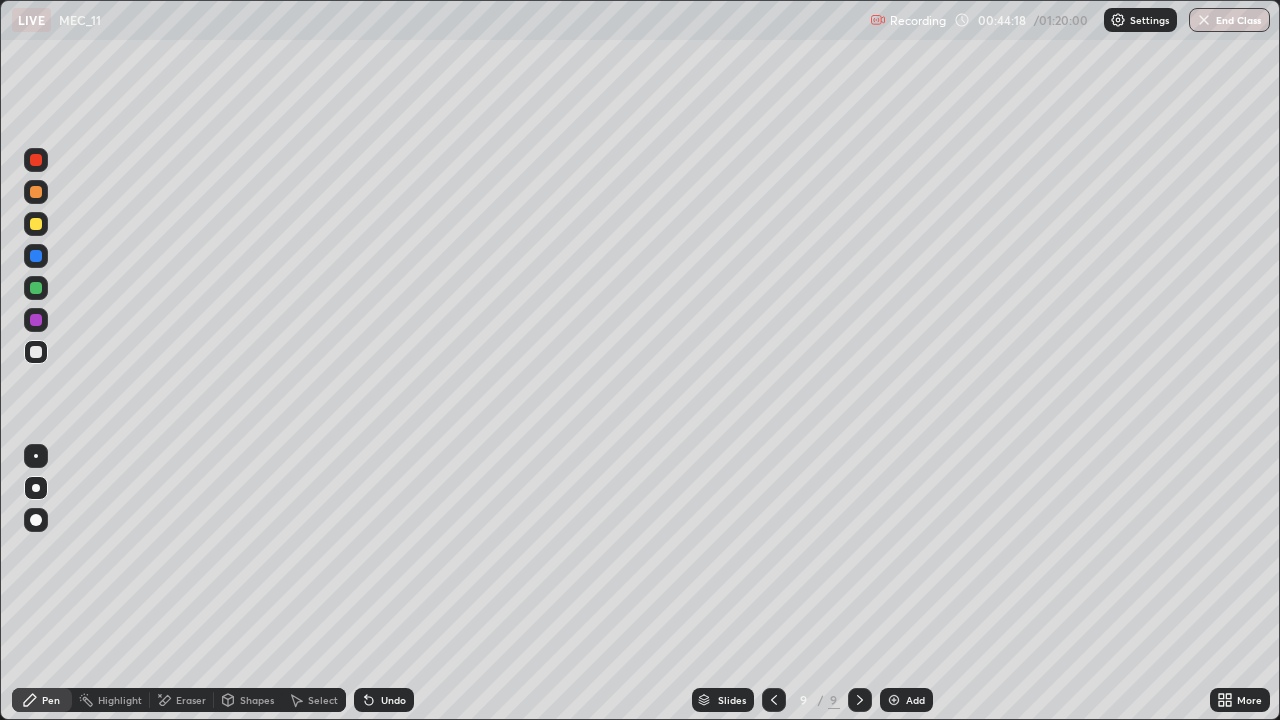 click on "Undo" at bounding box center [384, 700] 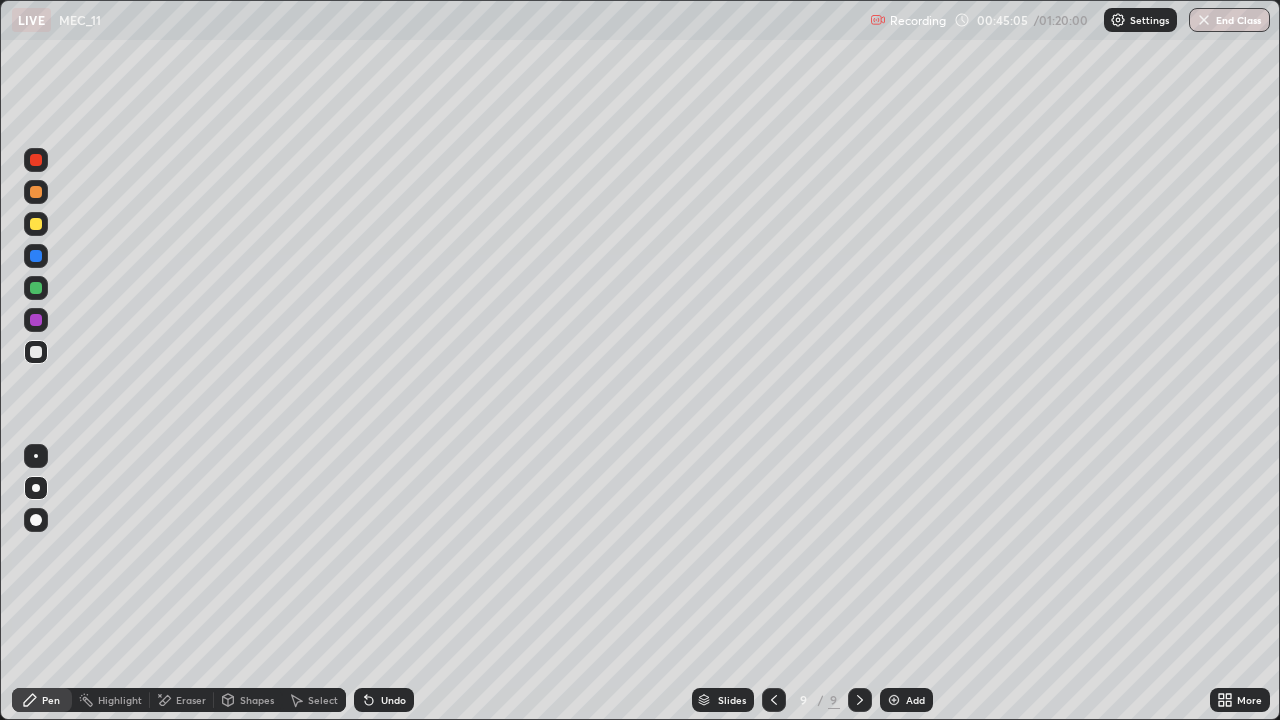 click on "Undo" at bounding box center (393, 700) 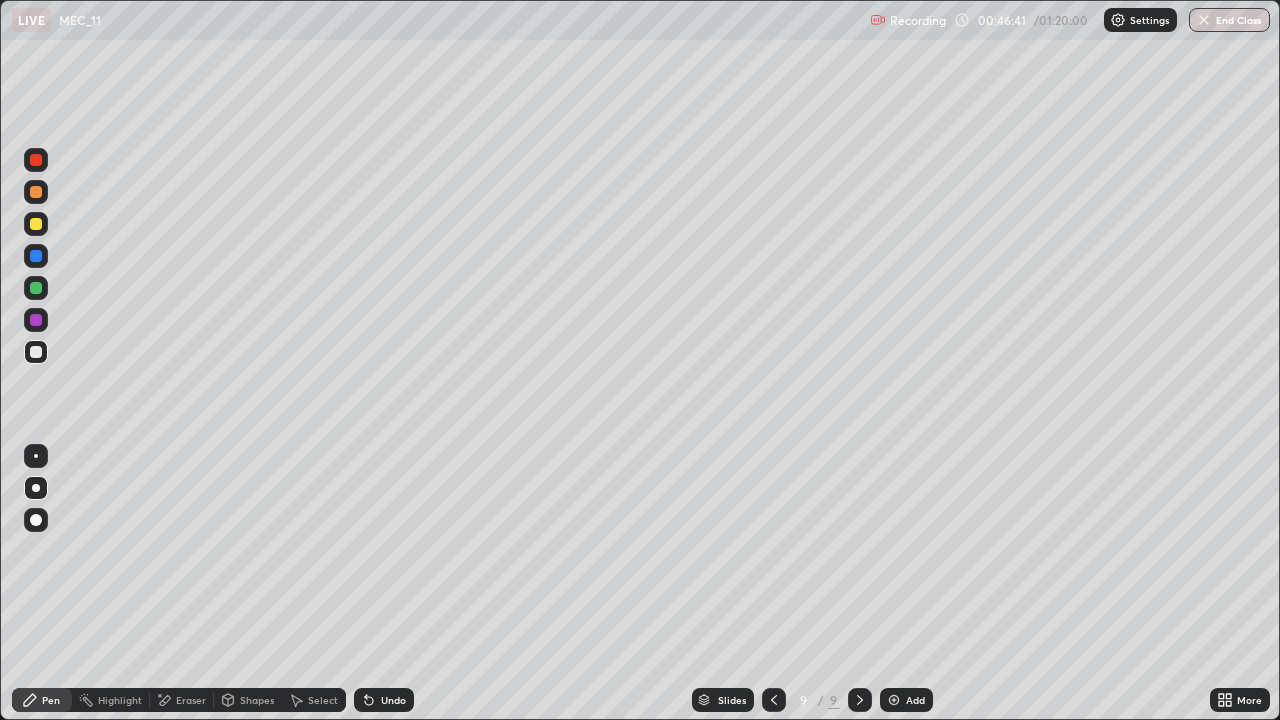click on "More" at bounding box center (1249, 700) 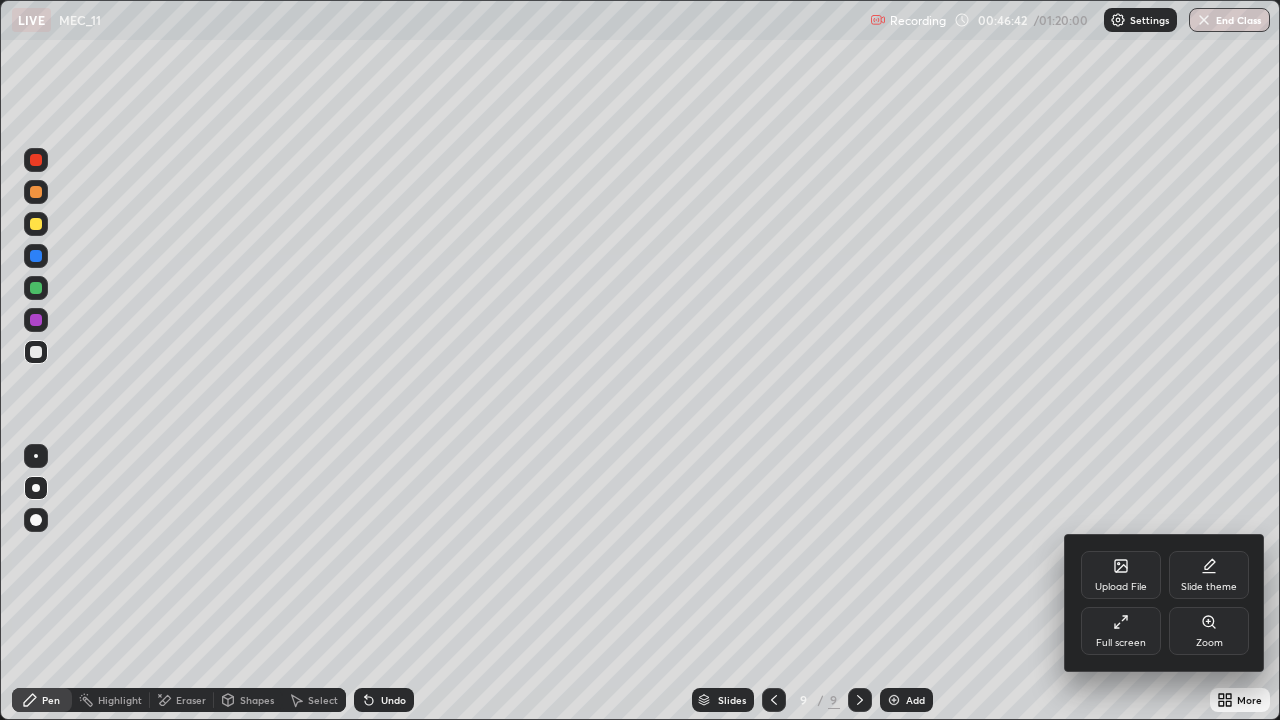 click on "Full screen" at bounding box center [1121, 643] 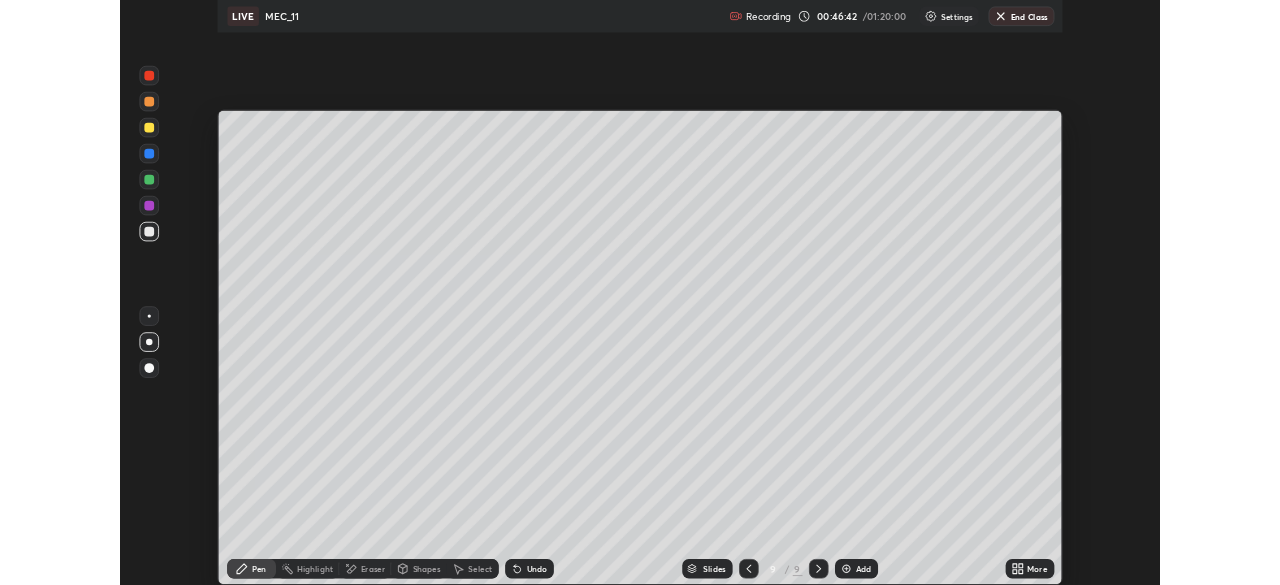 scroll, scrollTop: 585, scrollLeft: 1280, axis: both 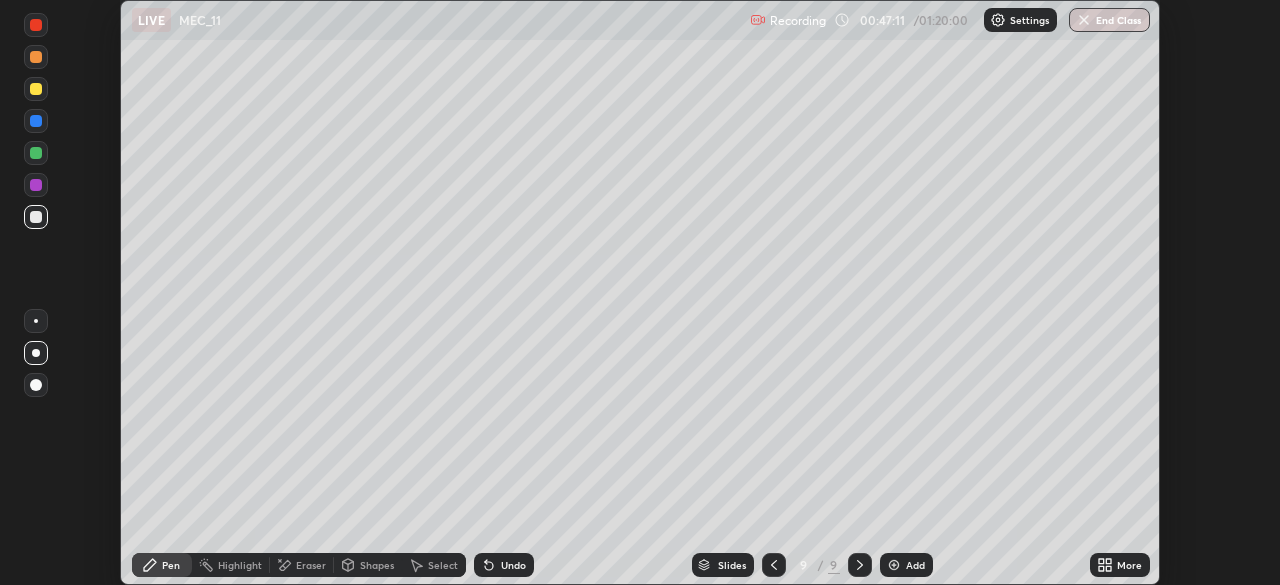 click on "More" at bounding box center (1120, 565) 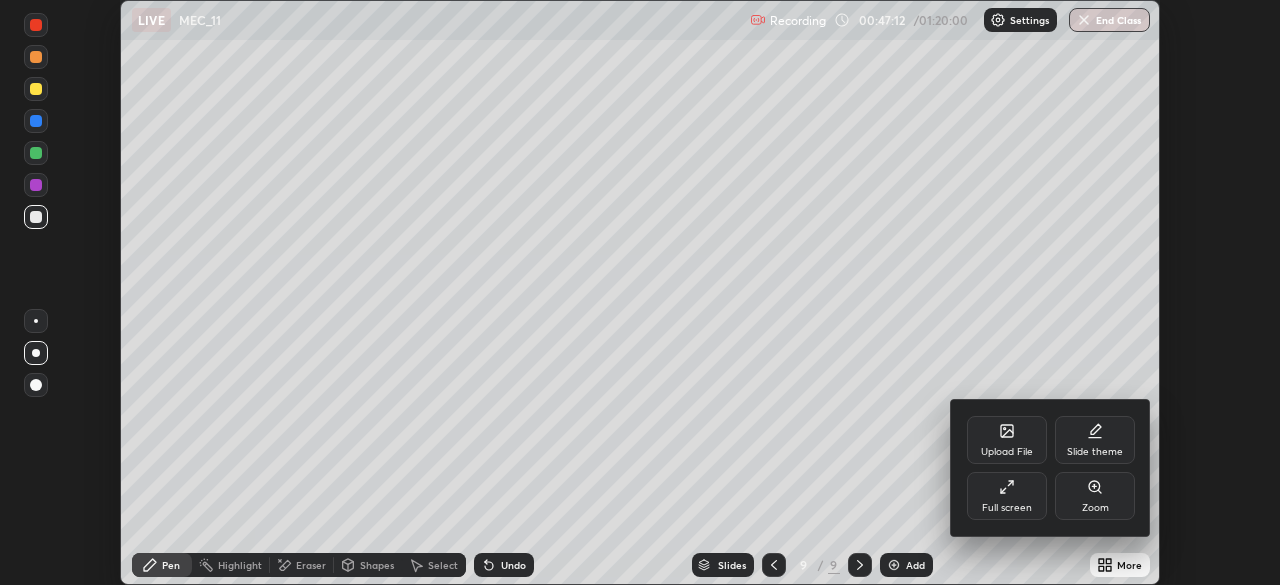 click on "Full screen" at bounding box center [1007, 496] 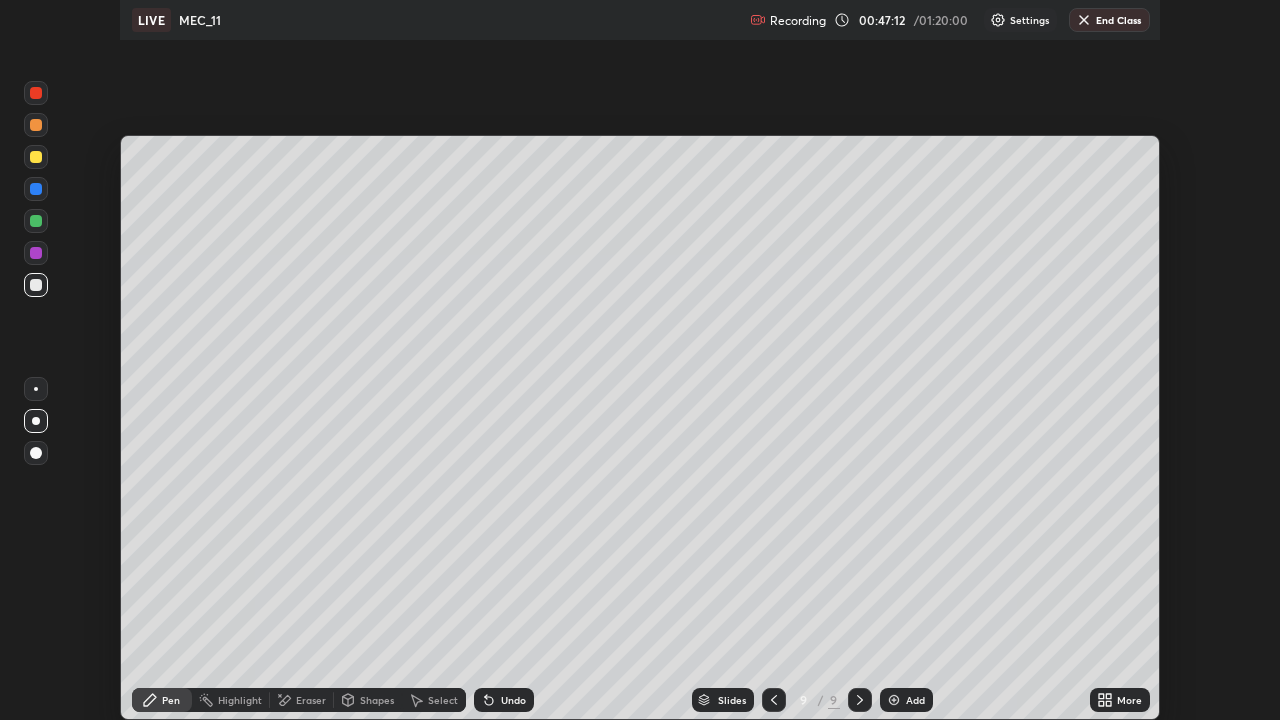 scroll, scrollTop: 99280, scrollLeft: 98720, axis: both 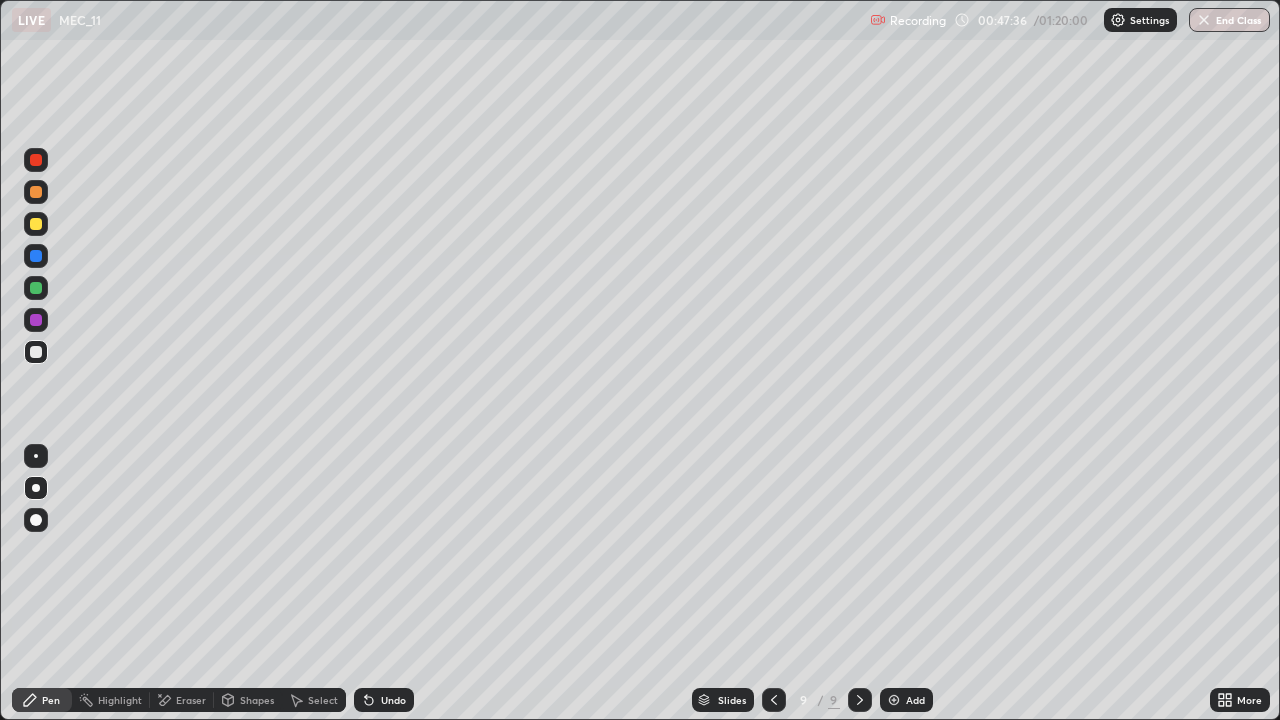 click on "Select" at bounding box center [323, 700] 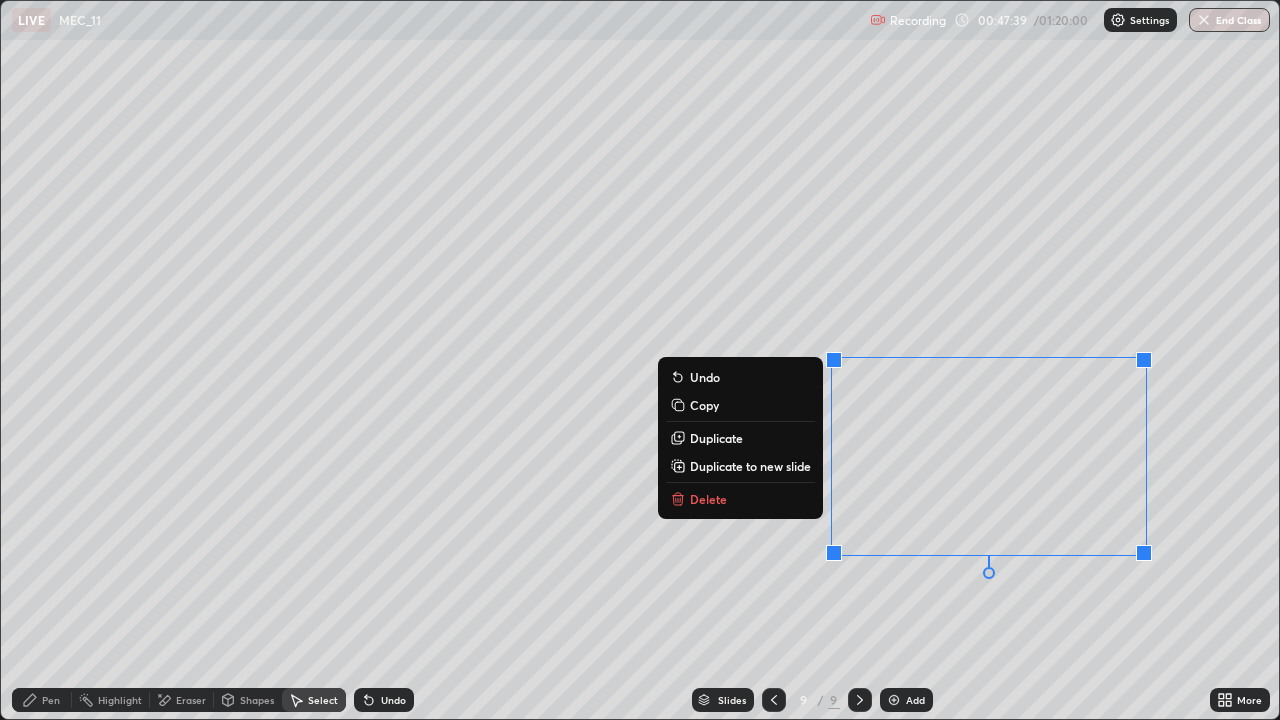 click on "Delete" at bounding box center [740, 499] 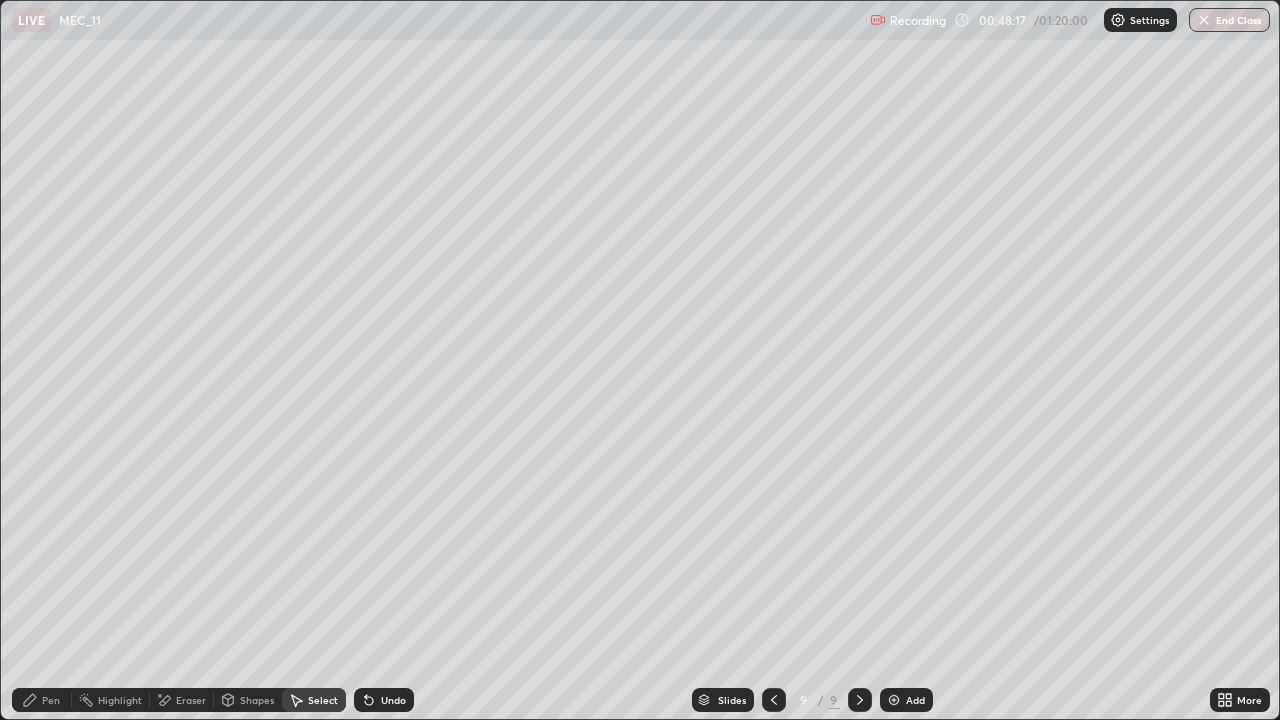 click on "Pen" at bounding box center (51, 700) 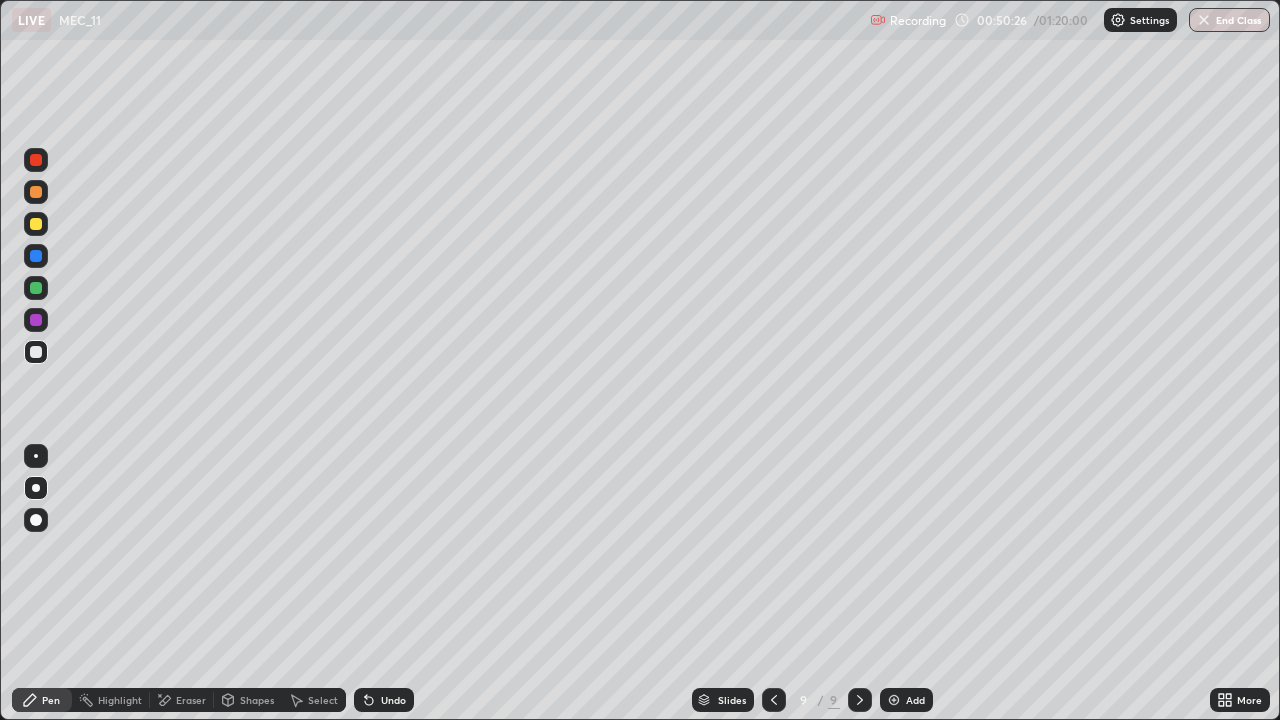 click 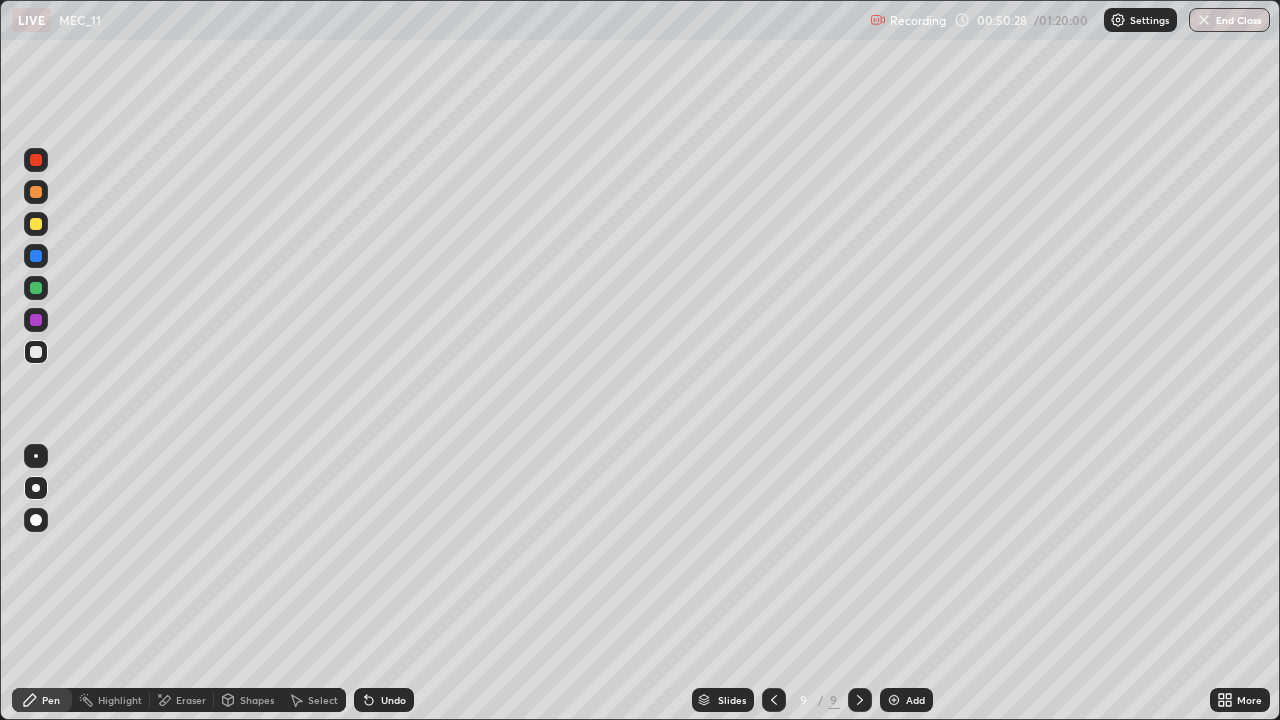 click 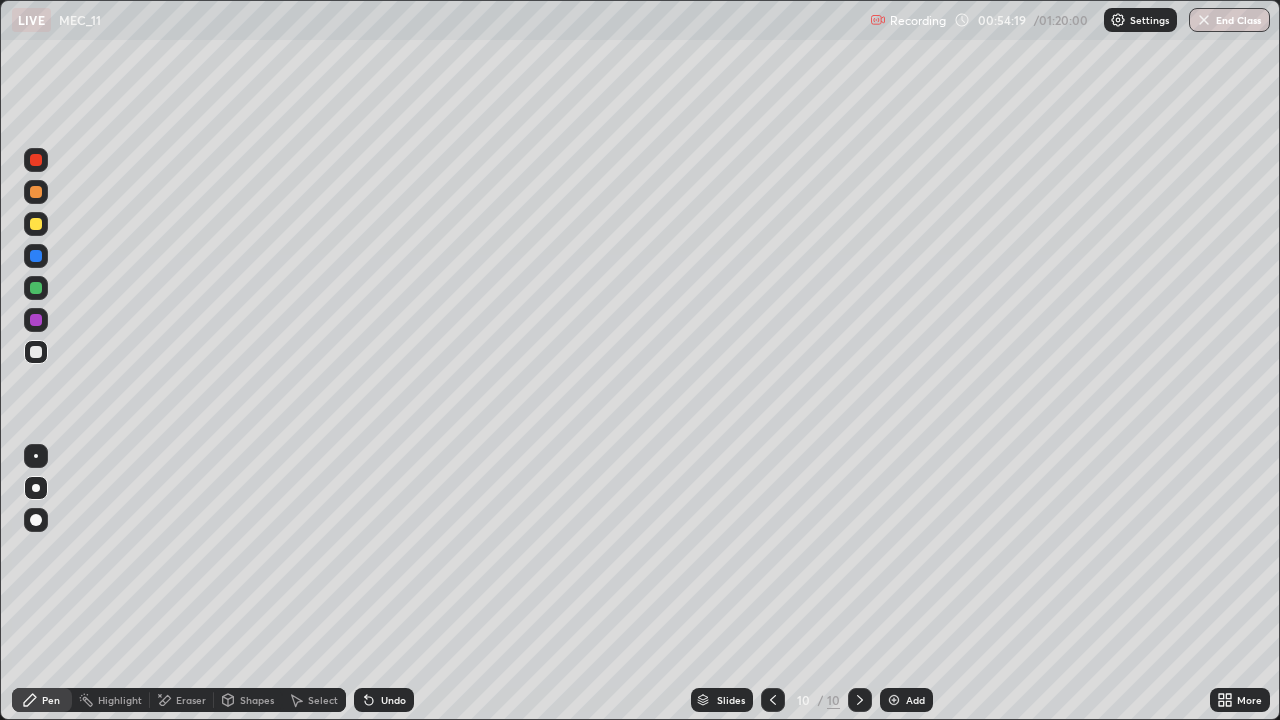 click on "Undo" at bounding box center [393, 700] 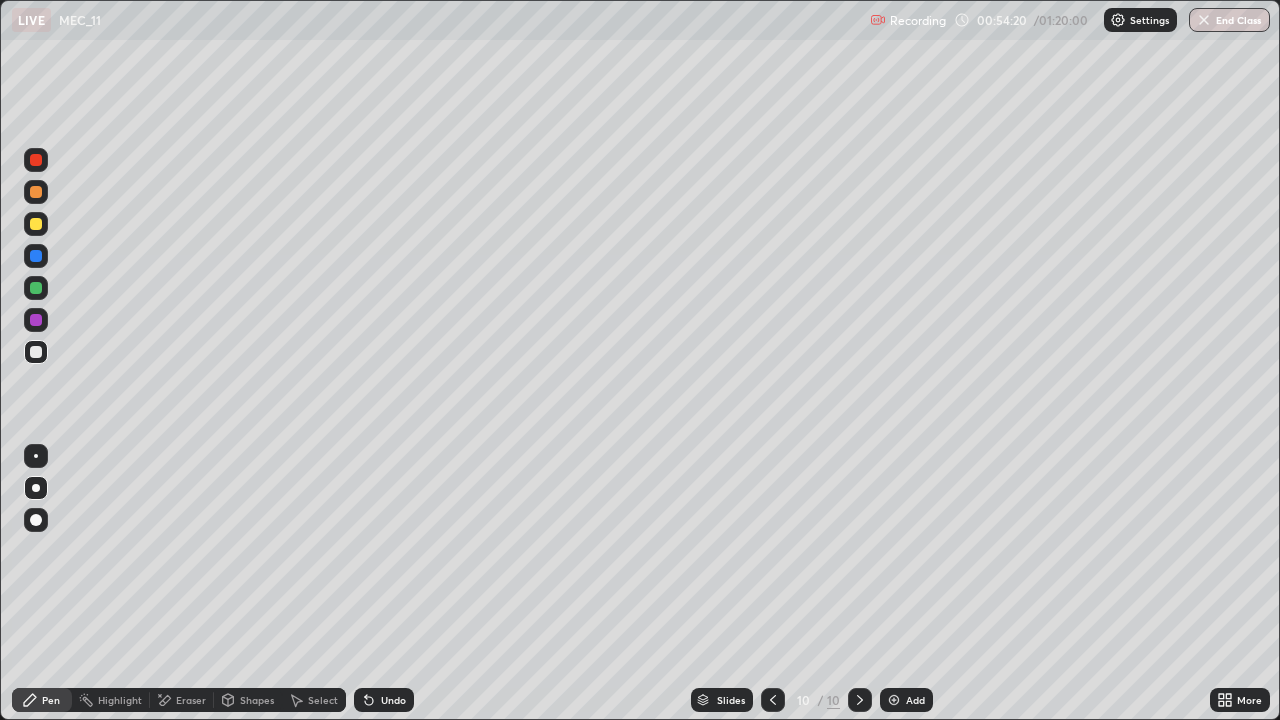 click on "Undo" at bounding box center (393, 700) 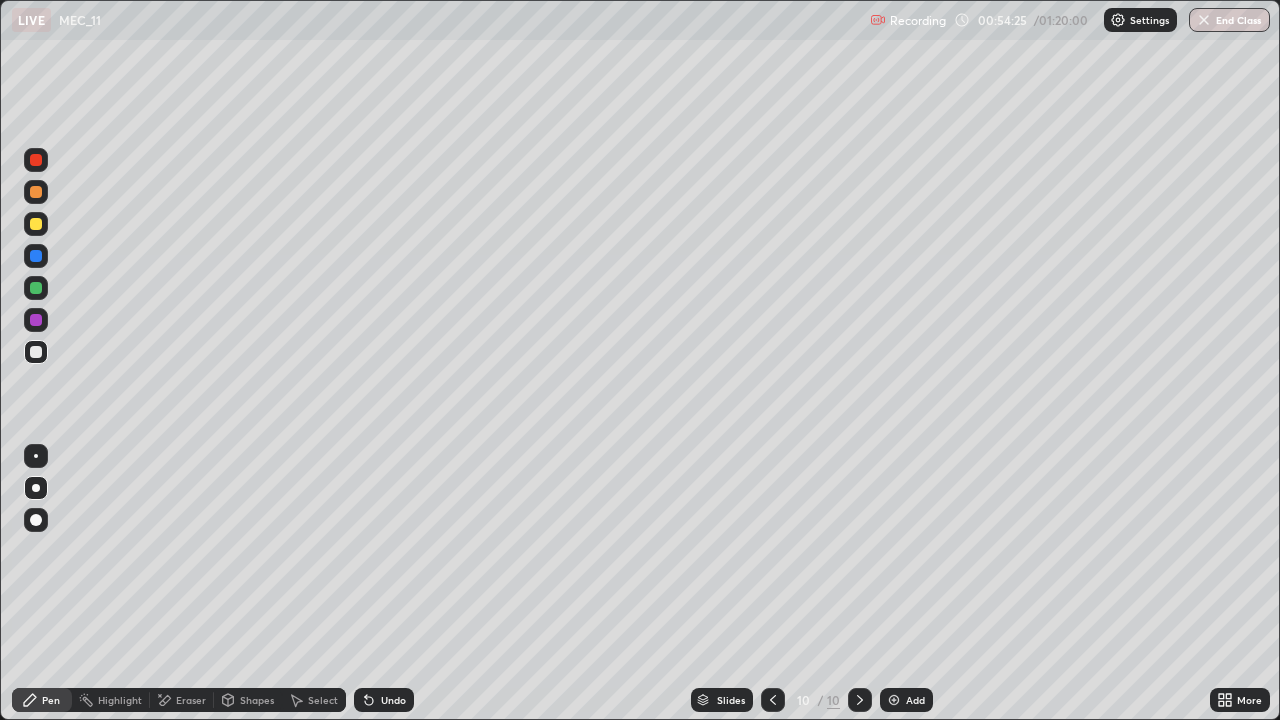 click on "Undo" at bounding box center [384, 700] 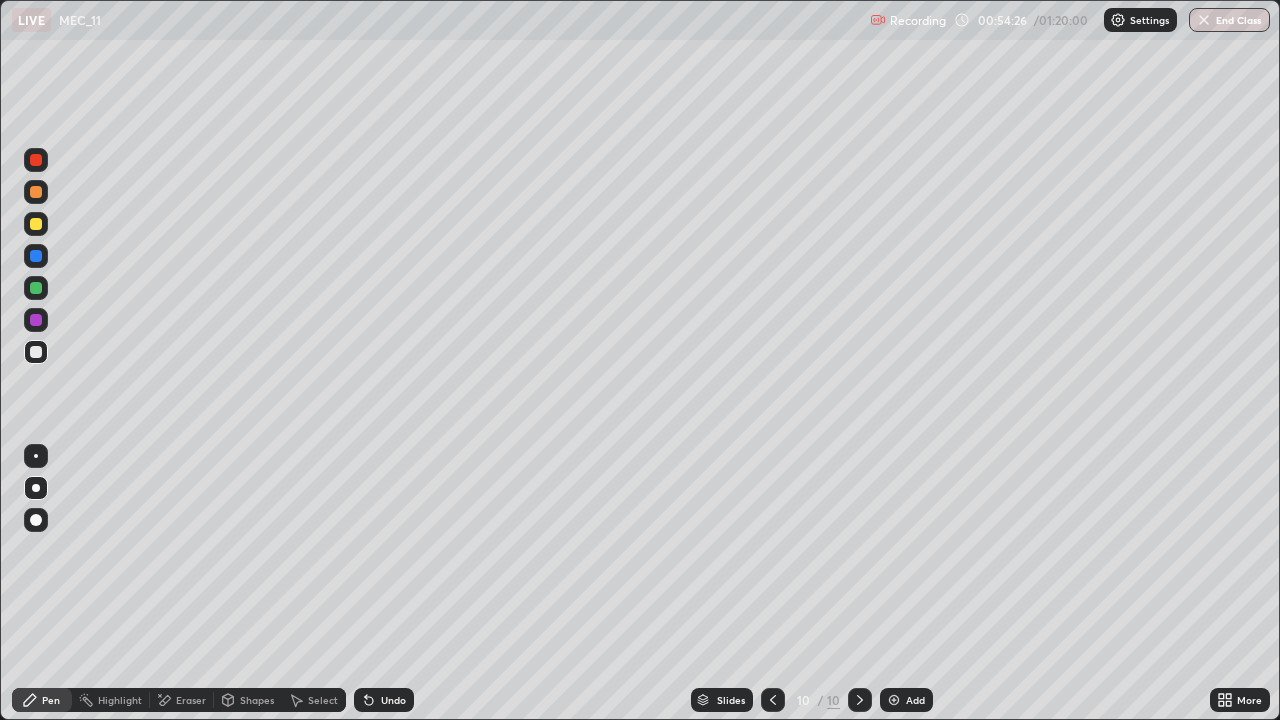 click on "Undo" at bounding box center (393, 700) 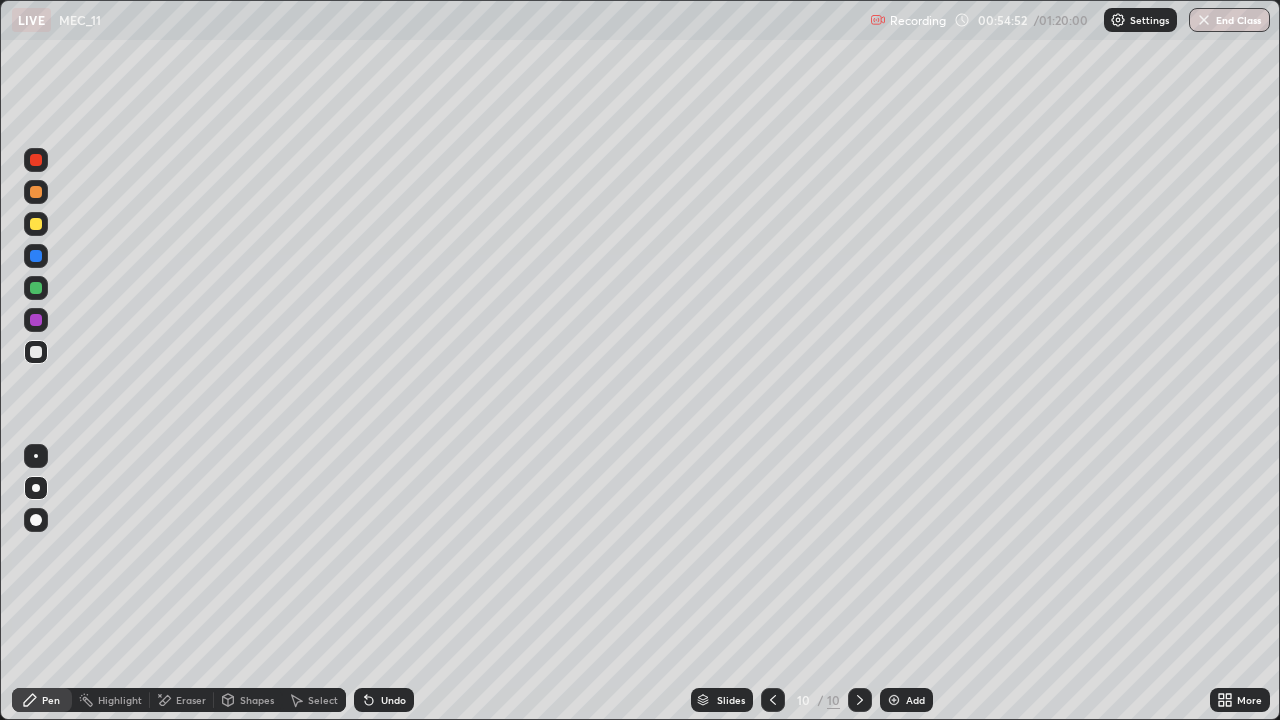 click 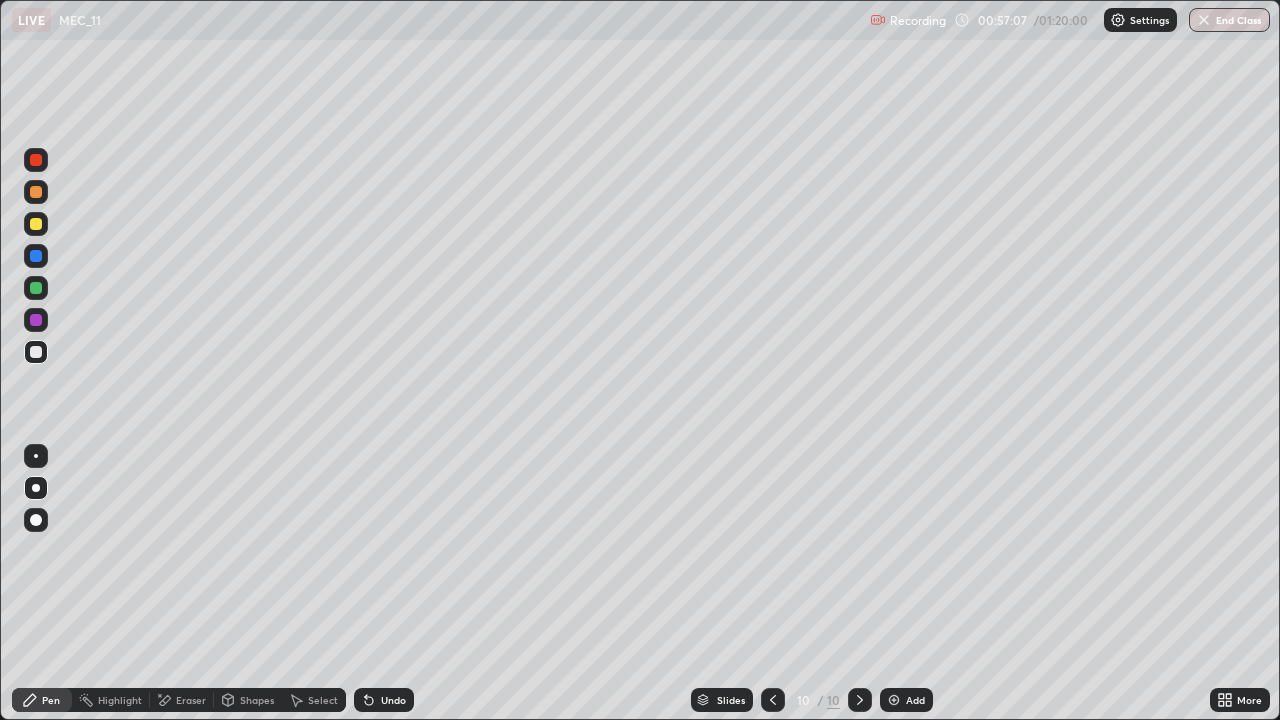 click at bounding box center (36, 224) 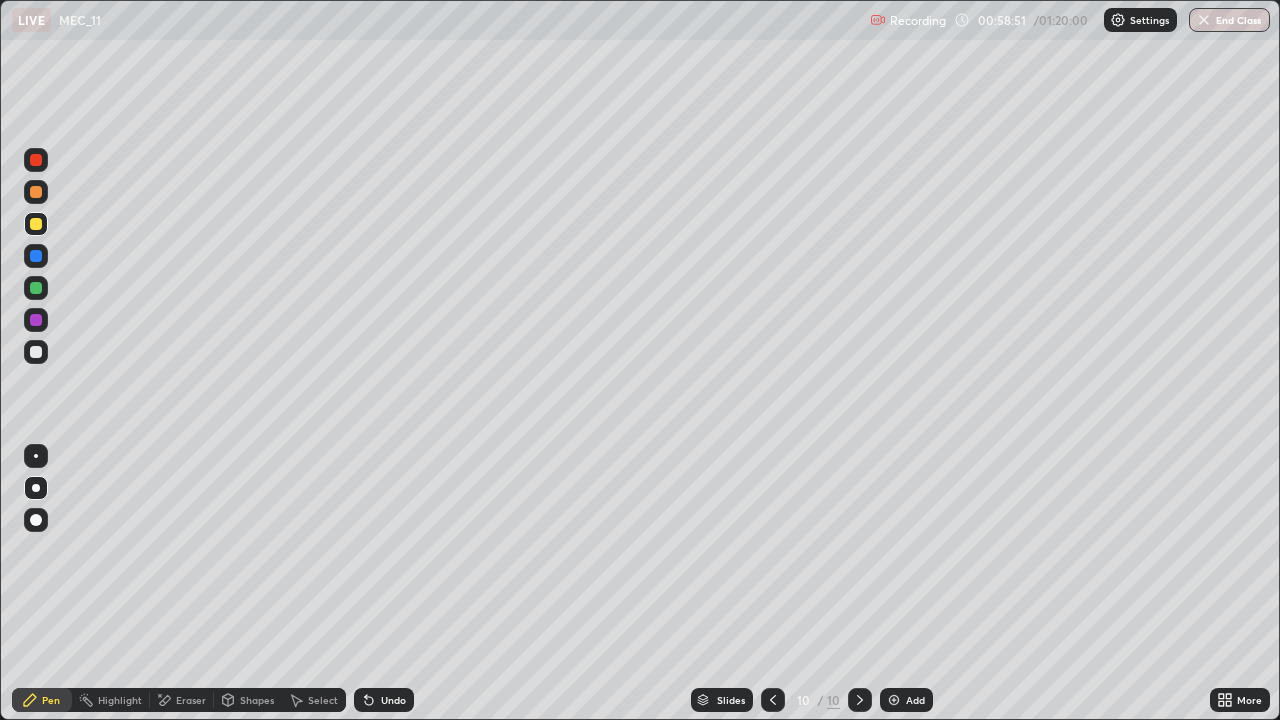 click on "Undo" at bounding box center [393, 700] 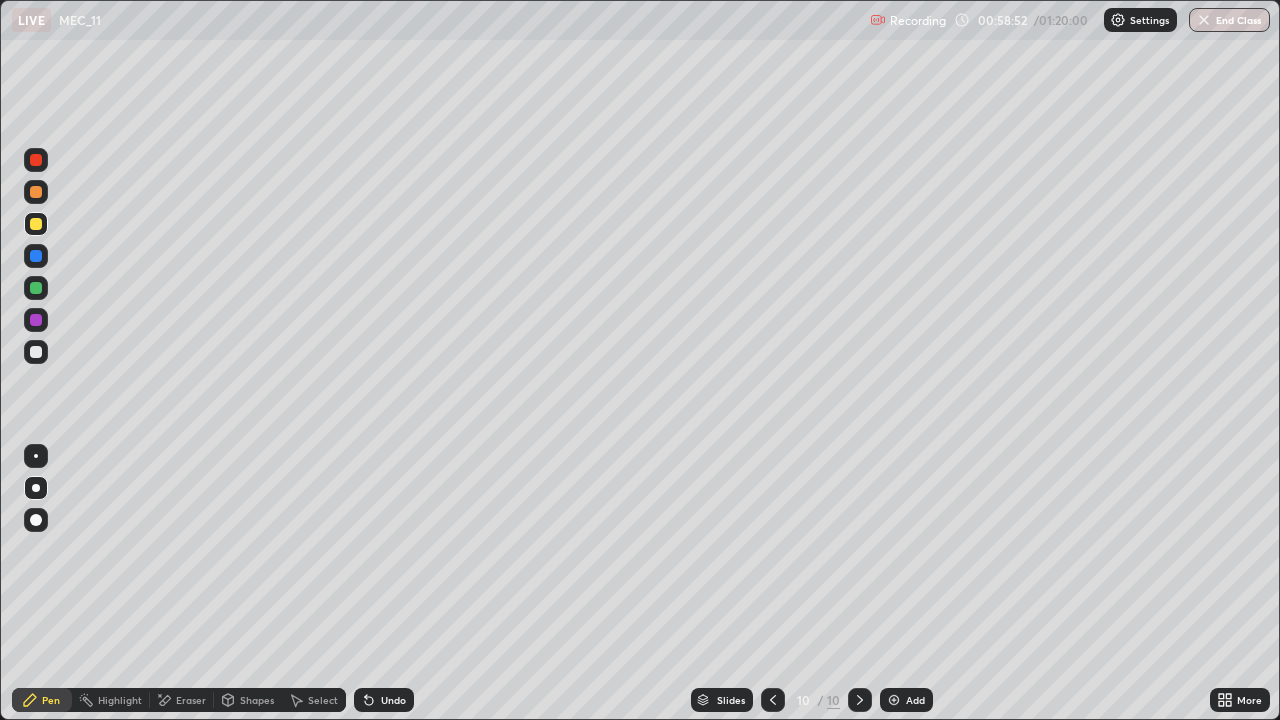 click on "Undo" at bounding box center [393, 700] 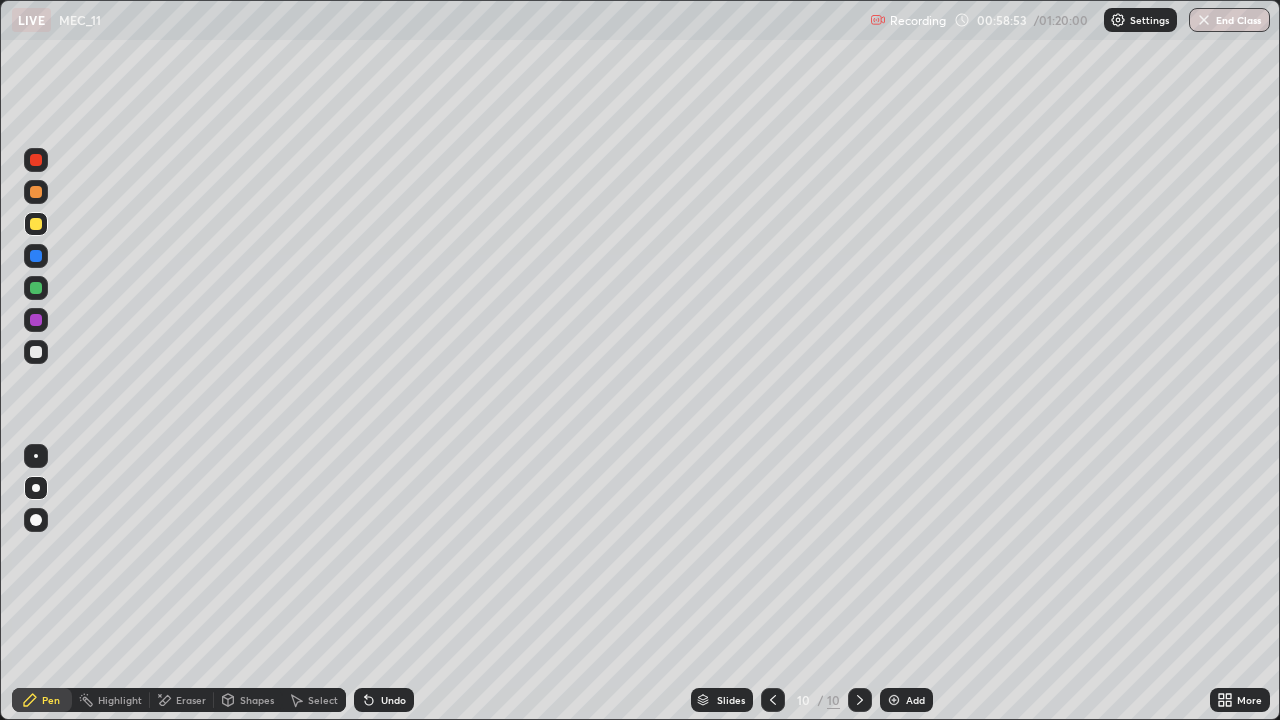 click on "Undo" at bounding box center (393, 700) 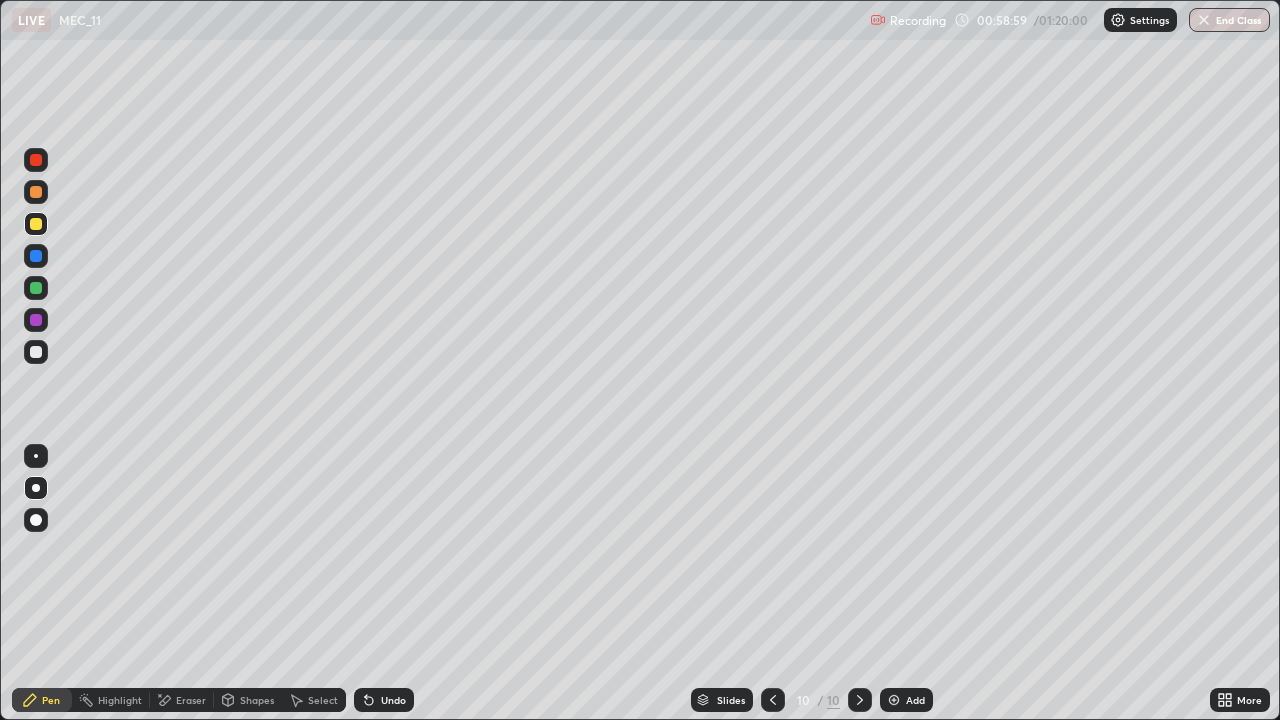 click on "Undo" at bounding box center [393, 700] 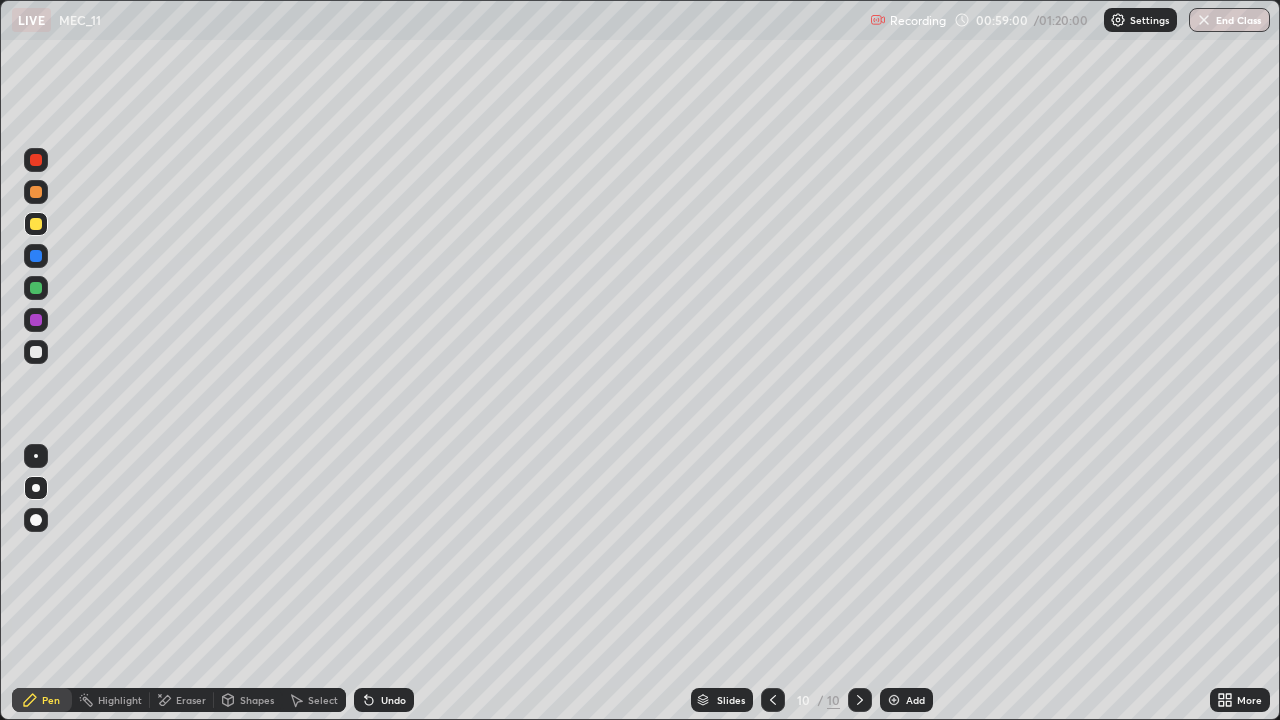 click on "Undo" at bounding box center [384, 700] 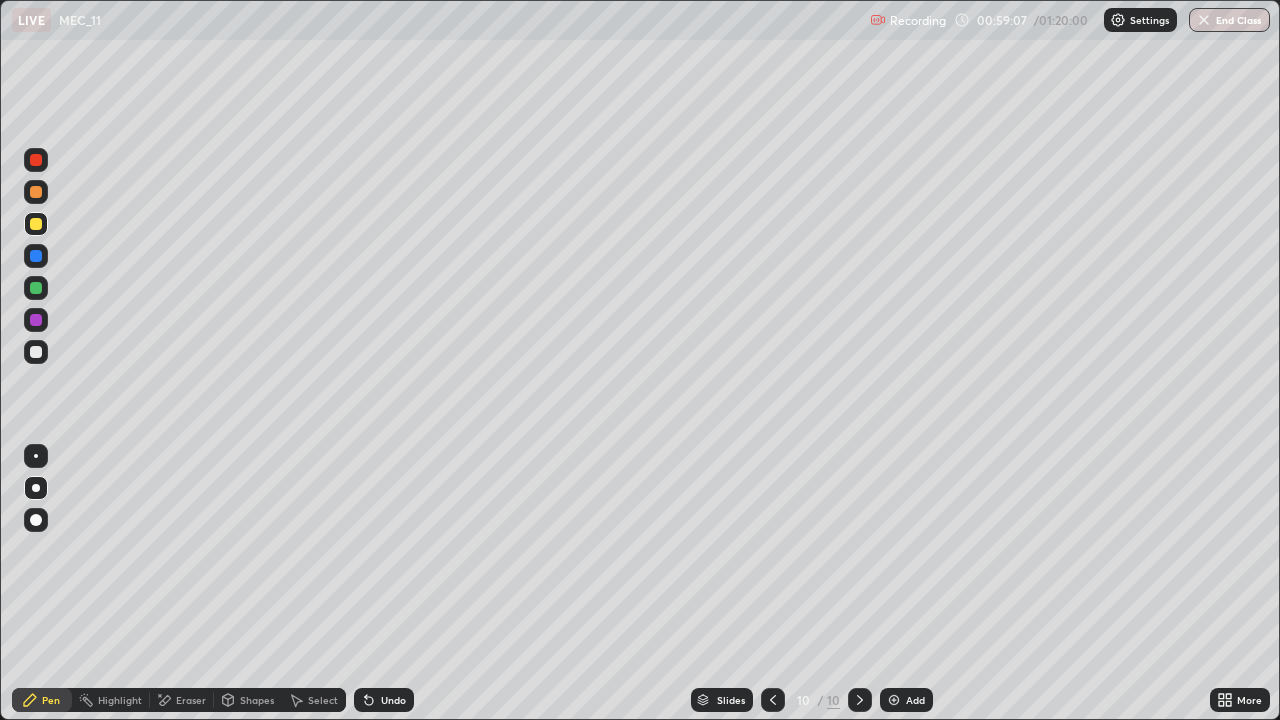 click on "Undo" at bounding box center (384, 700) 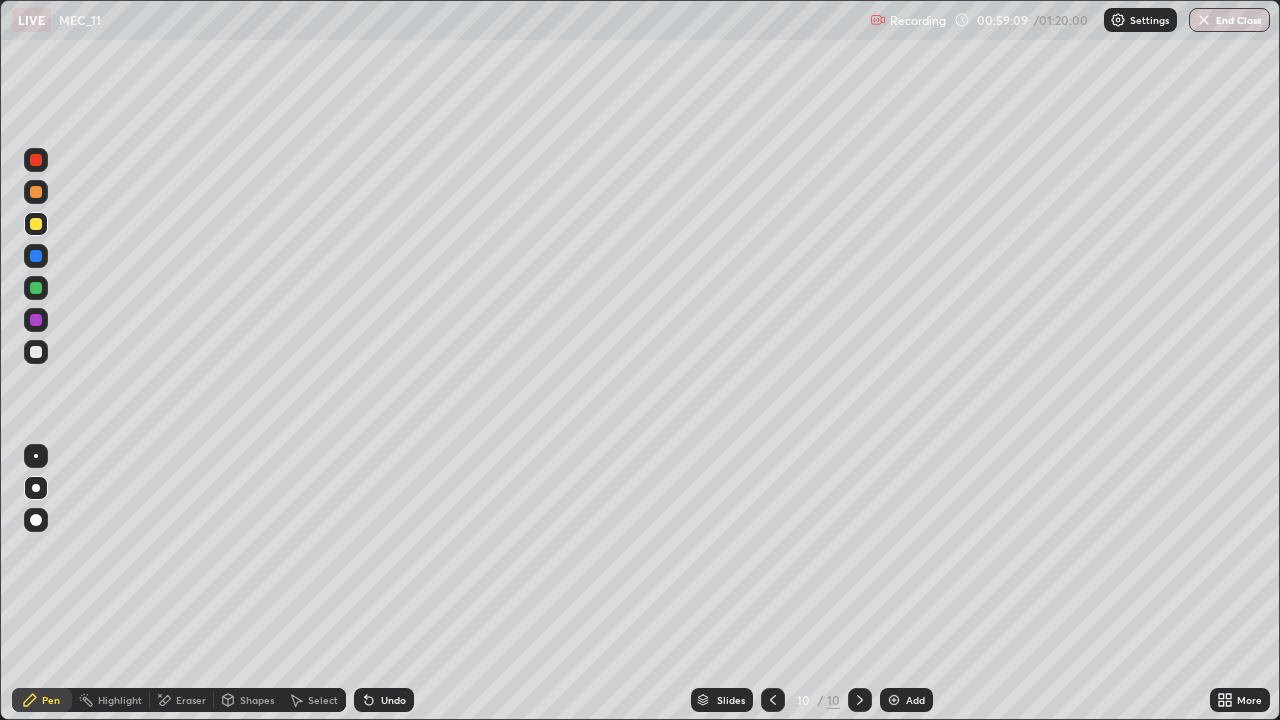 click on "Undo" at bounding box center (393, 700) 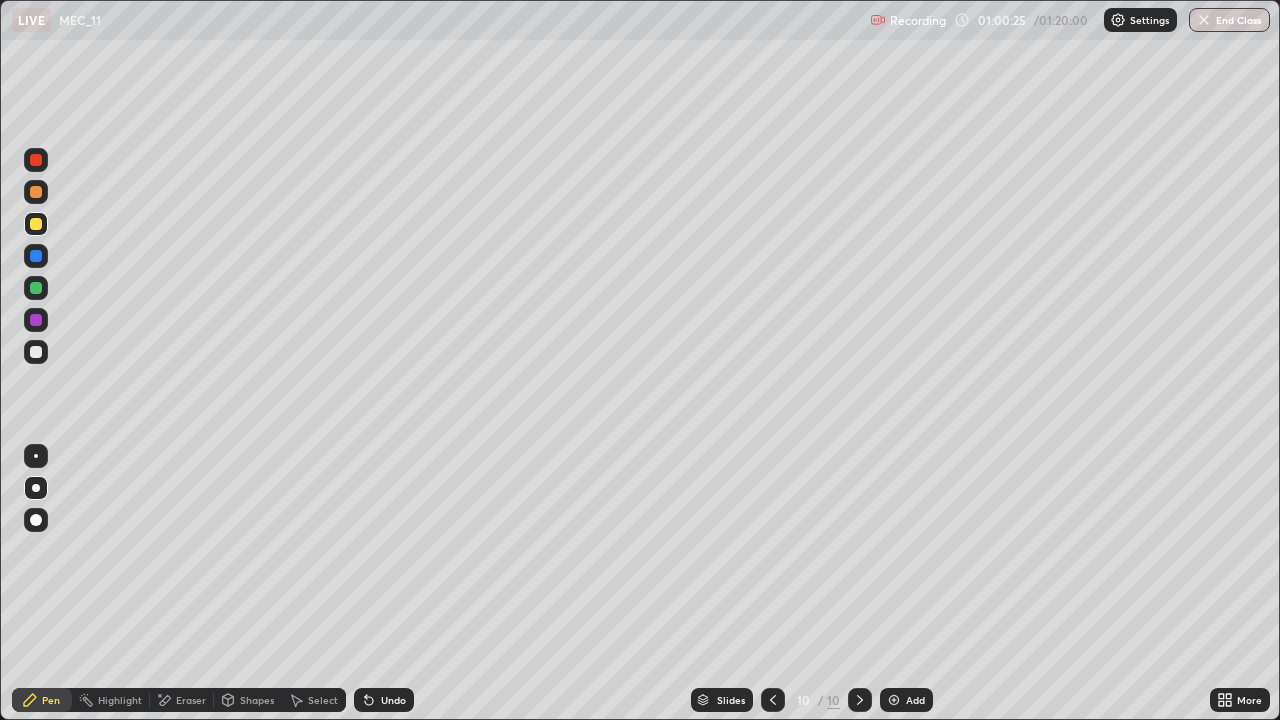 click 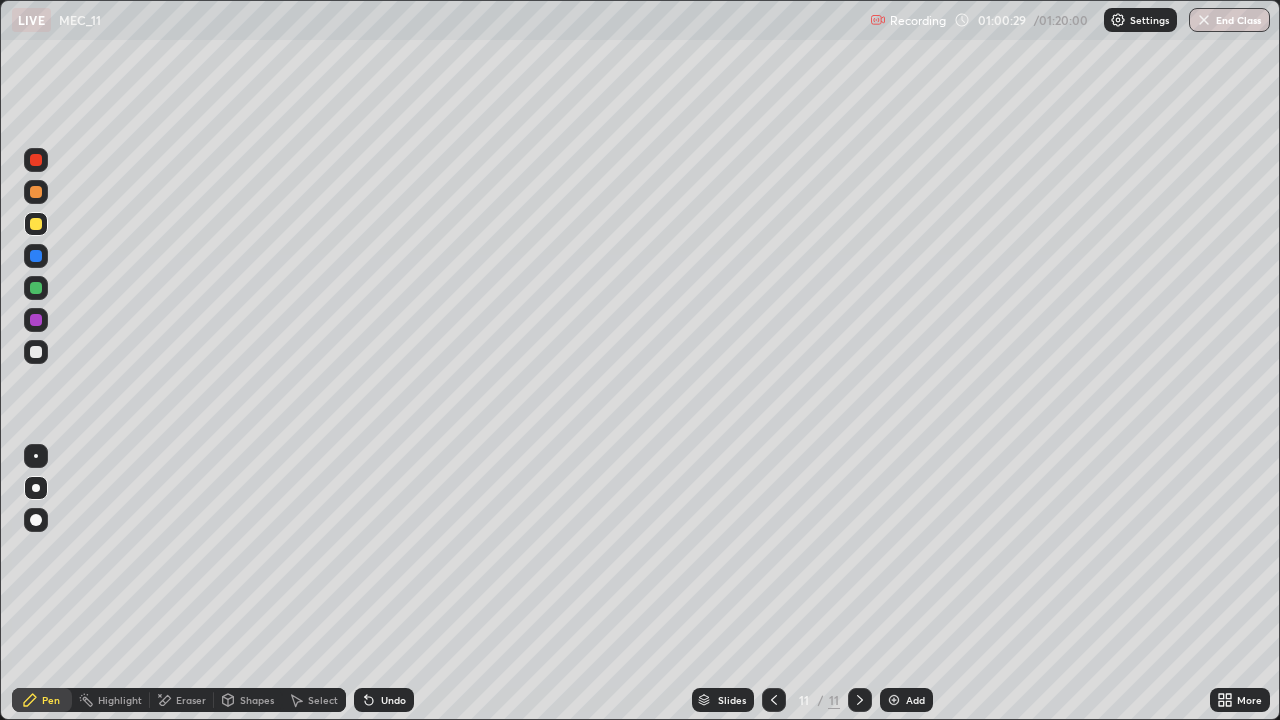 click at bounding box center [36, 352] 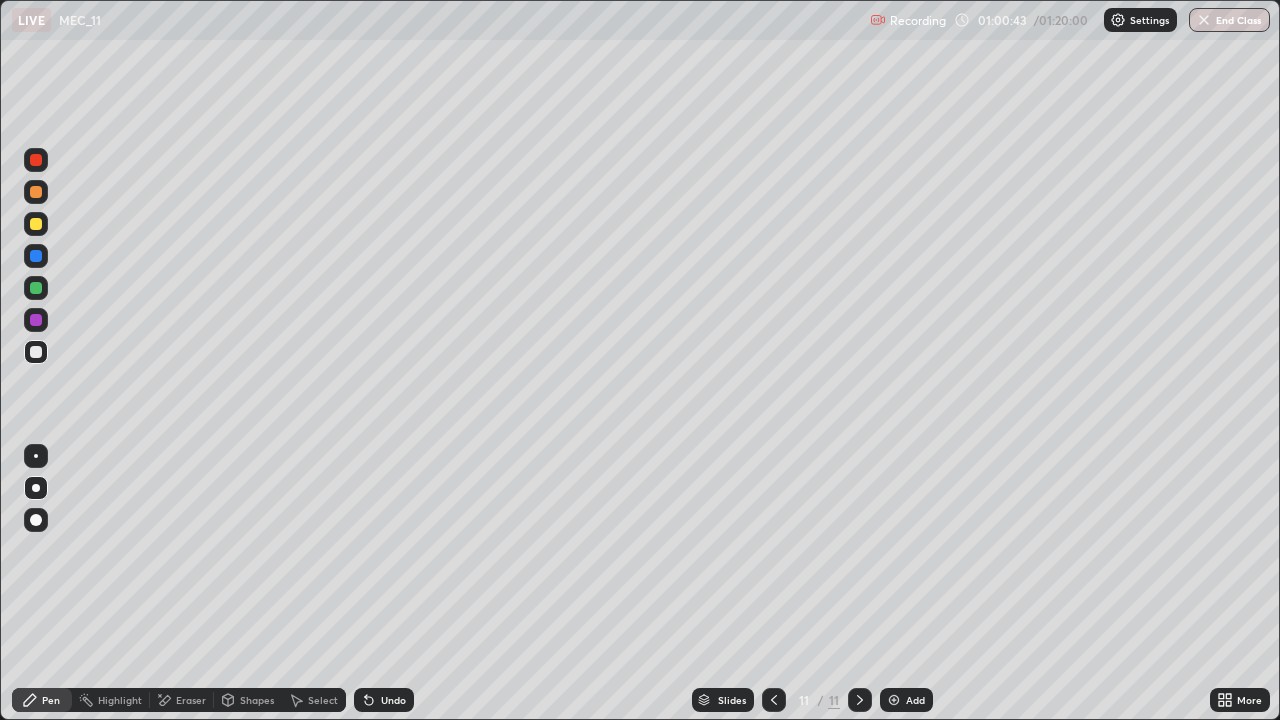 click on "Undo" at bounding box center (384, 700) 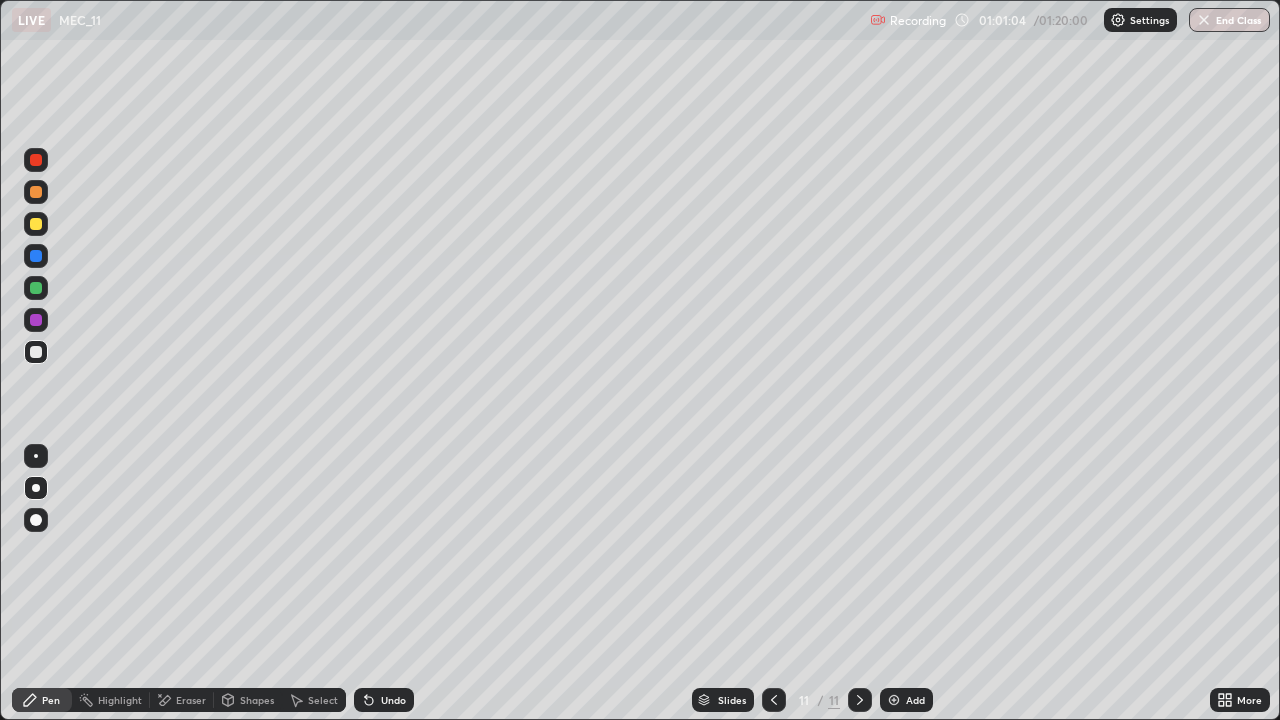 click on "Undo" at bounding box center [393, 700] 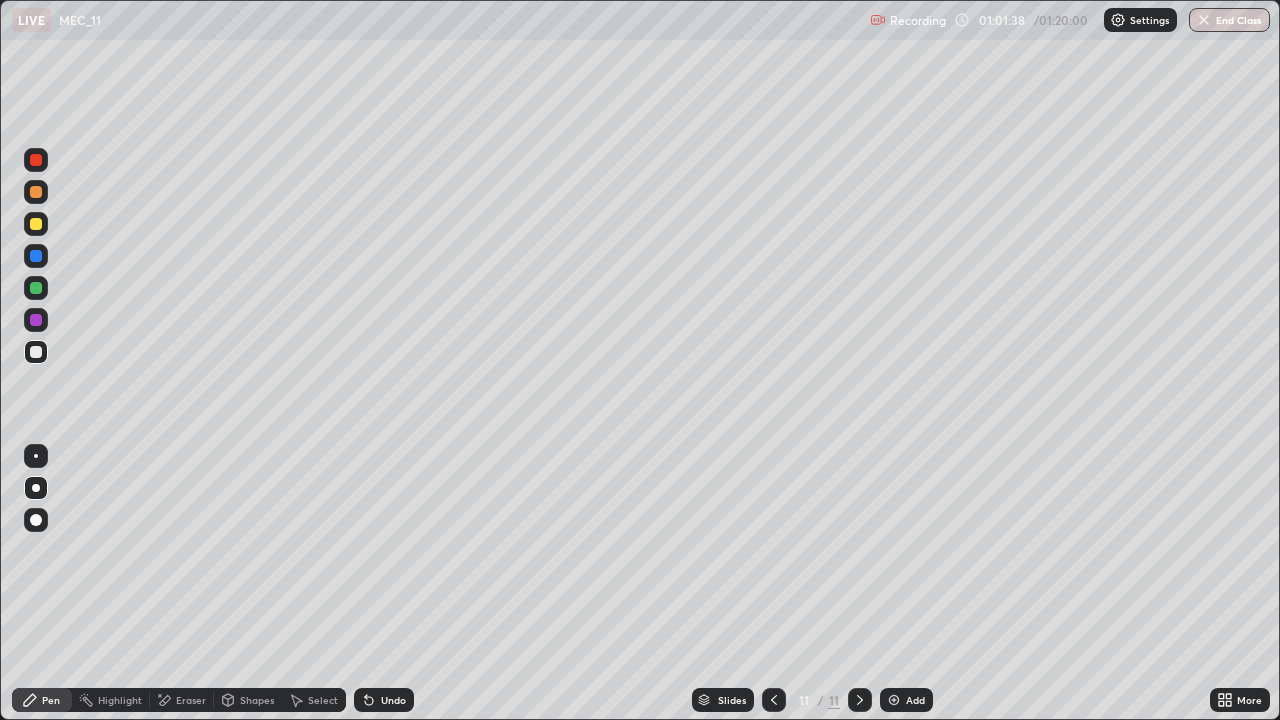 click at bounding box center [36, 288] 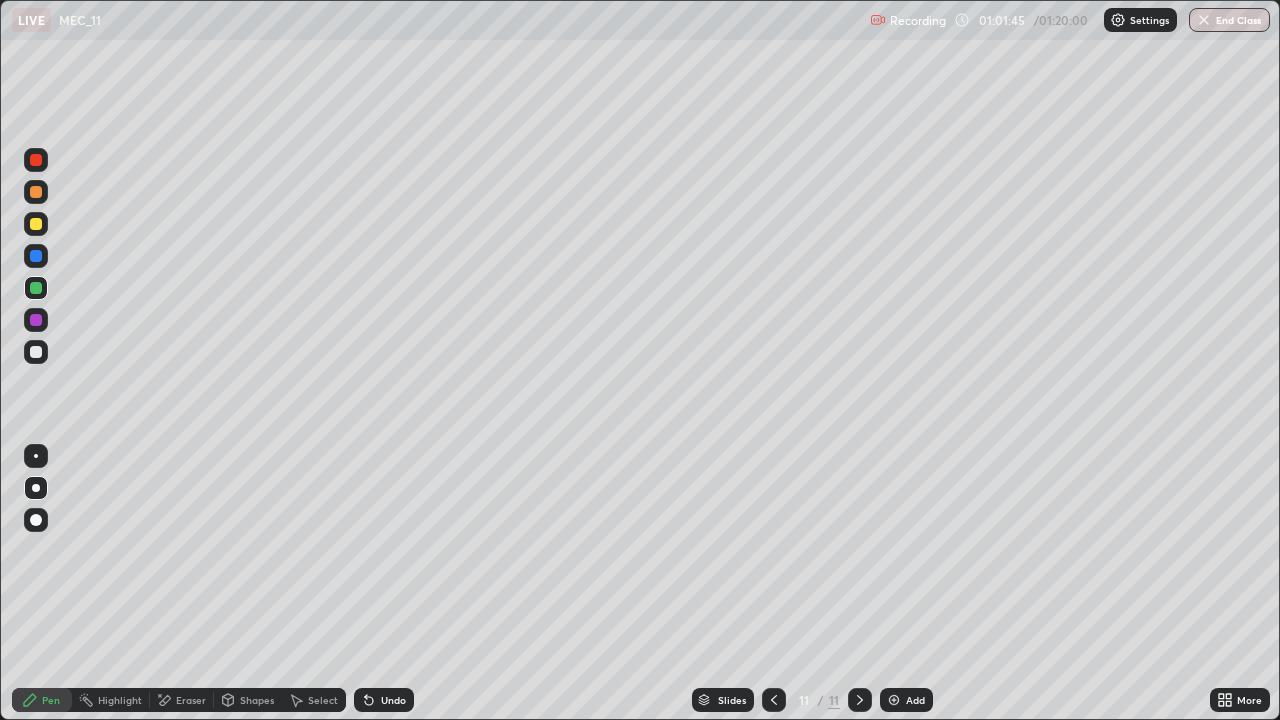 click on "Pen" at bounding box center (51, 700) 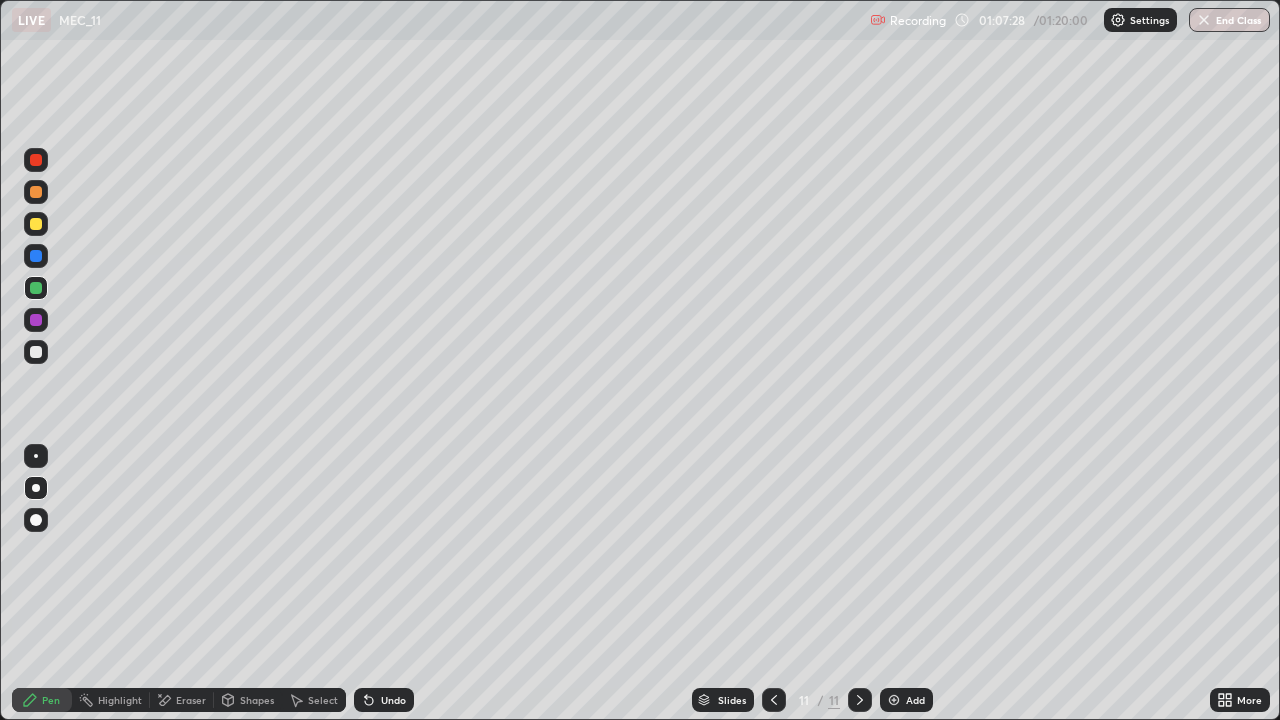 click 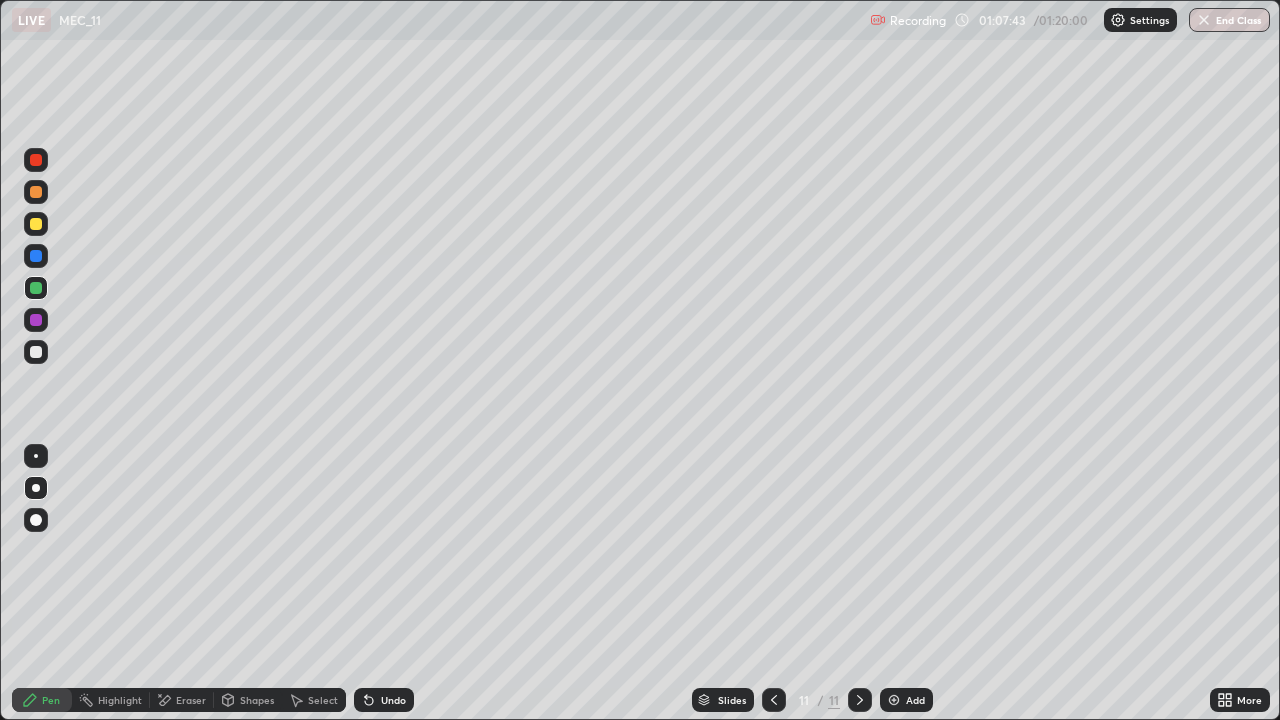 click 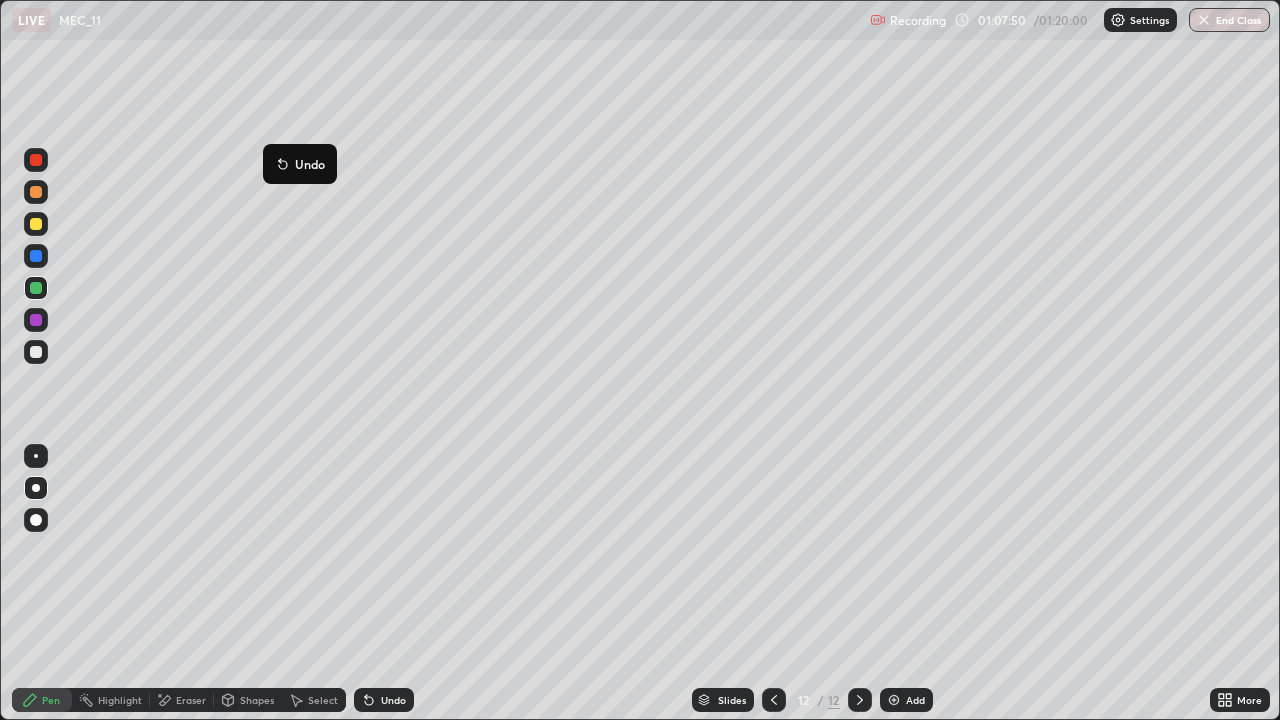 click 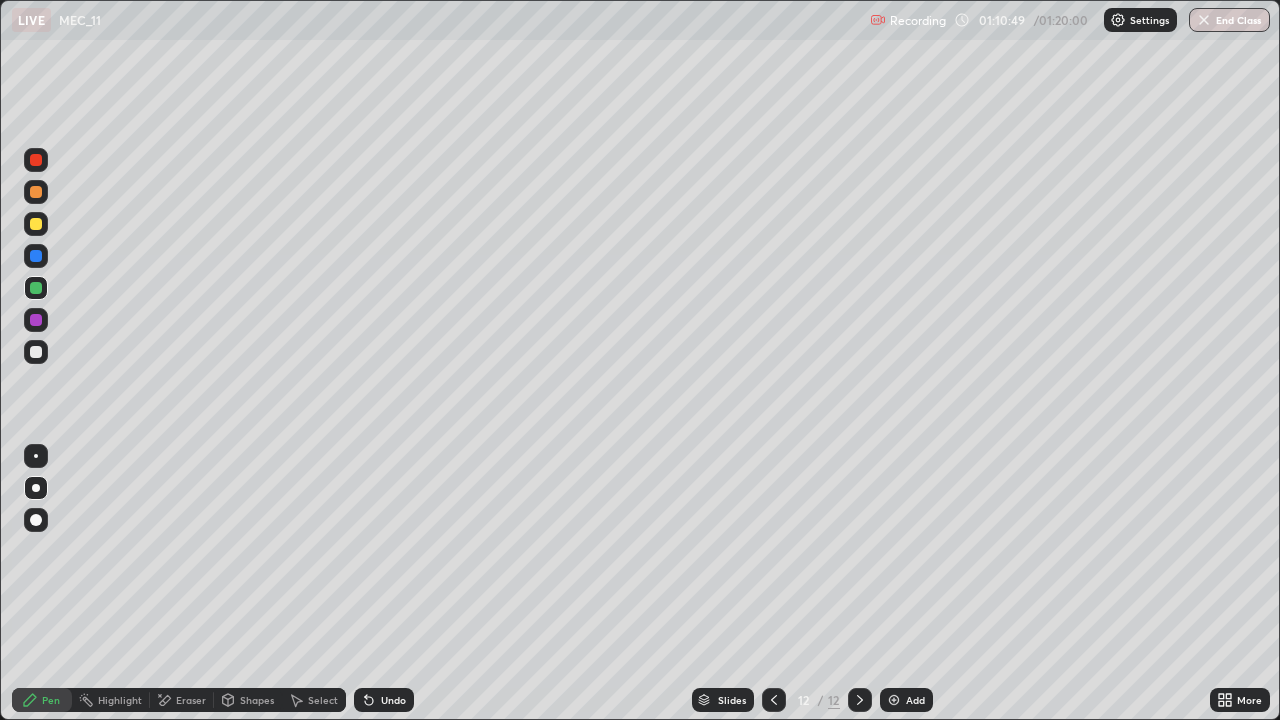 click on "Undo" at bounding box center (393, 700) 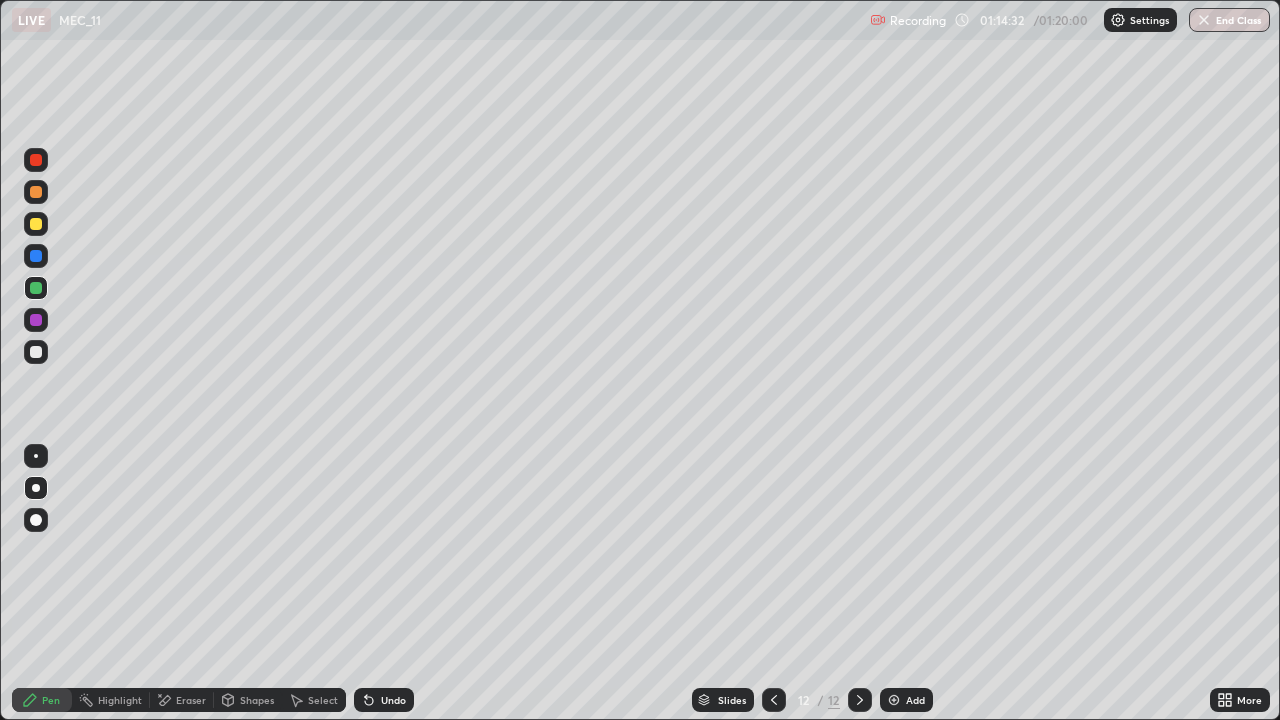 click 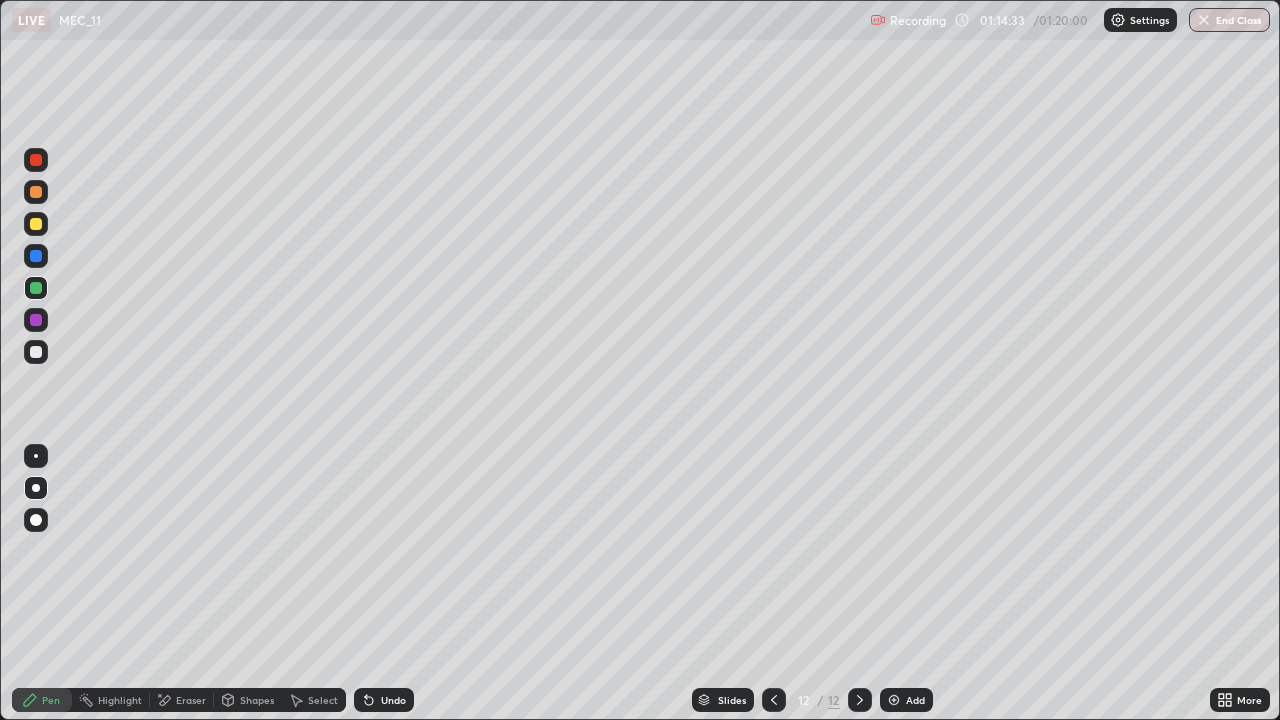 click 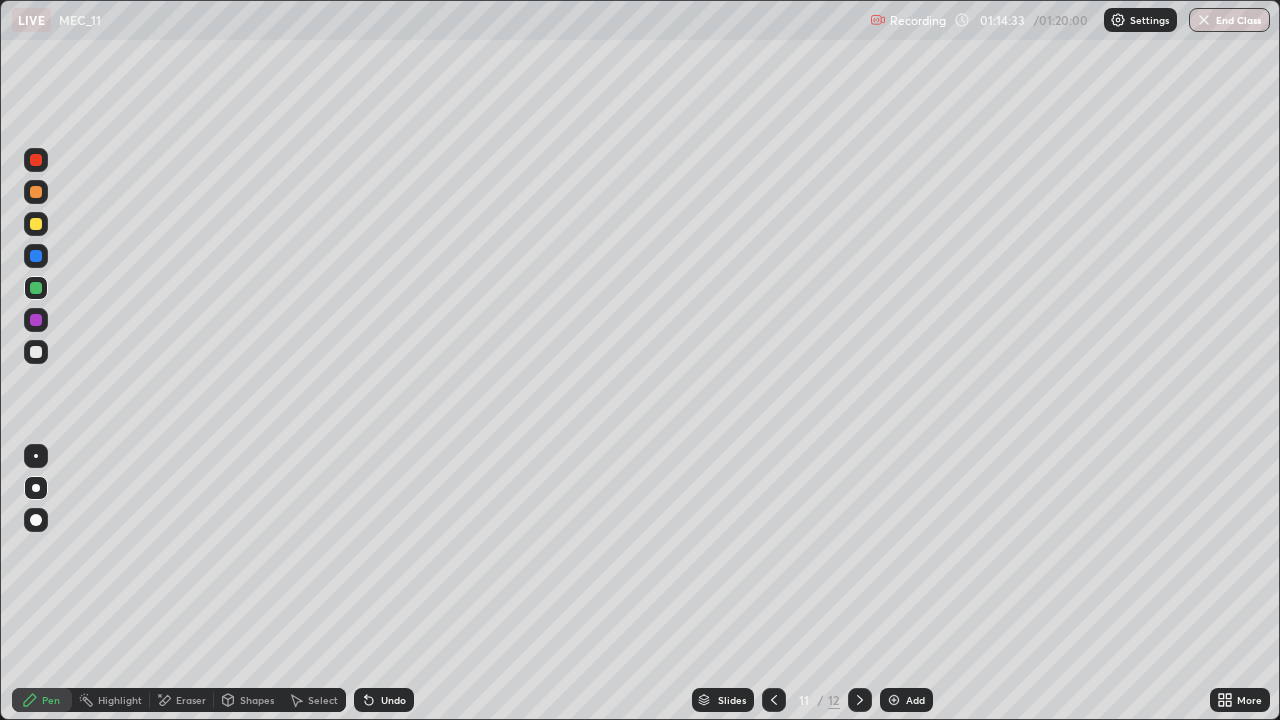 click 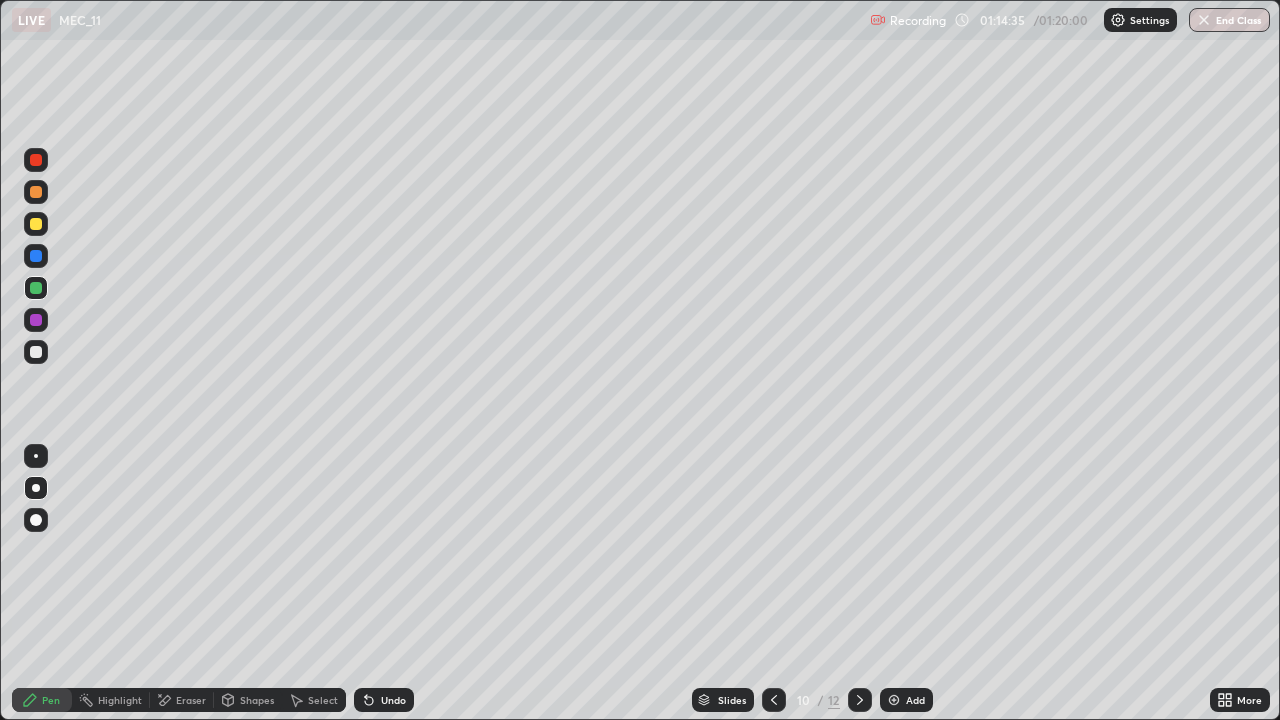 click 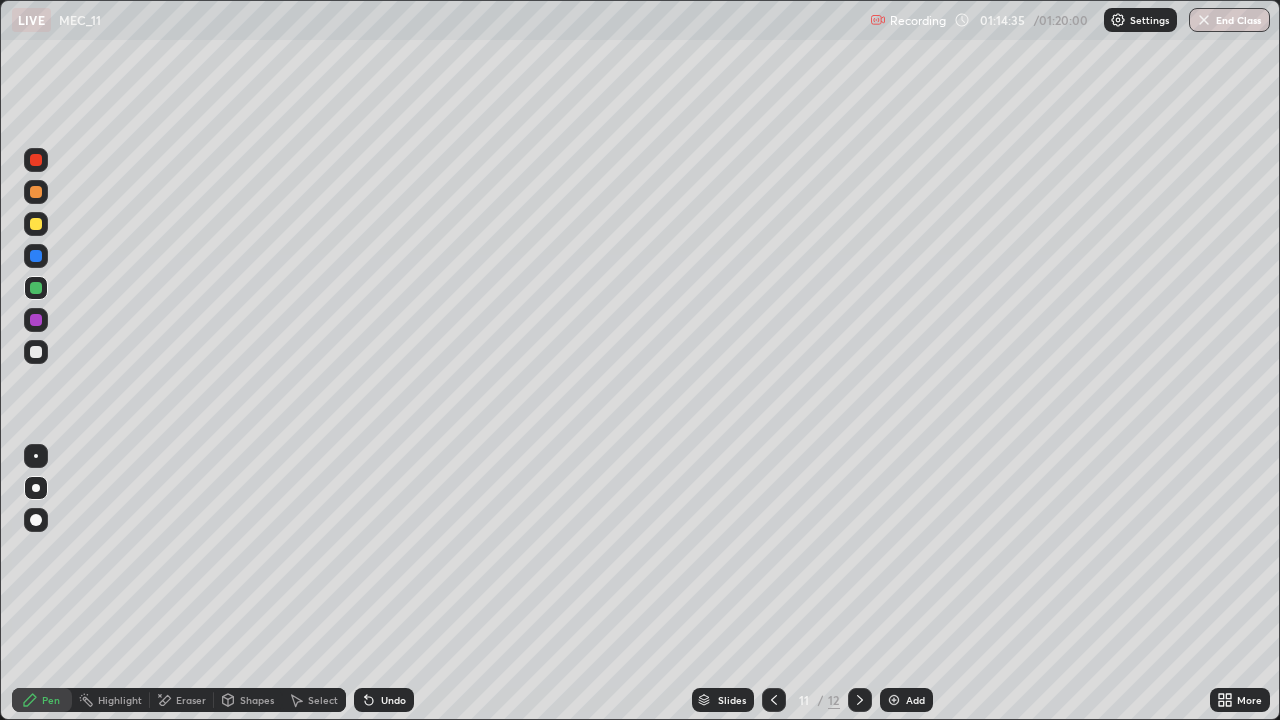 click 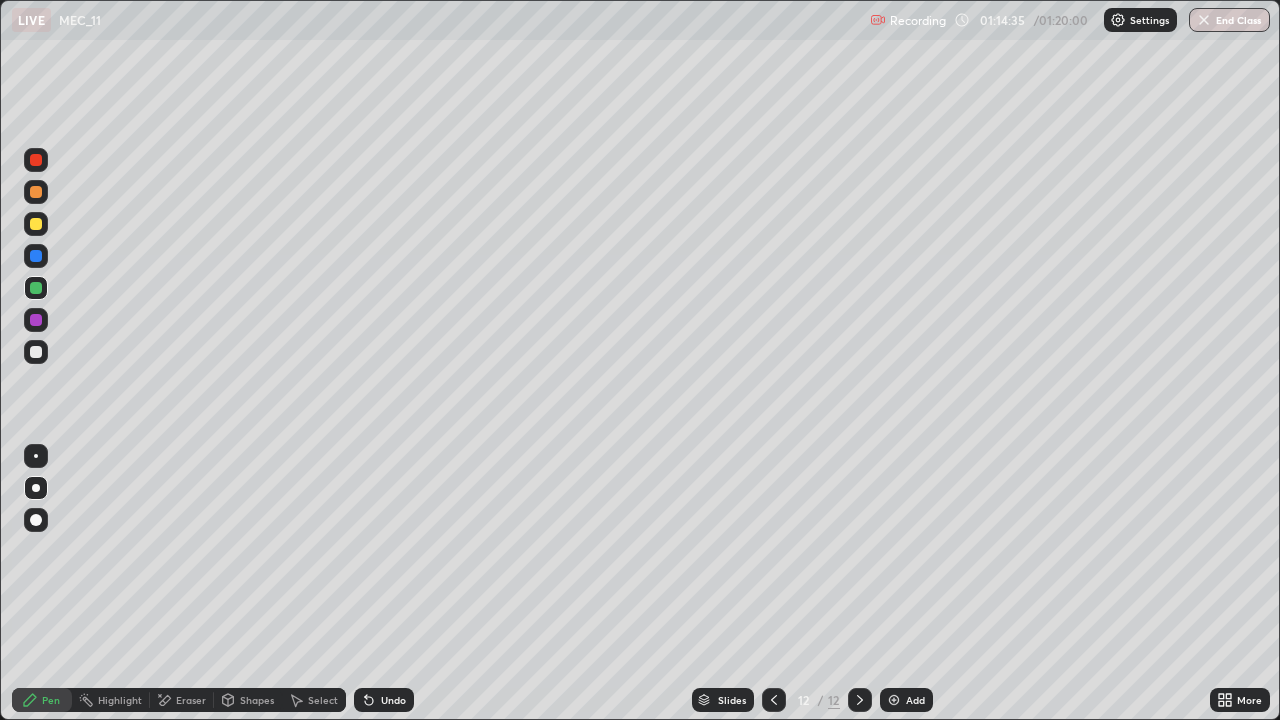 click 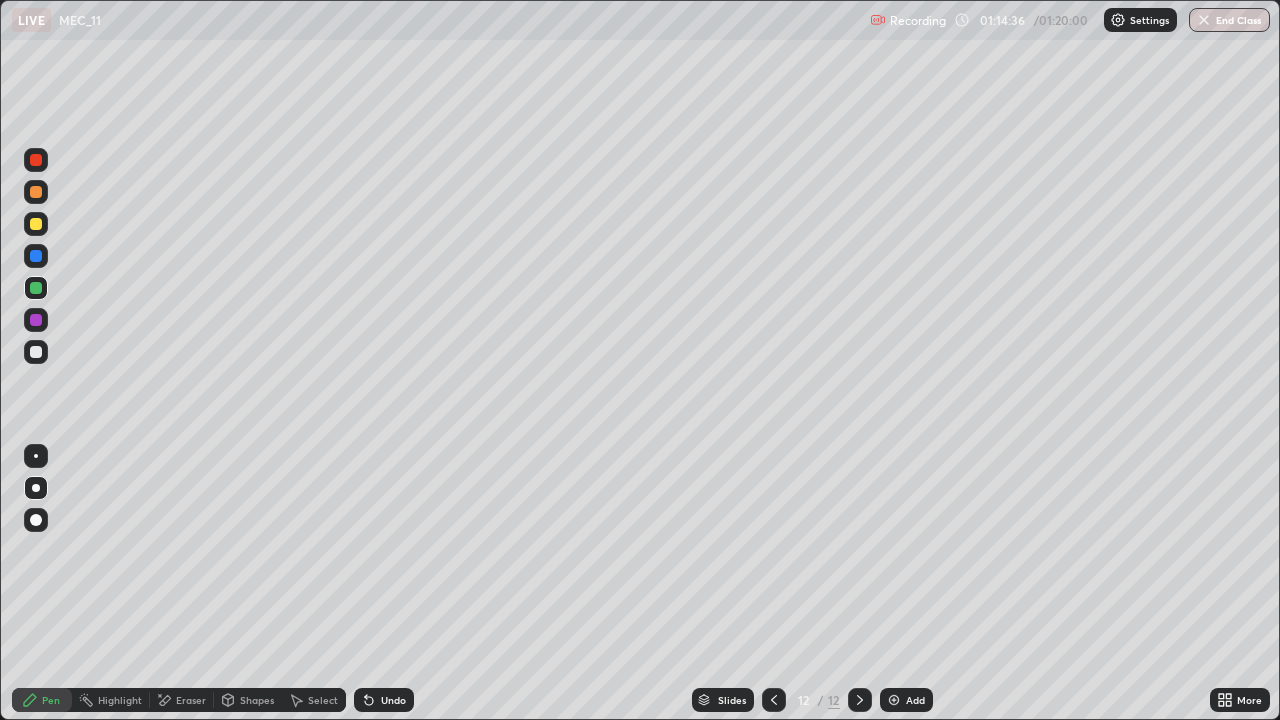 click 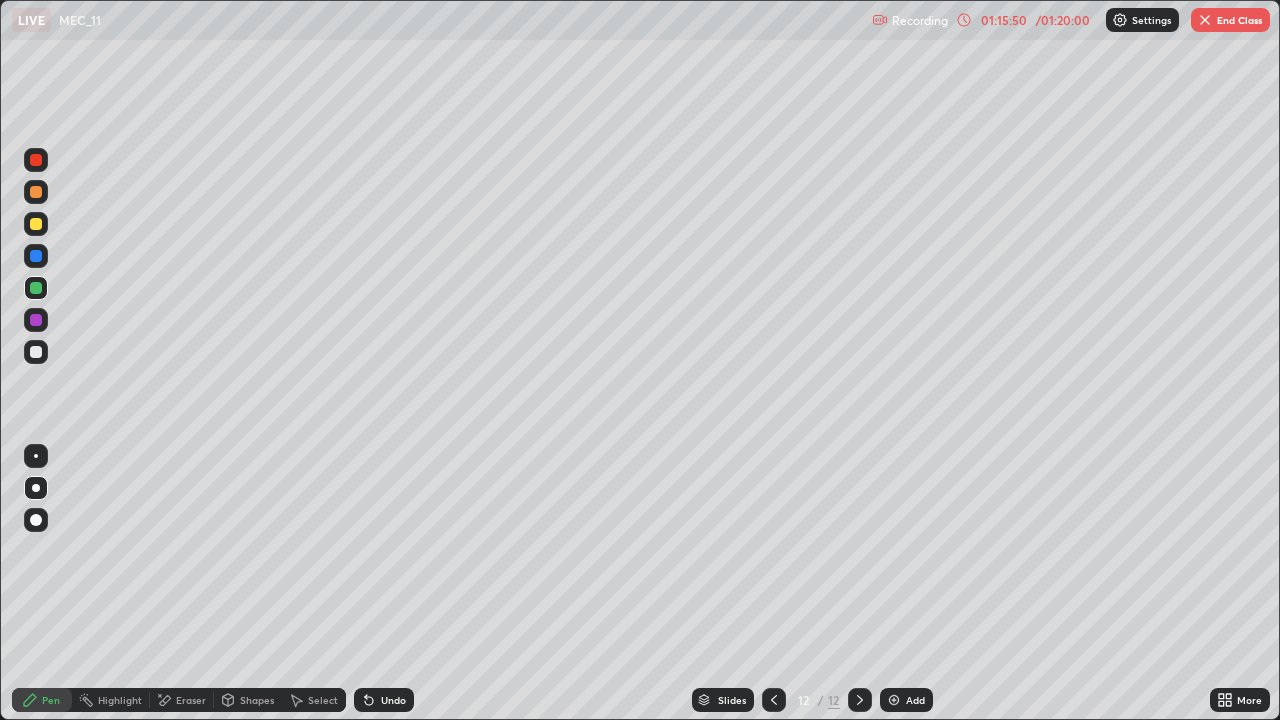 click at bounding box center (1205, 20) 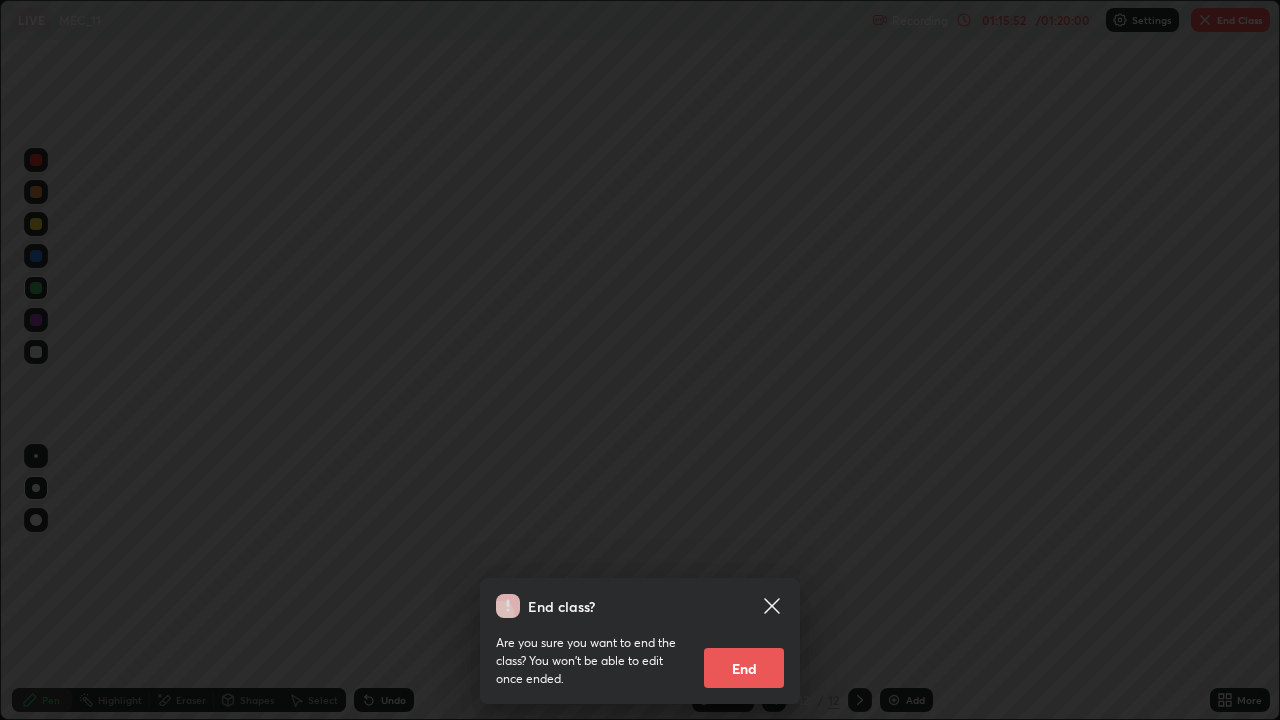 click on "End" at bounding box center (744, 668) 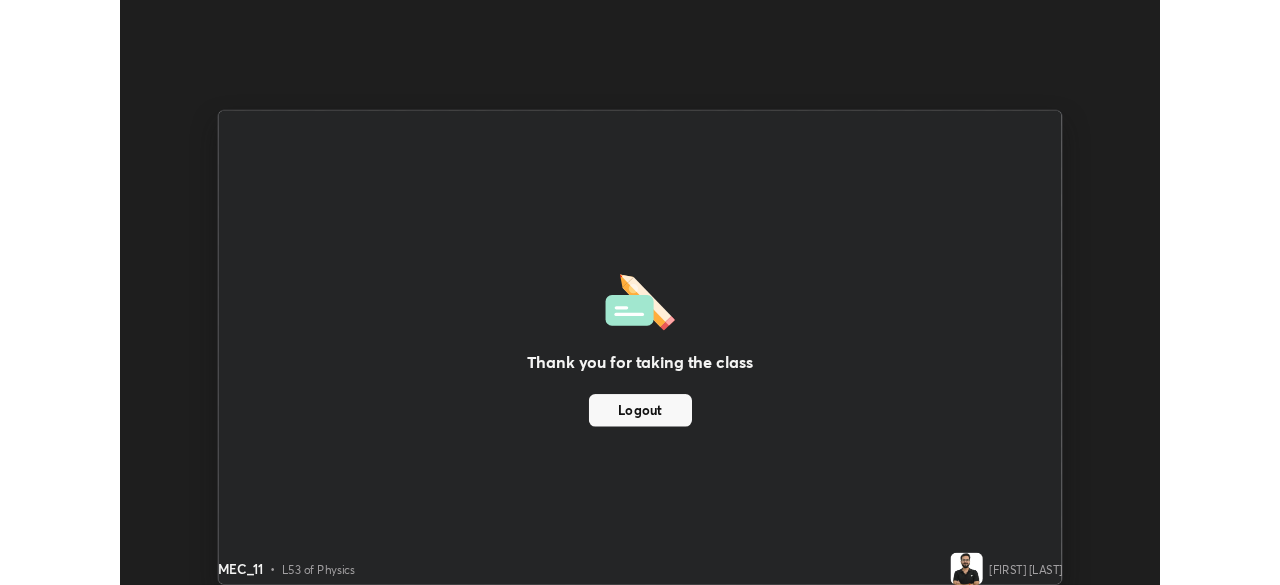 scroll, scrollTop: 585, scrollLeft: 1280, axis: both 